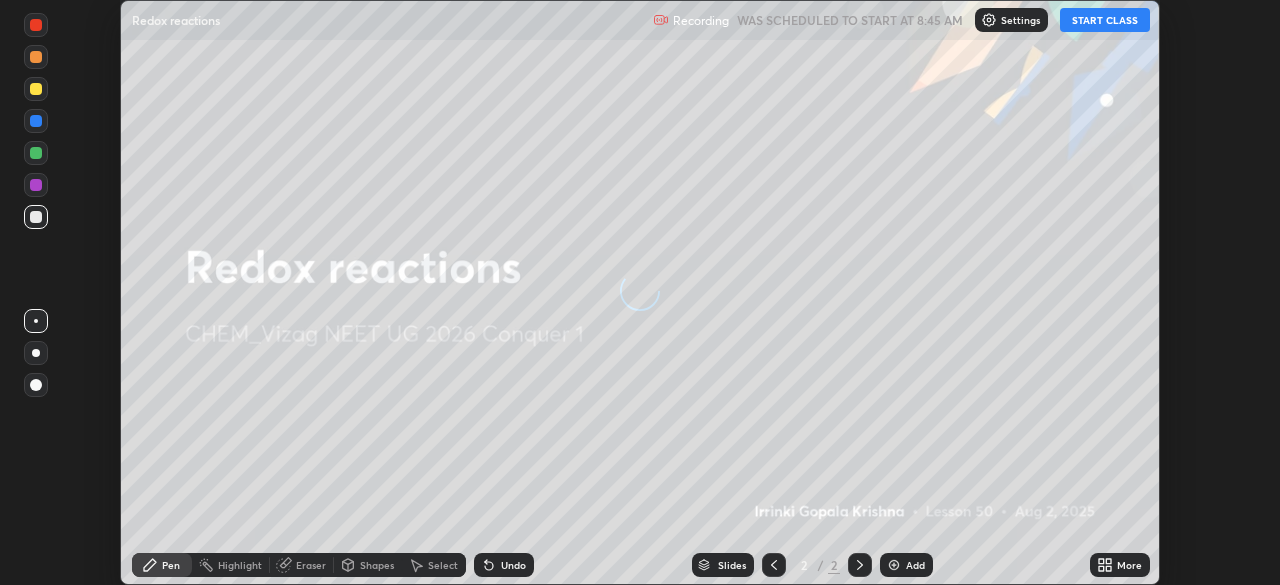 scroll, scrollTop: 0, scrollLeft: 0, axis: both 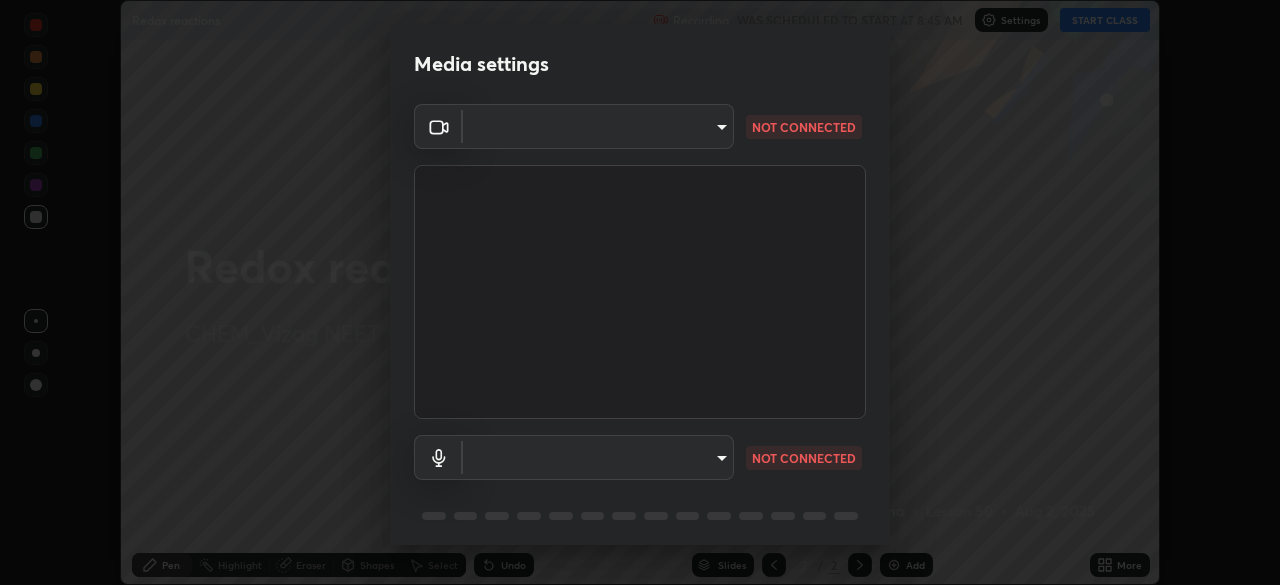 type on "63e944478c375660ba3e2c30d3e136fe9f8746200d3b231c524b05bf34109a7d" 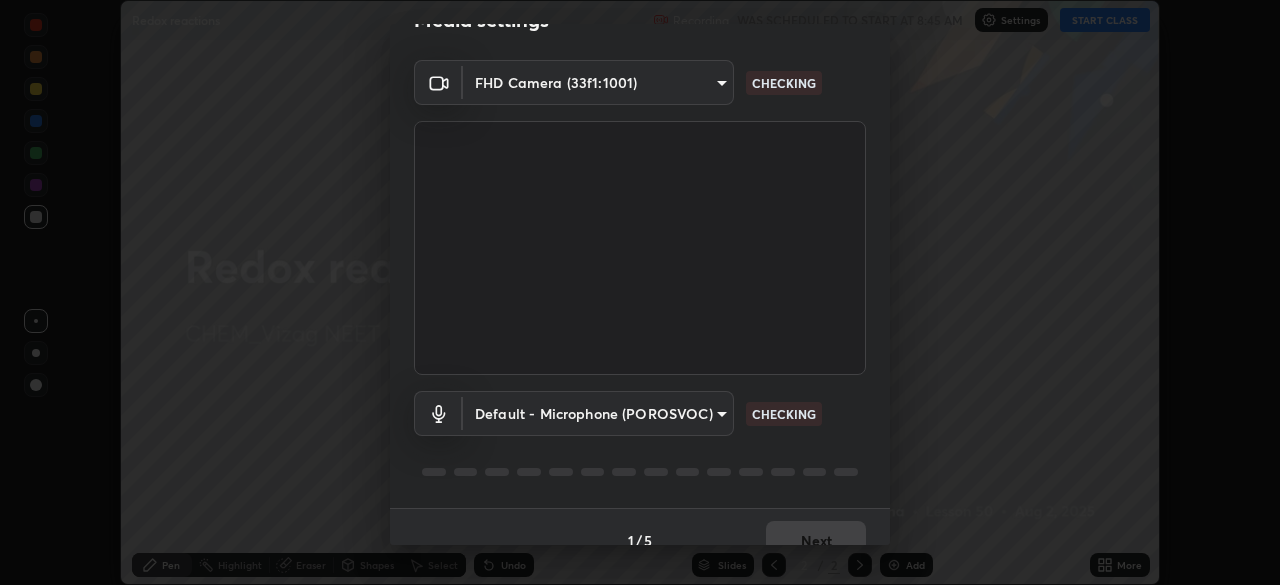scroll, scrollTop: 71, scrollLeft: 0, axis: vertical 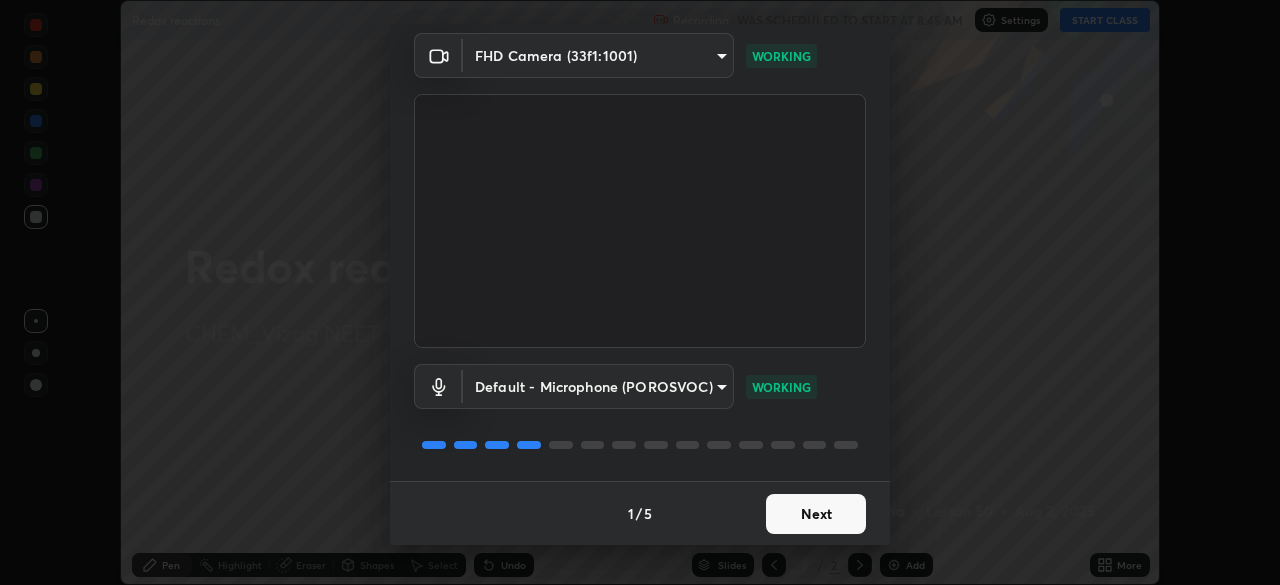 click on "Next" at bounding box center (816, 514) 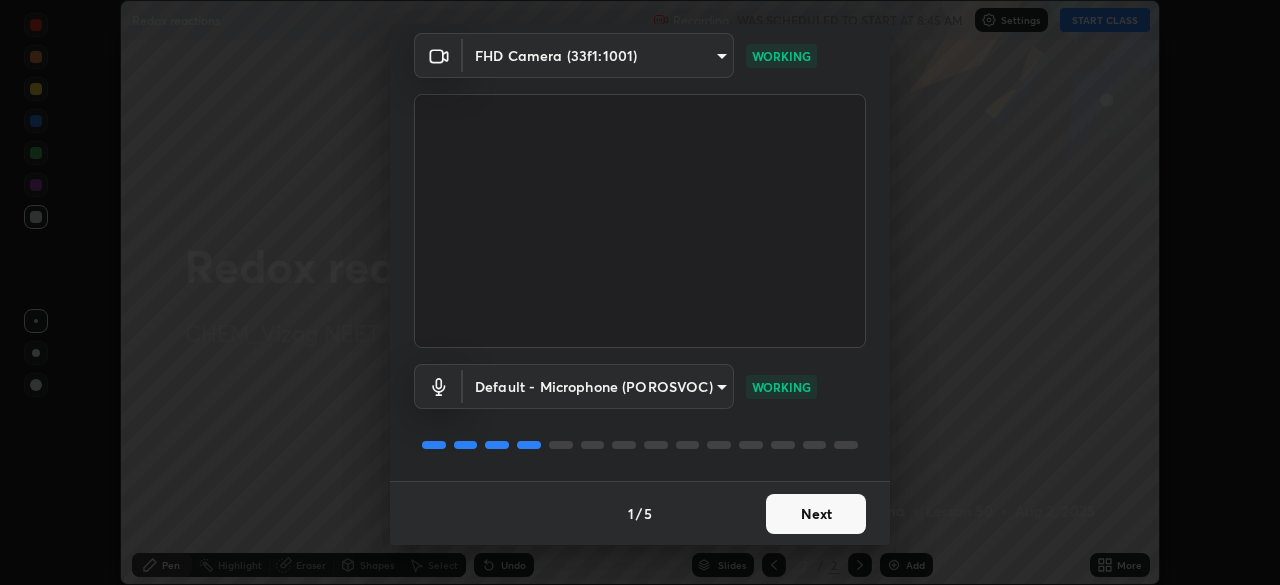 scroll, scrollTop: 0, scrollLeft: 0, axis: both 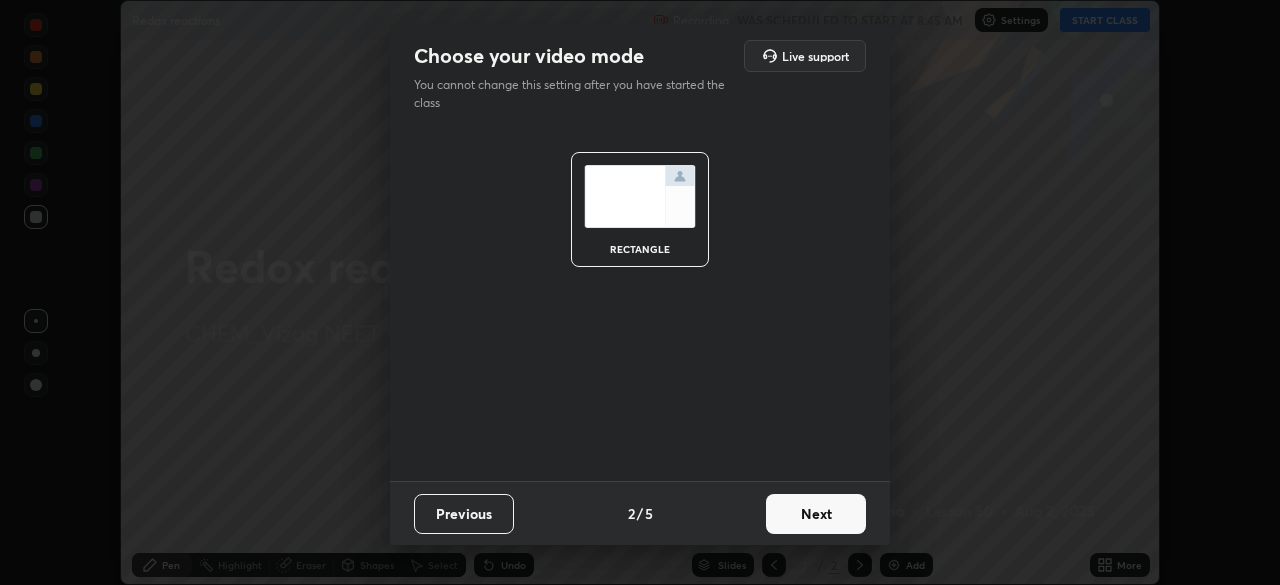 click on "Next" at bounding box center (816, 514) 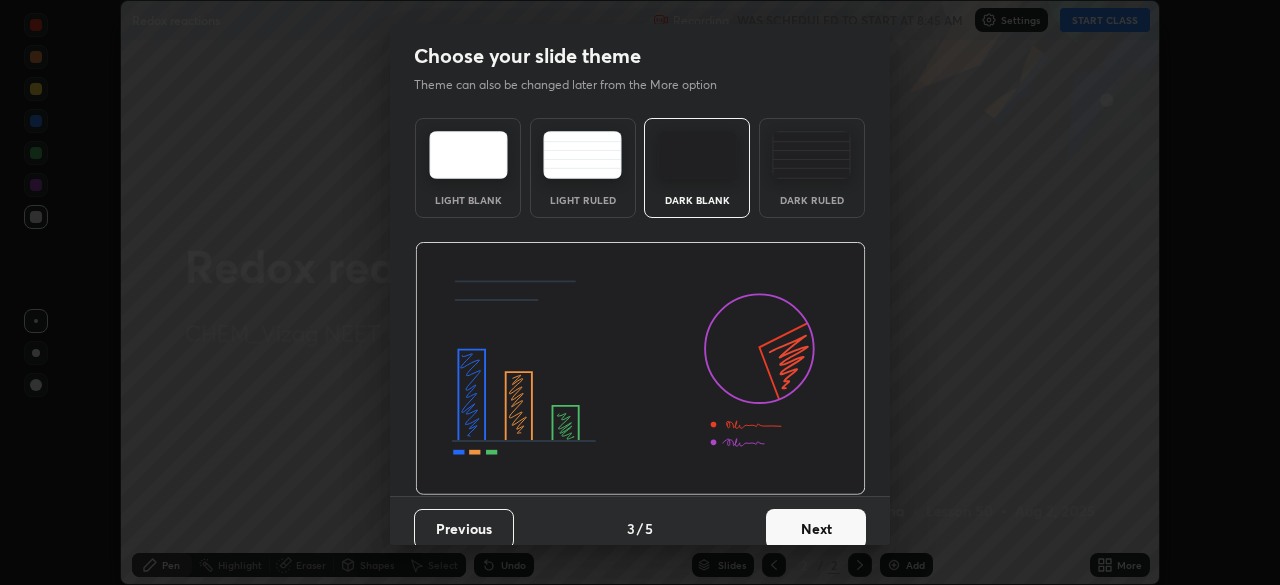 click on "Next" at bounding box center (816, 529) 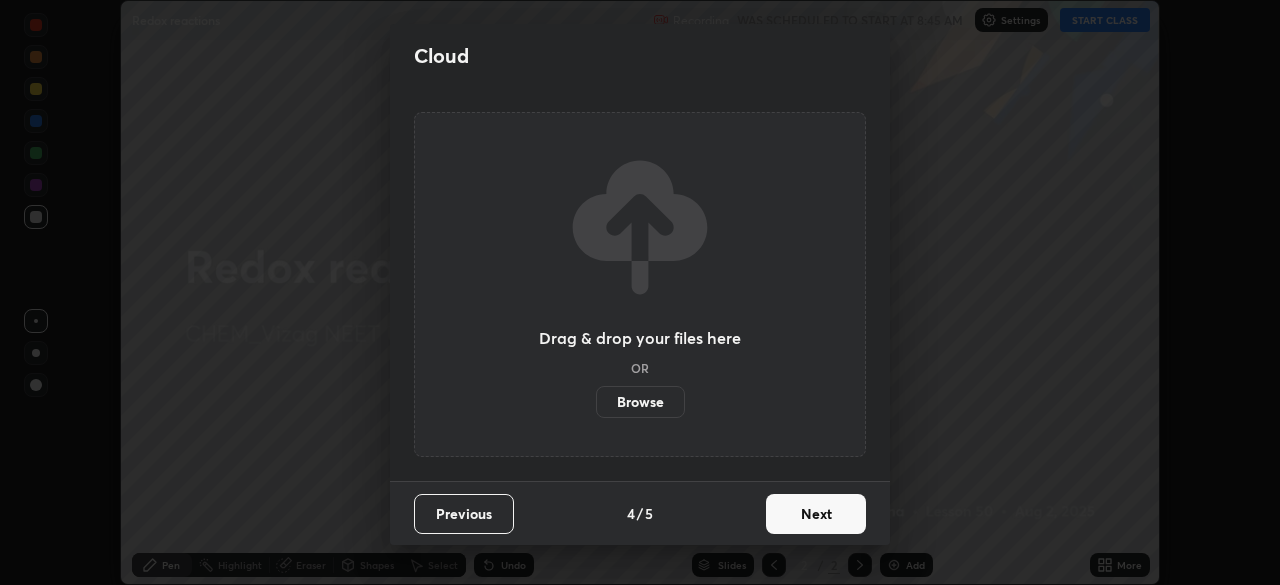 click on "Next" at bounding box center [816, 514] 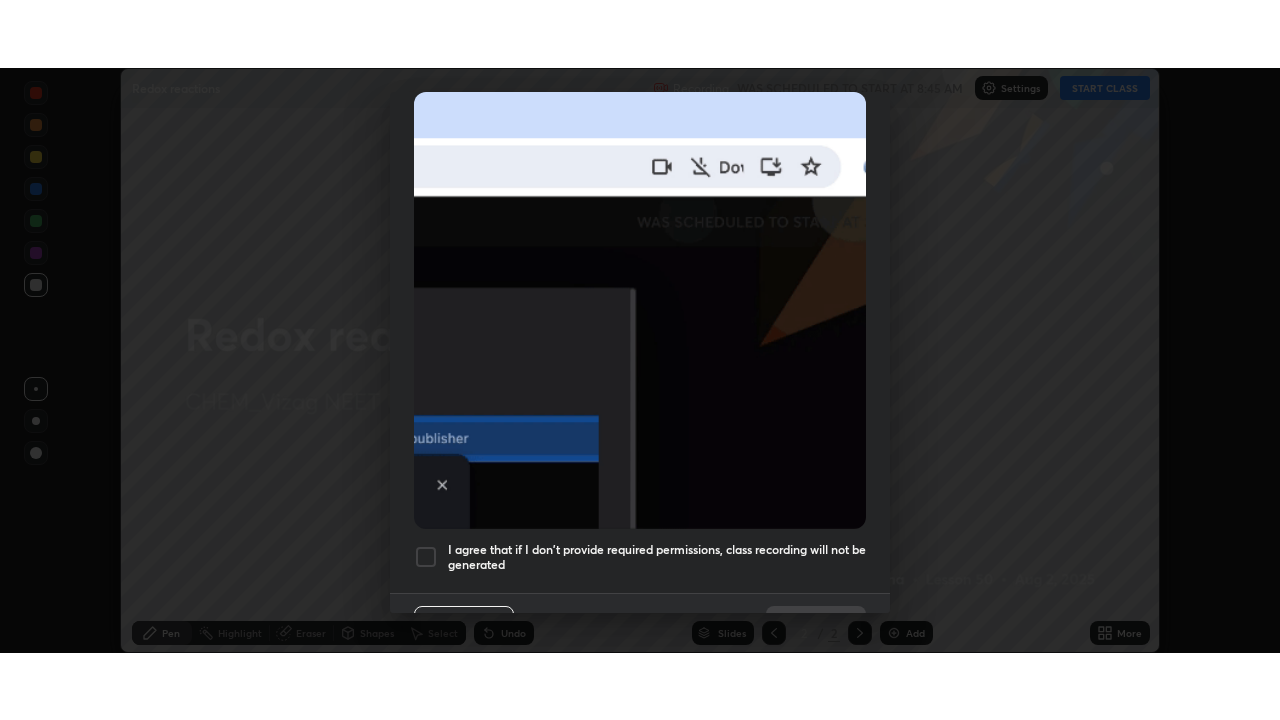 scroll, scrollTop: 479, scrollLeft: 0, axis: vertical 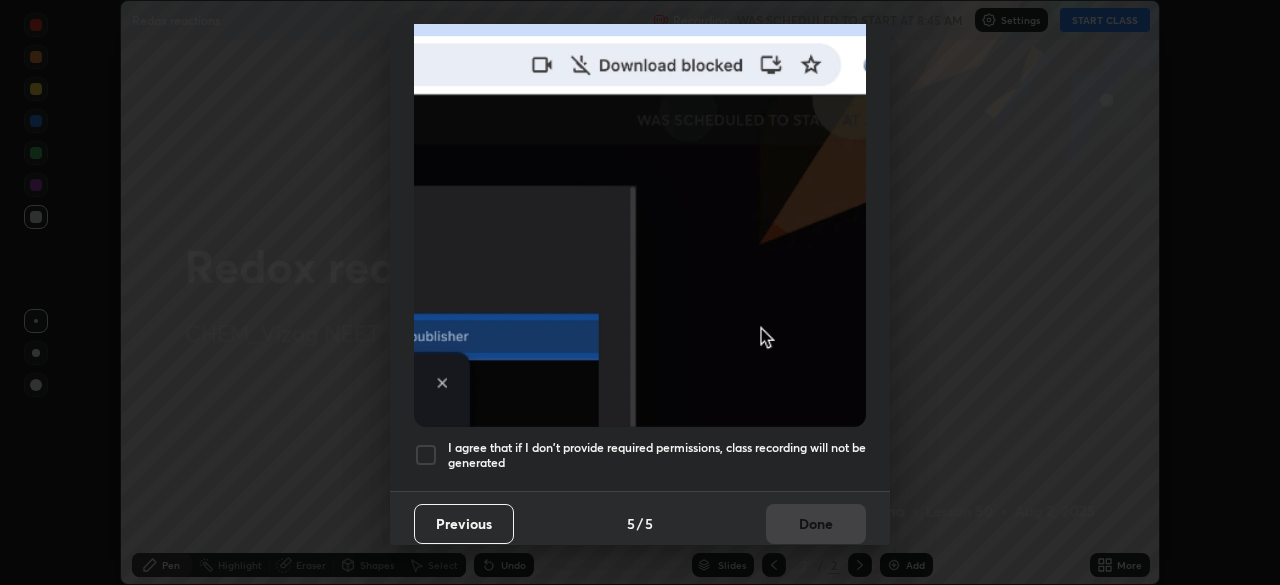 click on "I agree that if I don't provide required permissions, class recording will not be generated" at bounding box center (657, 455) 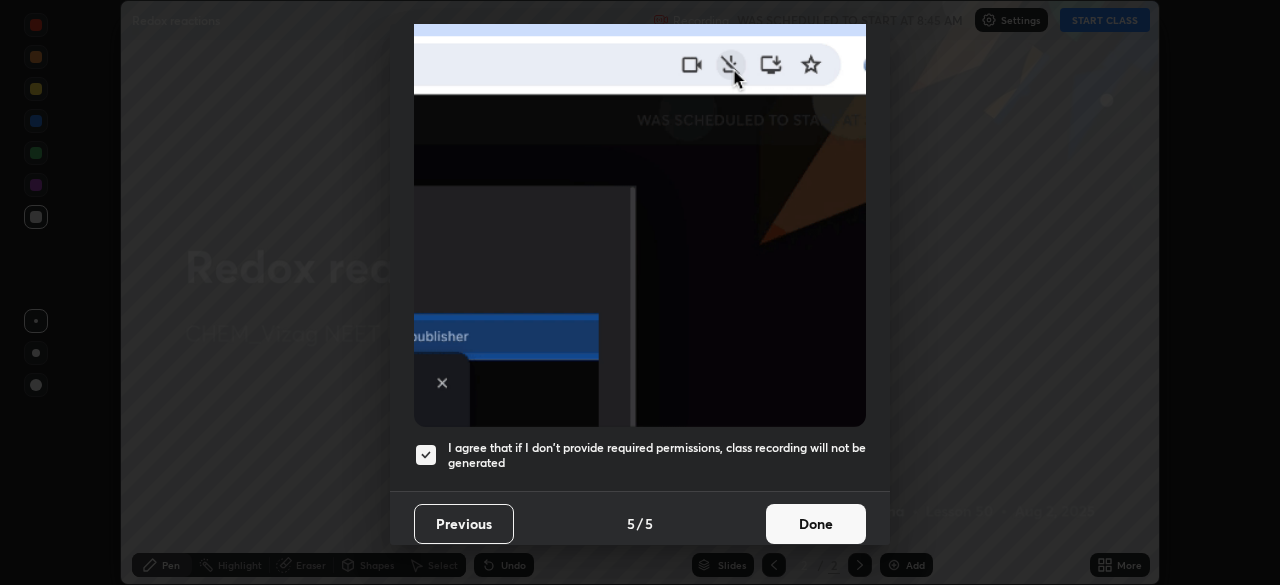 click on "Done" at bounding box center (816, 524) 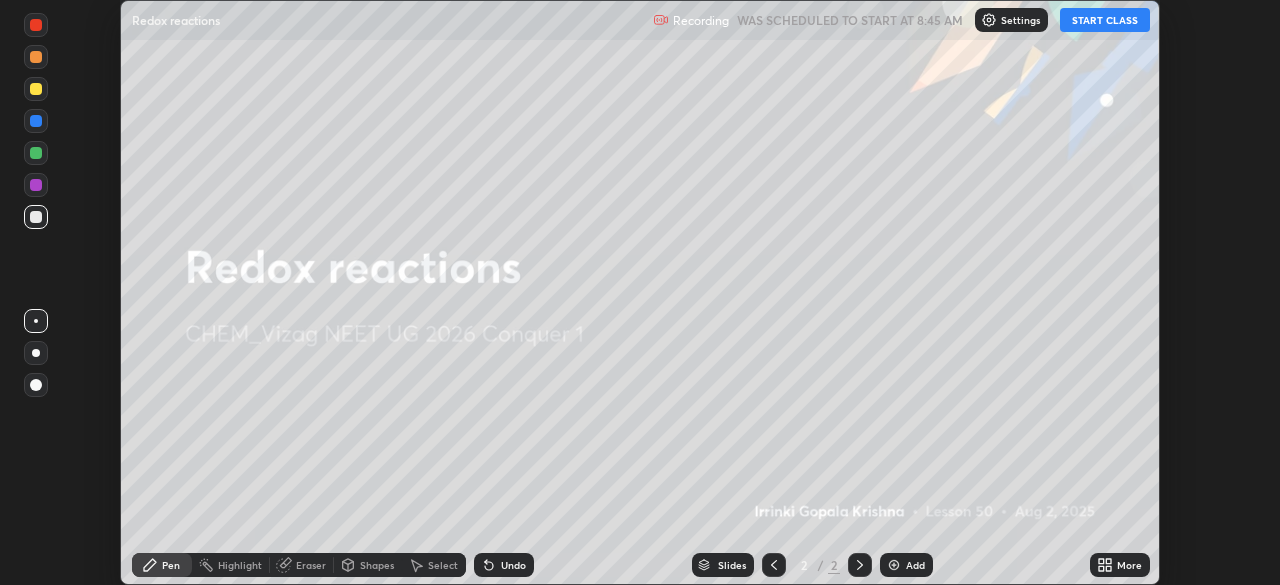 click at bounding box center (894, 565) 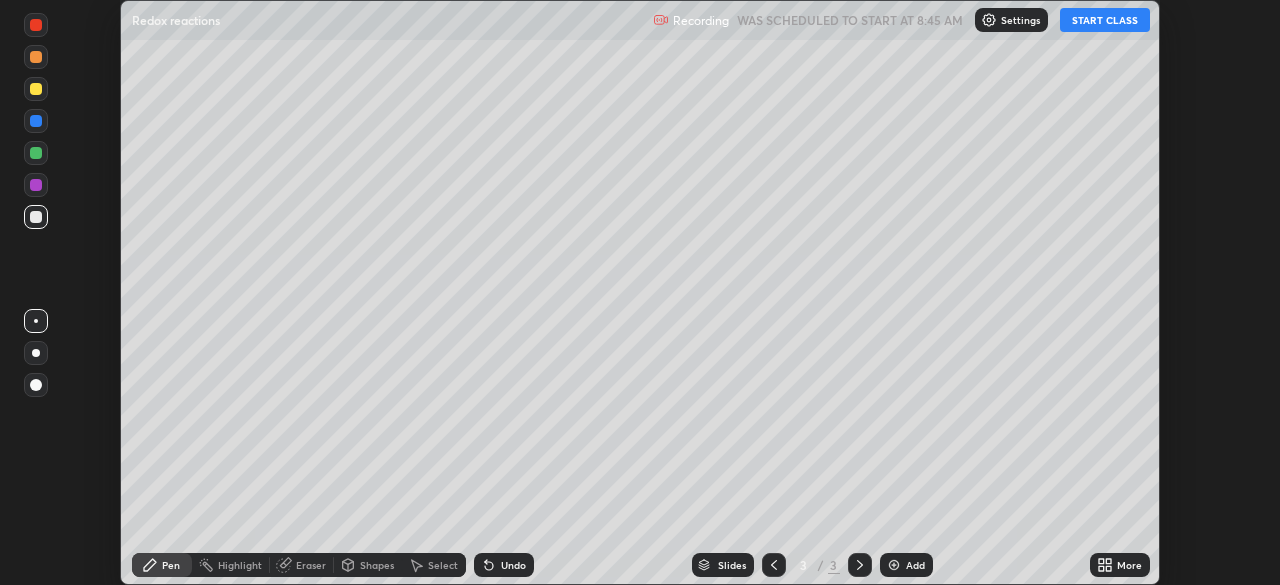 click 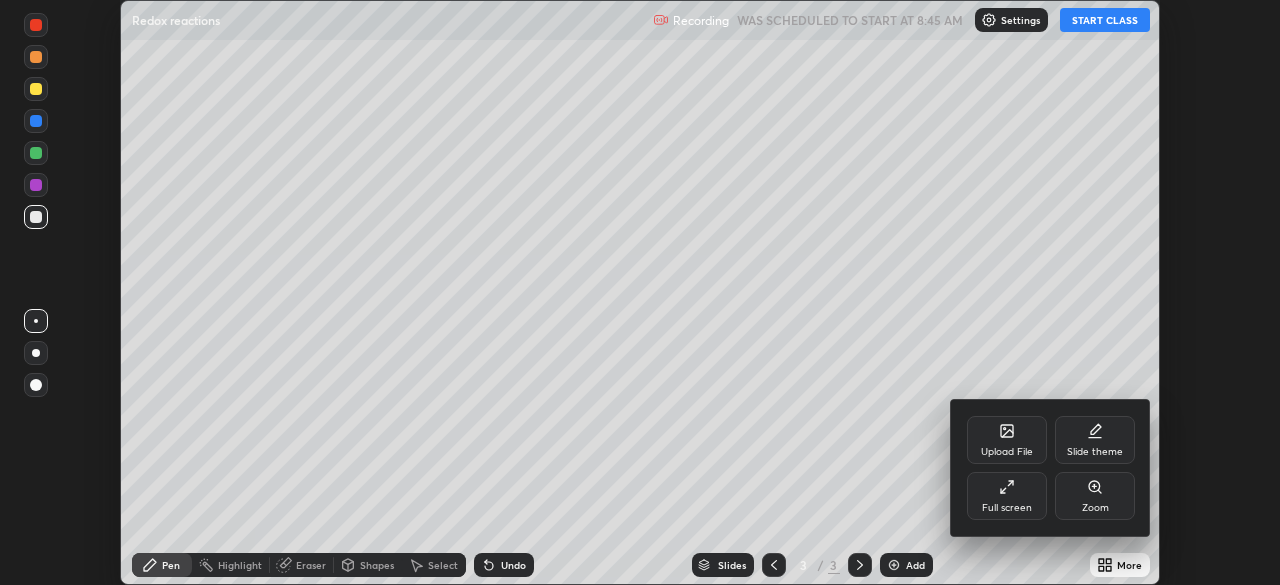 click on "Full screen" at bounding box center (1007, 496) 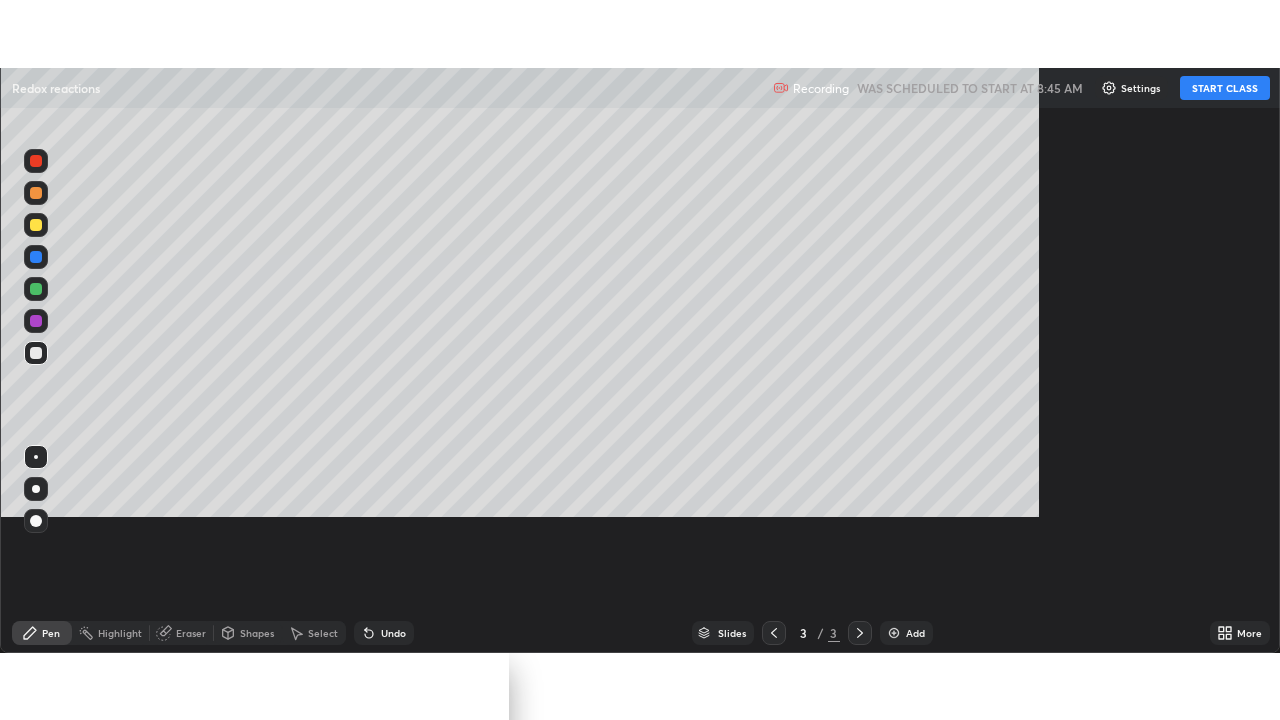 scroll, scrollTop: 99280, scrollLeft: 98720, axis: both 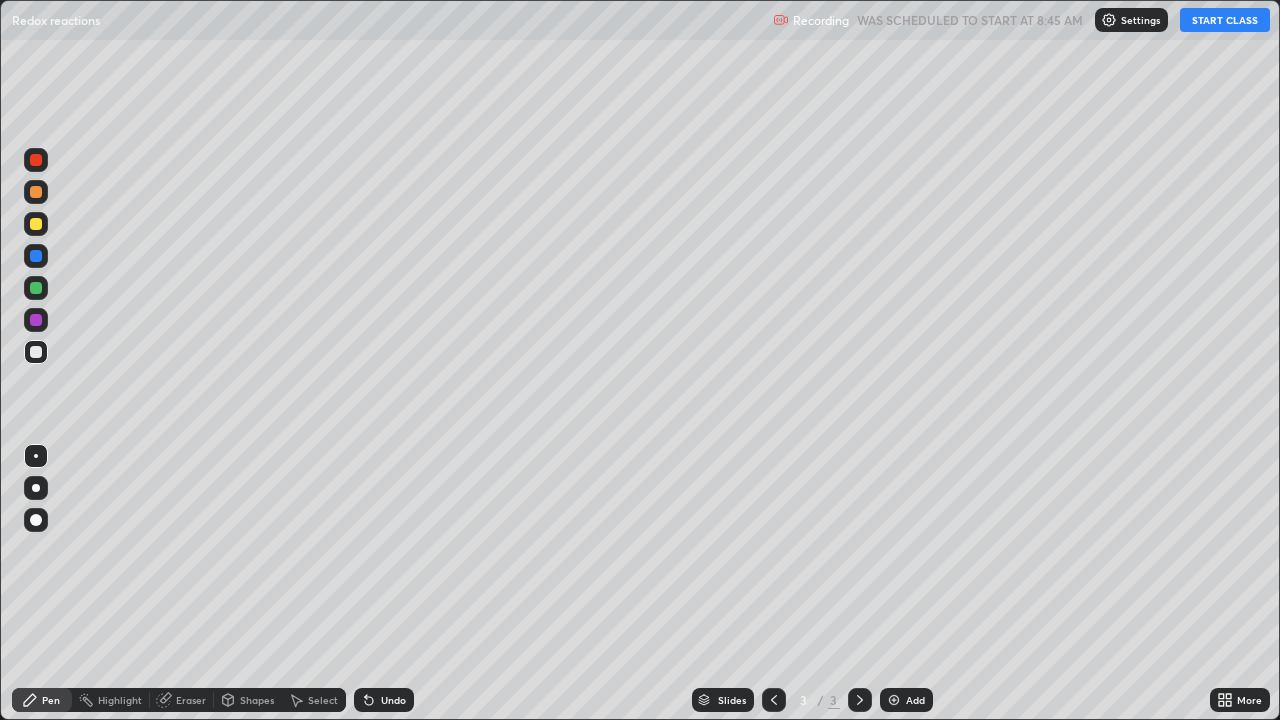 click on "START CLASS" at bounding box center (1225, 20) 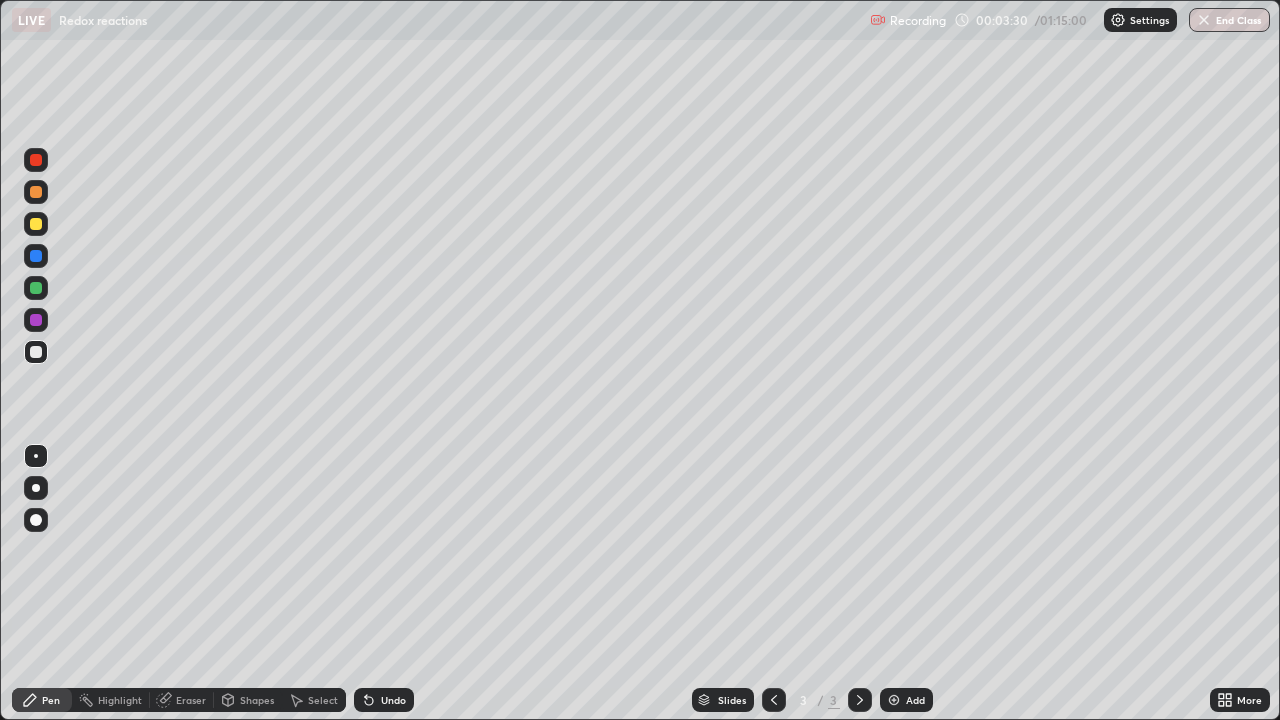 click at bounding box center [36, 520] 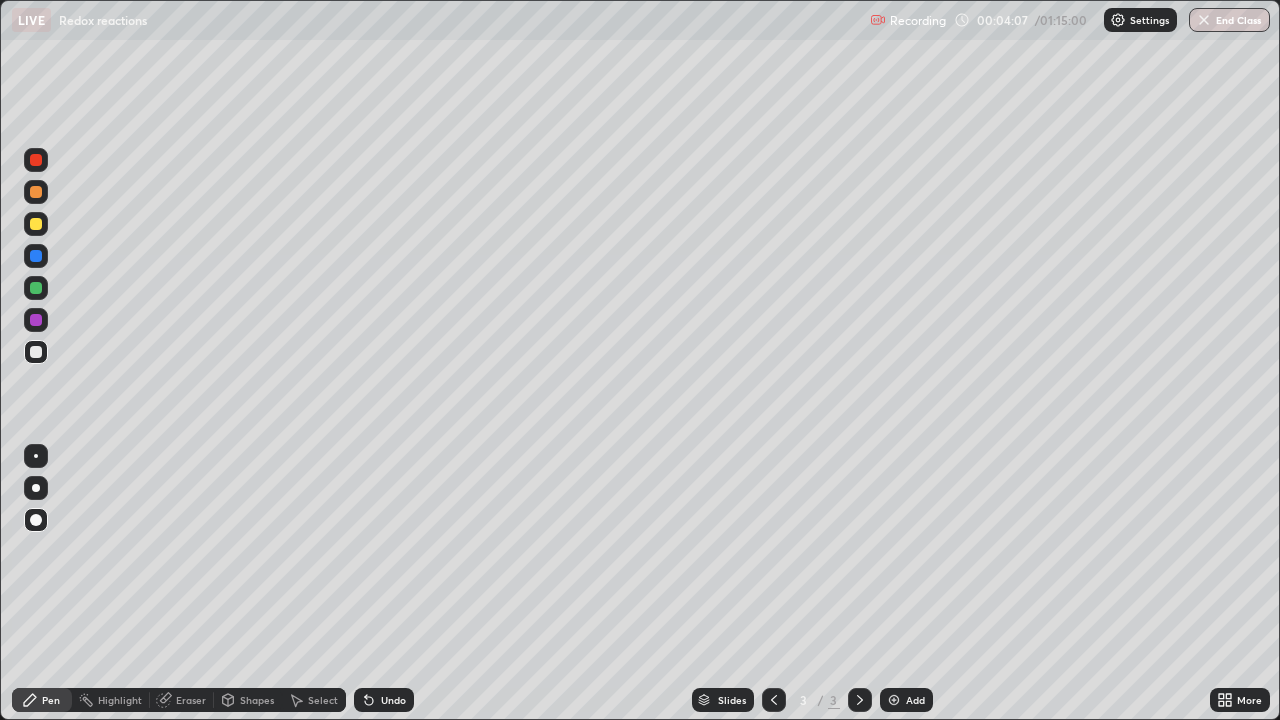 click at bounding box center [36, 352] 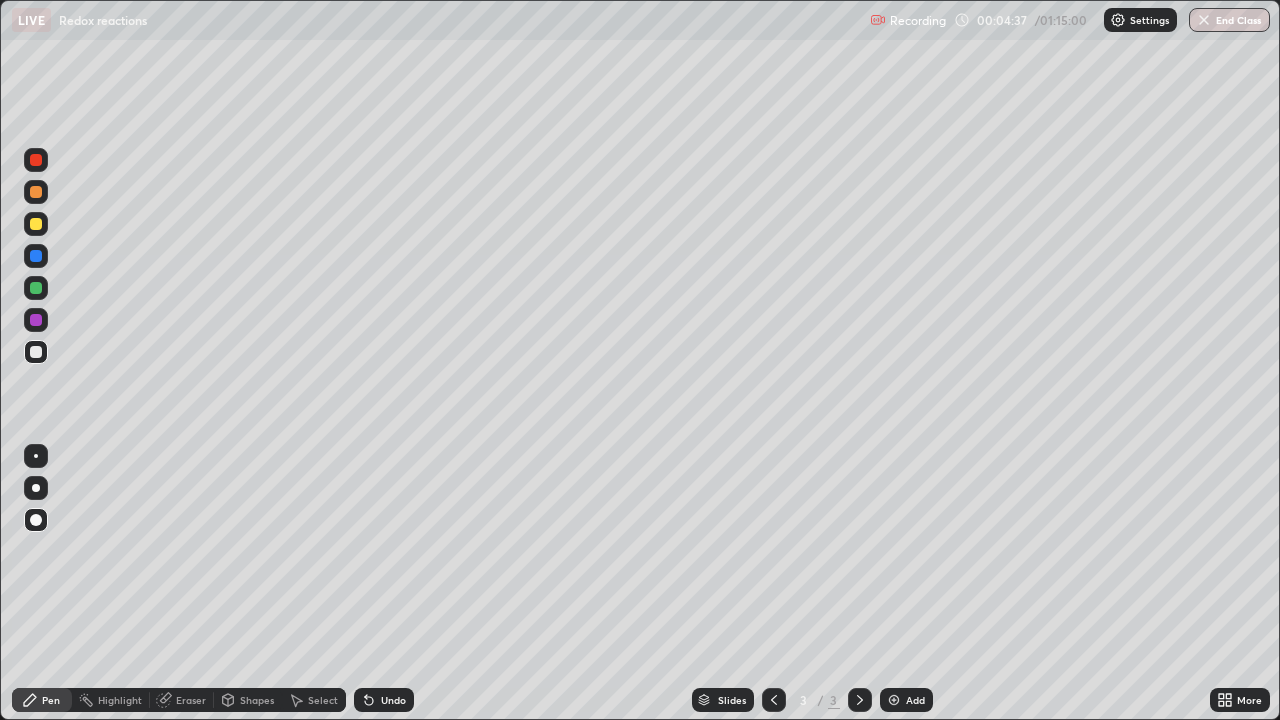 click at bounding box center [36, 224] 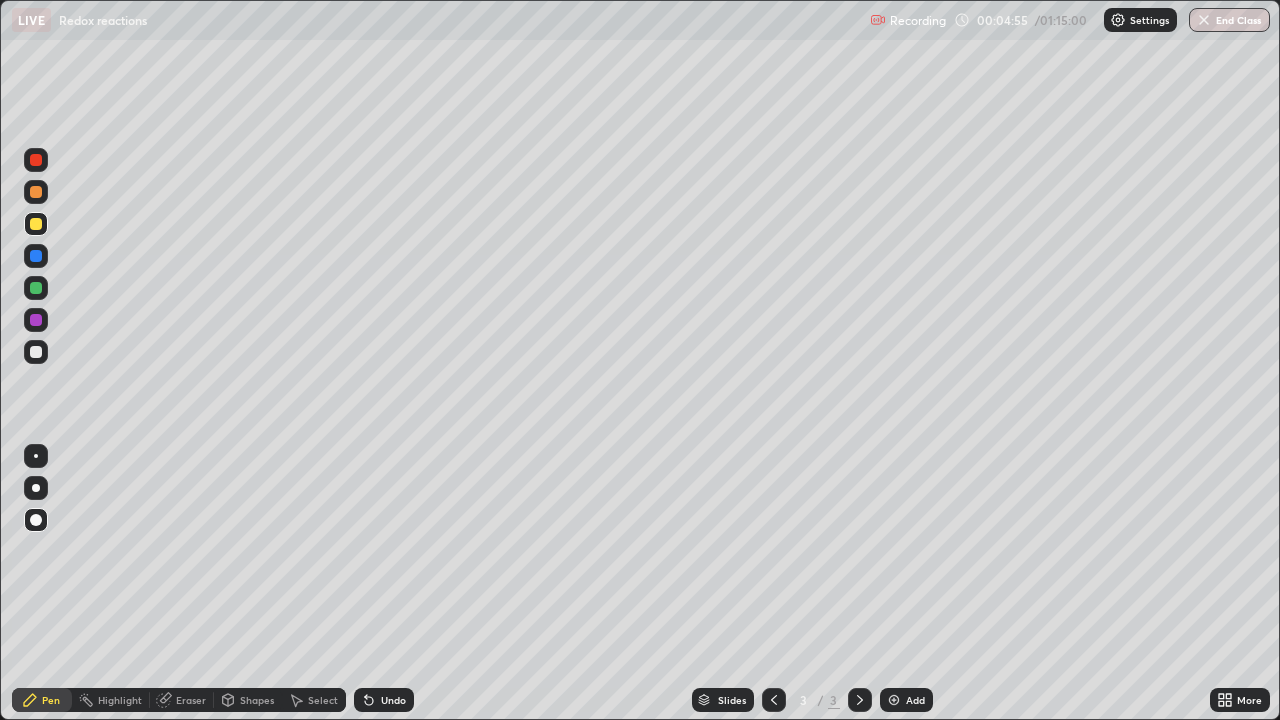 click at bounding box center [36, 352] 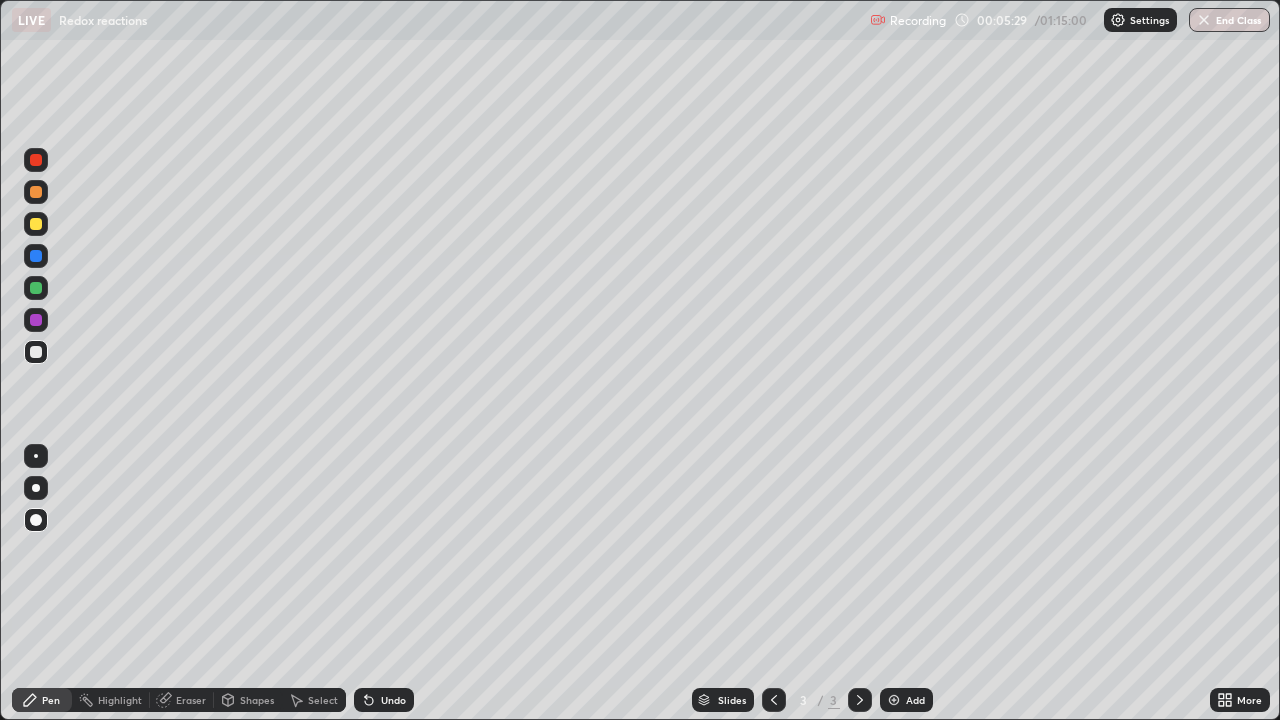 click at bounding box center [36, 224] 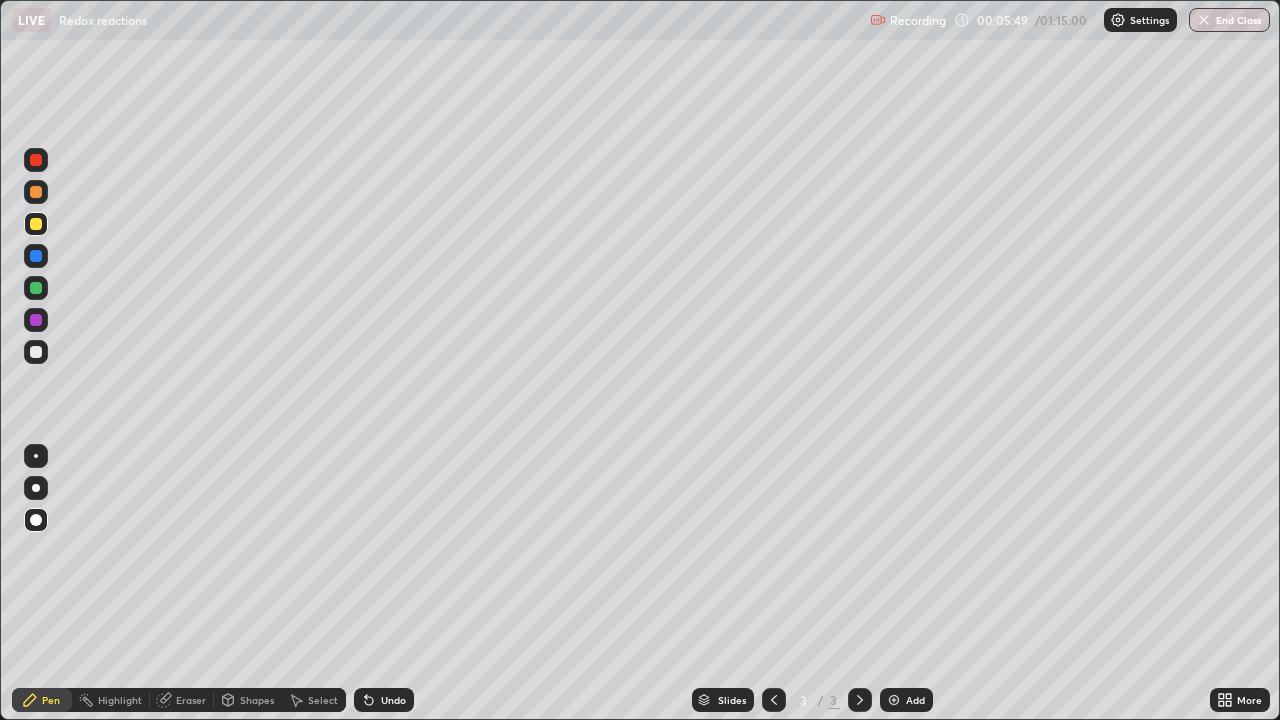 click at bounding box center [36, 256] 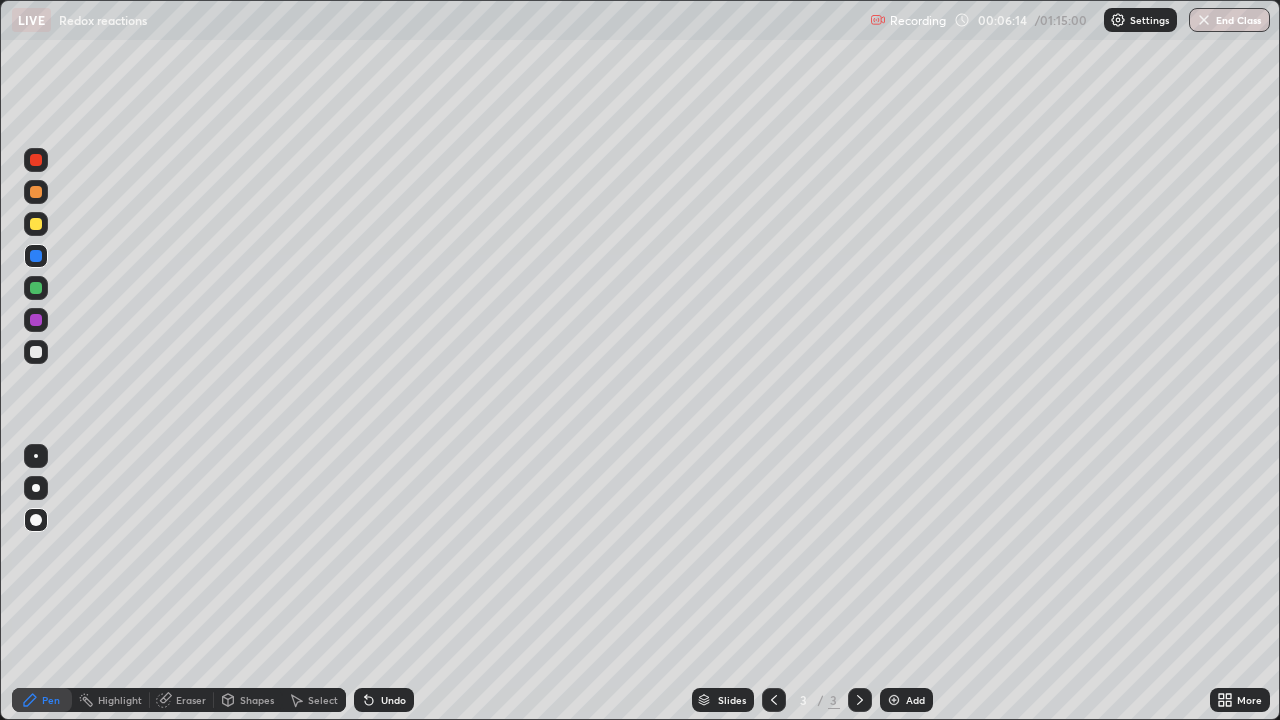 click on "Undo" at bounding box center [384, 700] 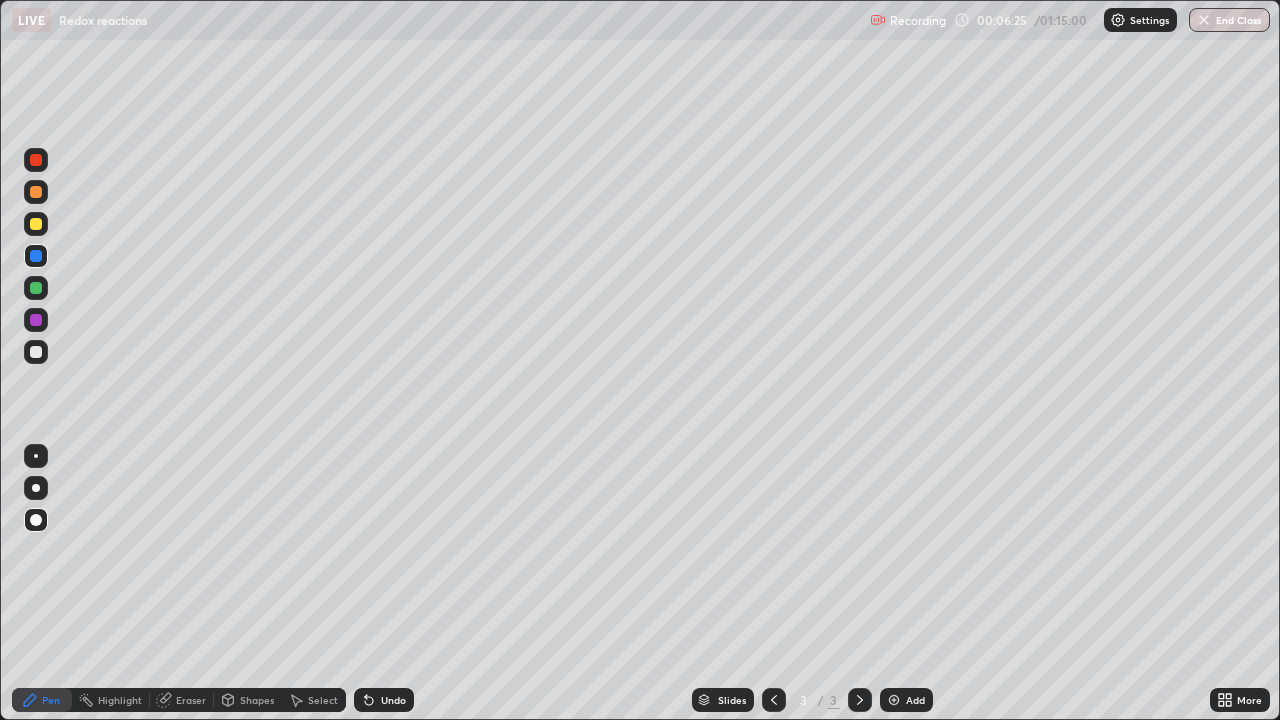 click at bounding box center [36, 224] 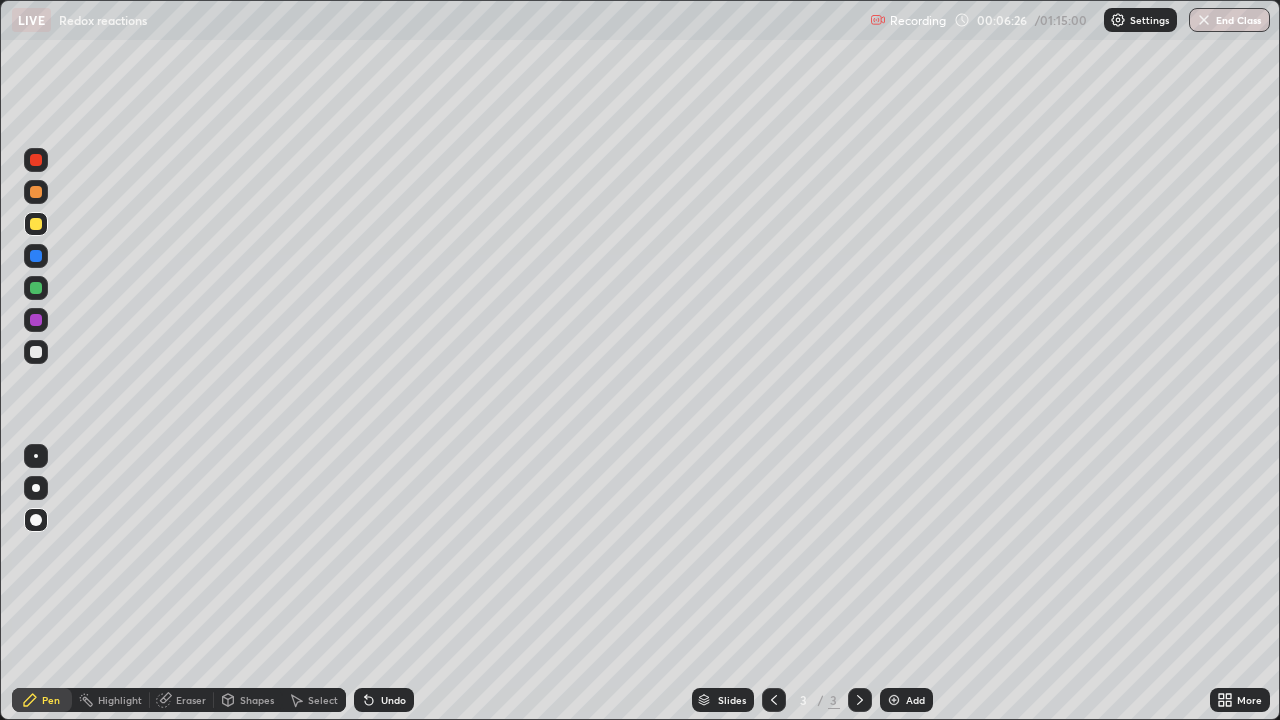 click at bounding box center (36, 160) 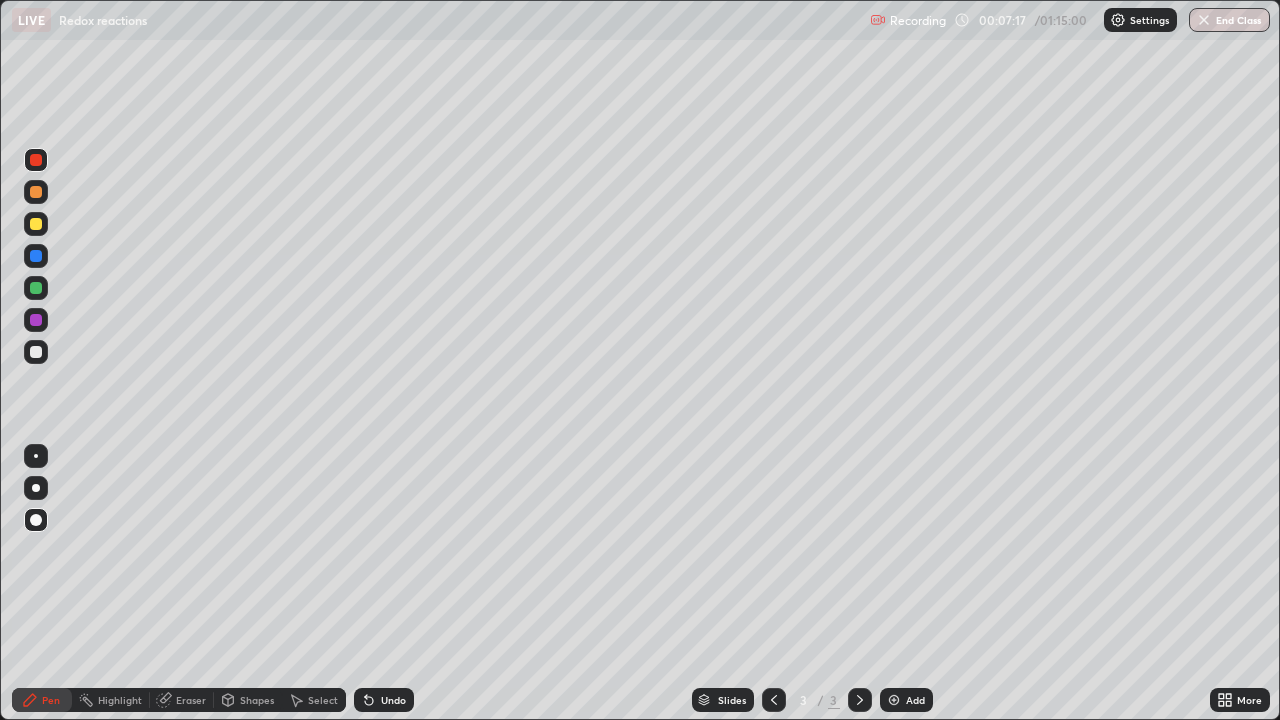 click at bounding box center [36, 352] 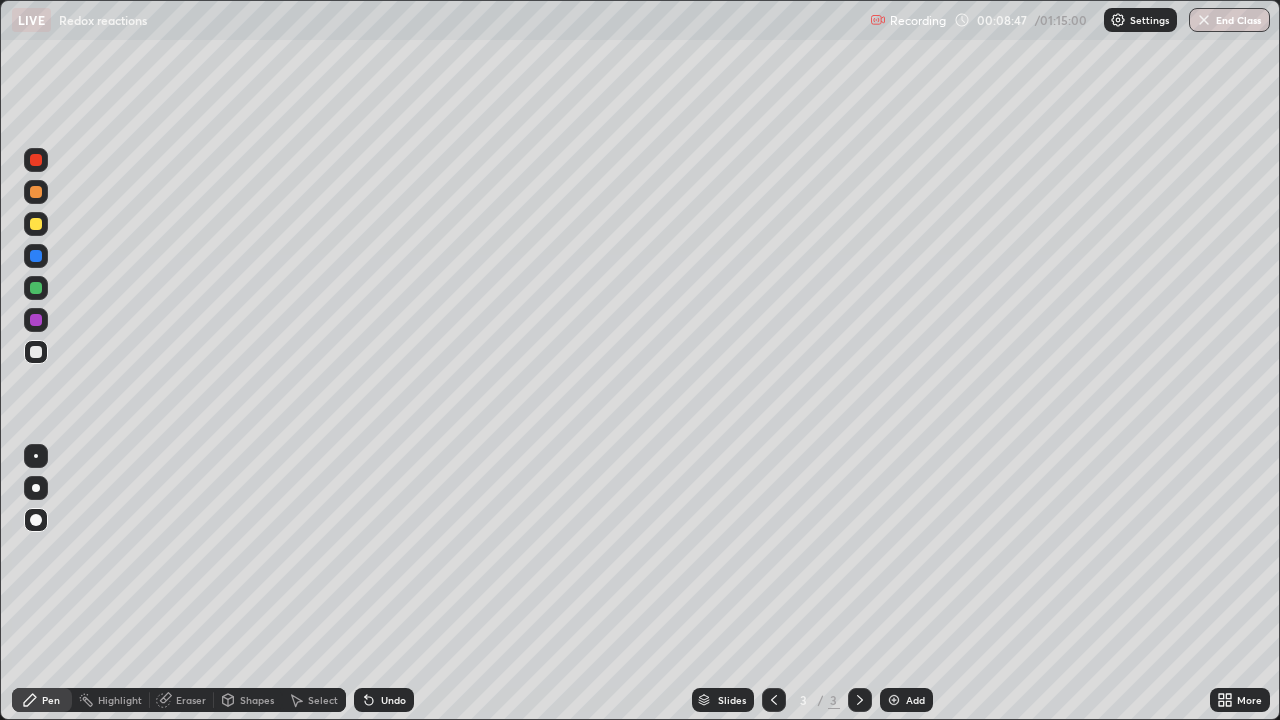 click at bounding box center (894, 700) 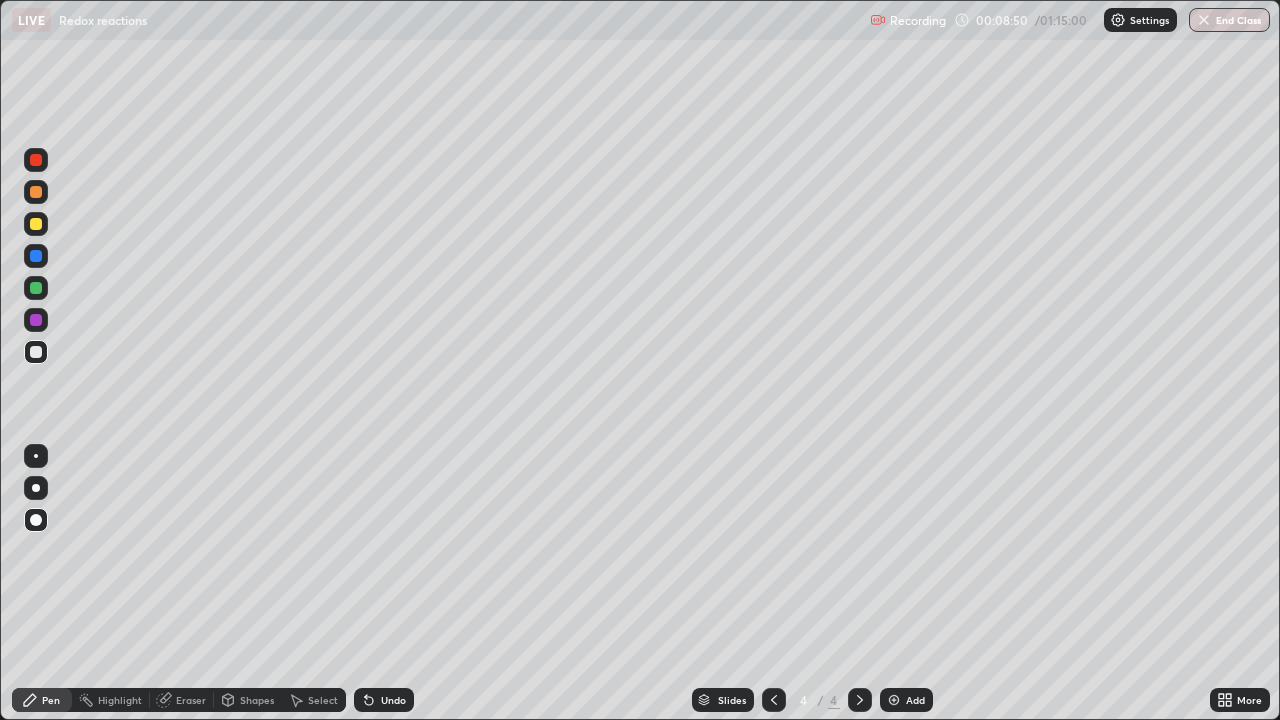 click at bounding box center [36, 224] 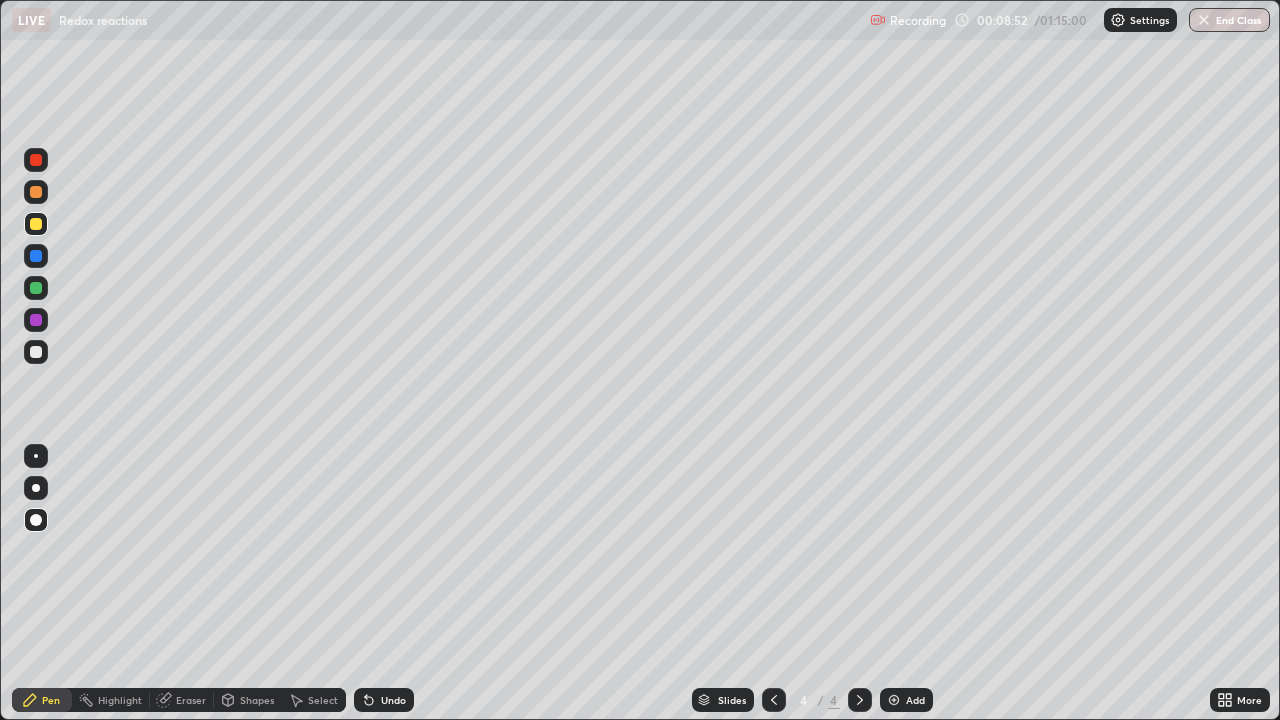 click at bounding box center (36, 160) 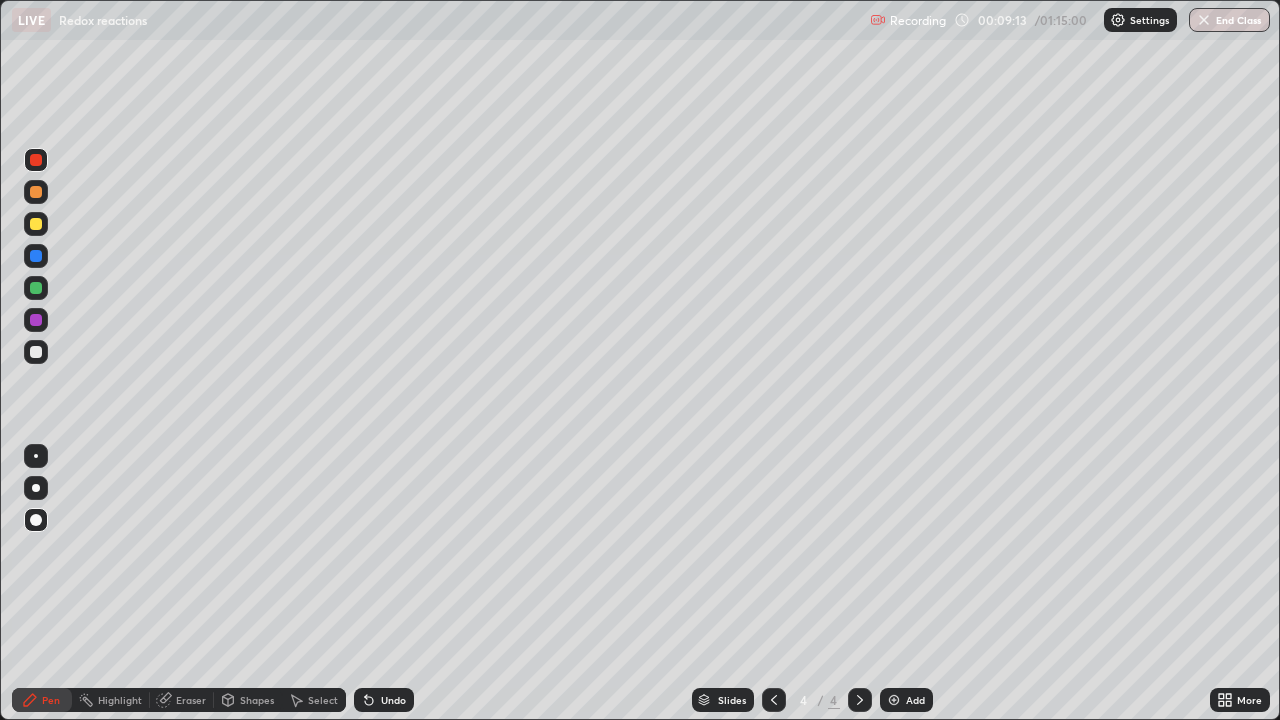 click at bounding box center (36, 352) 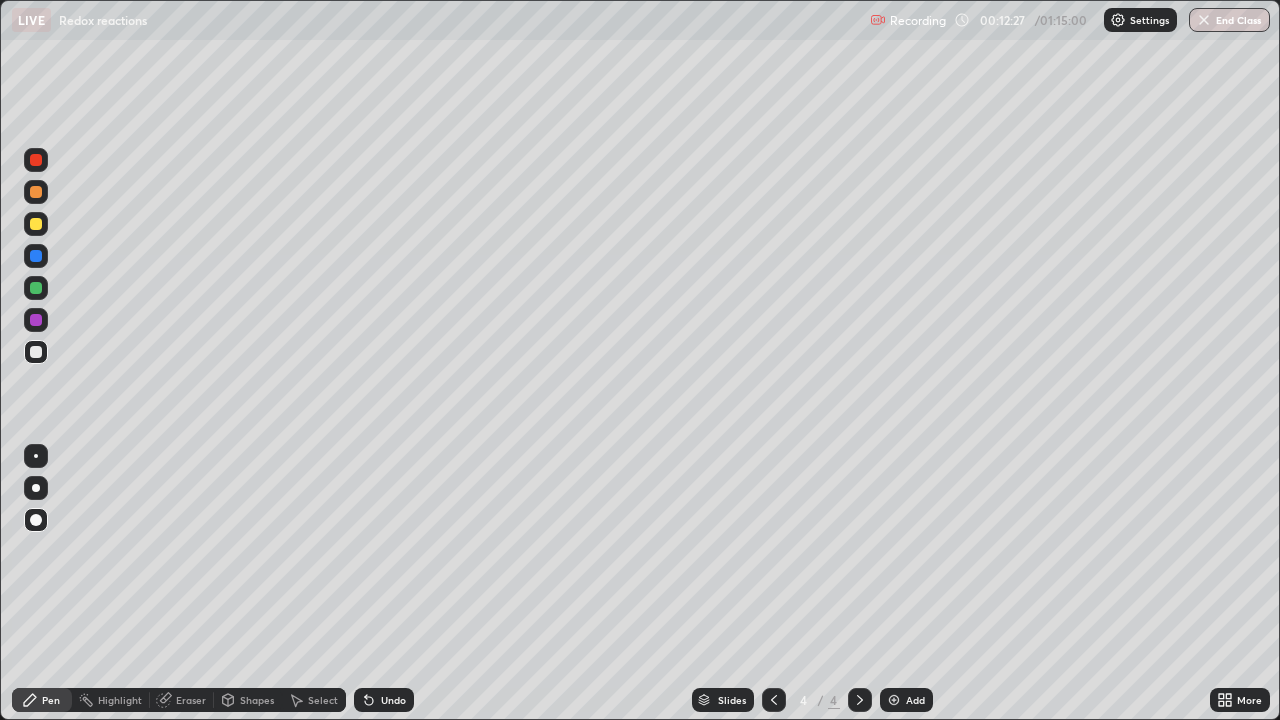 click at bounding box center (36, 224) 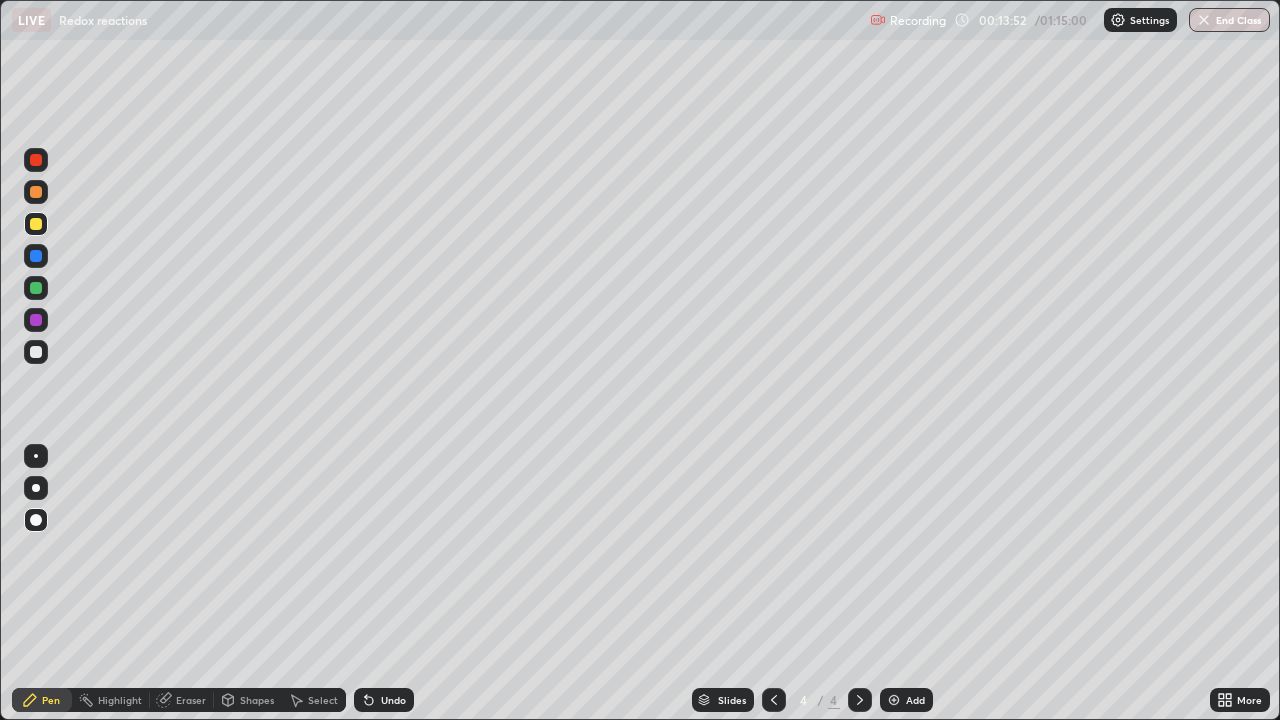 click at bounding box center (36, 320) 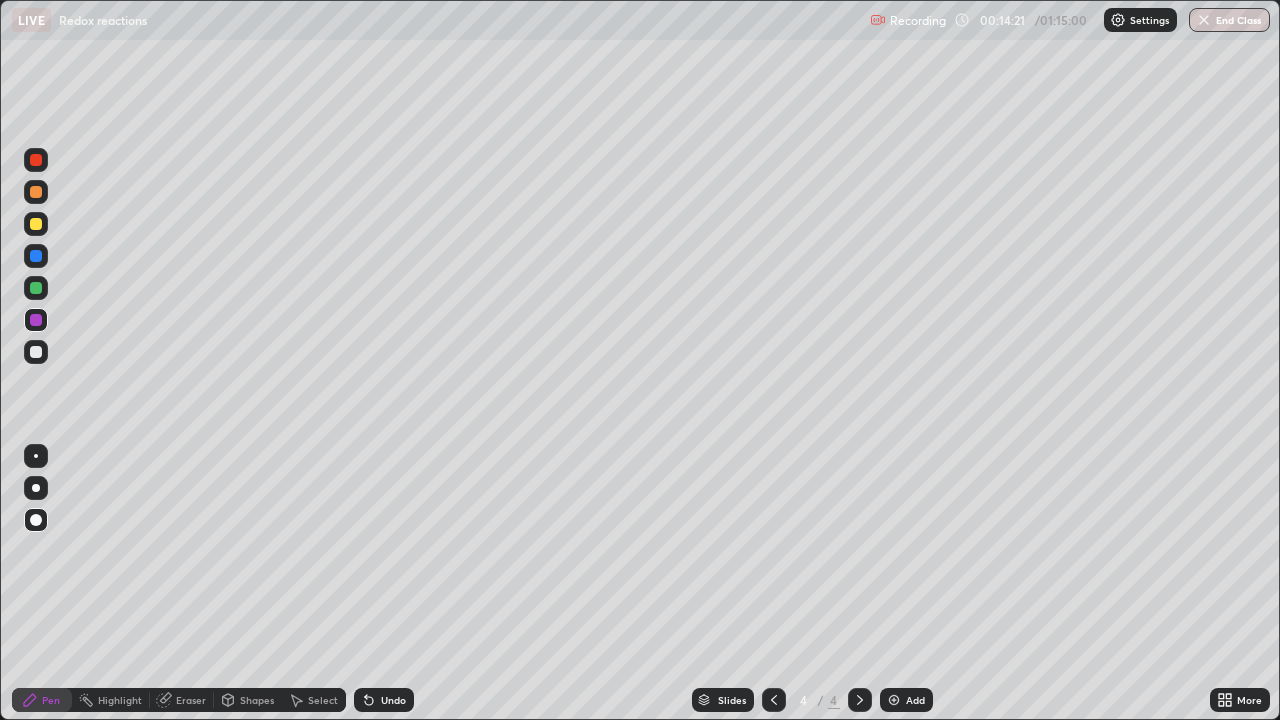 click on "Eraser" at bounding box center (182, 700) 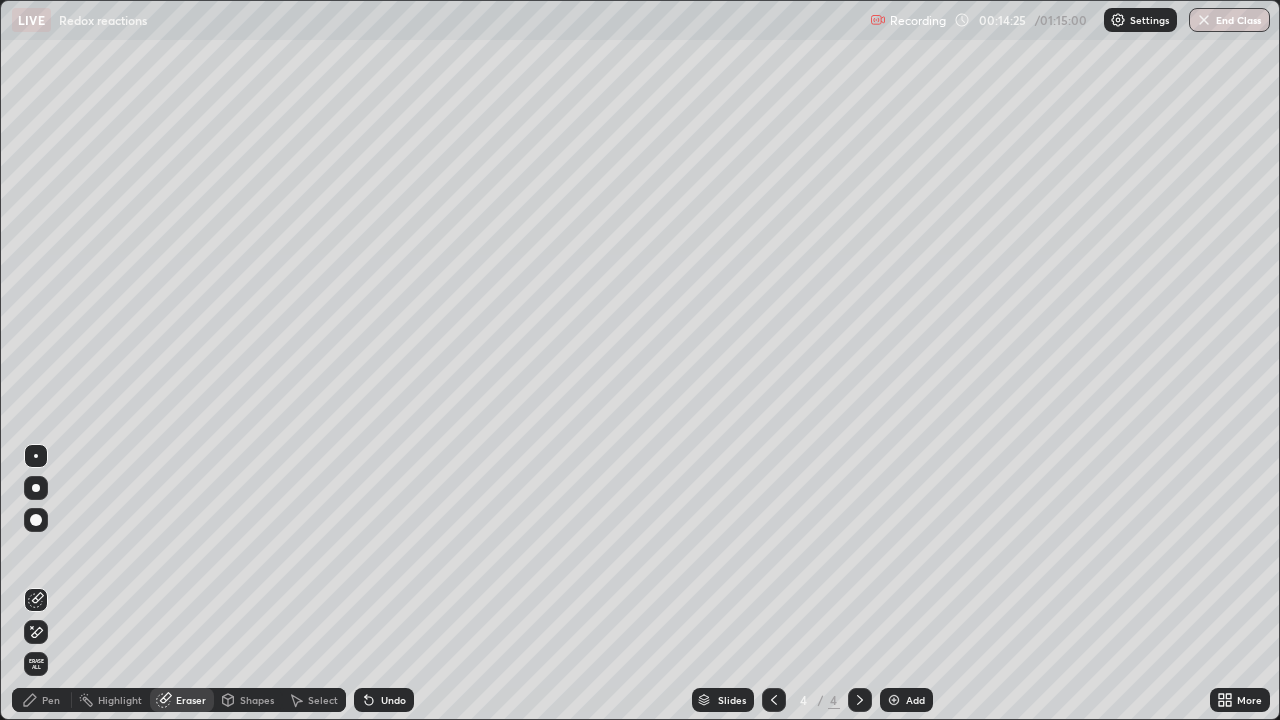 click on "Pen" at bounding box center [51, 700] 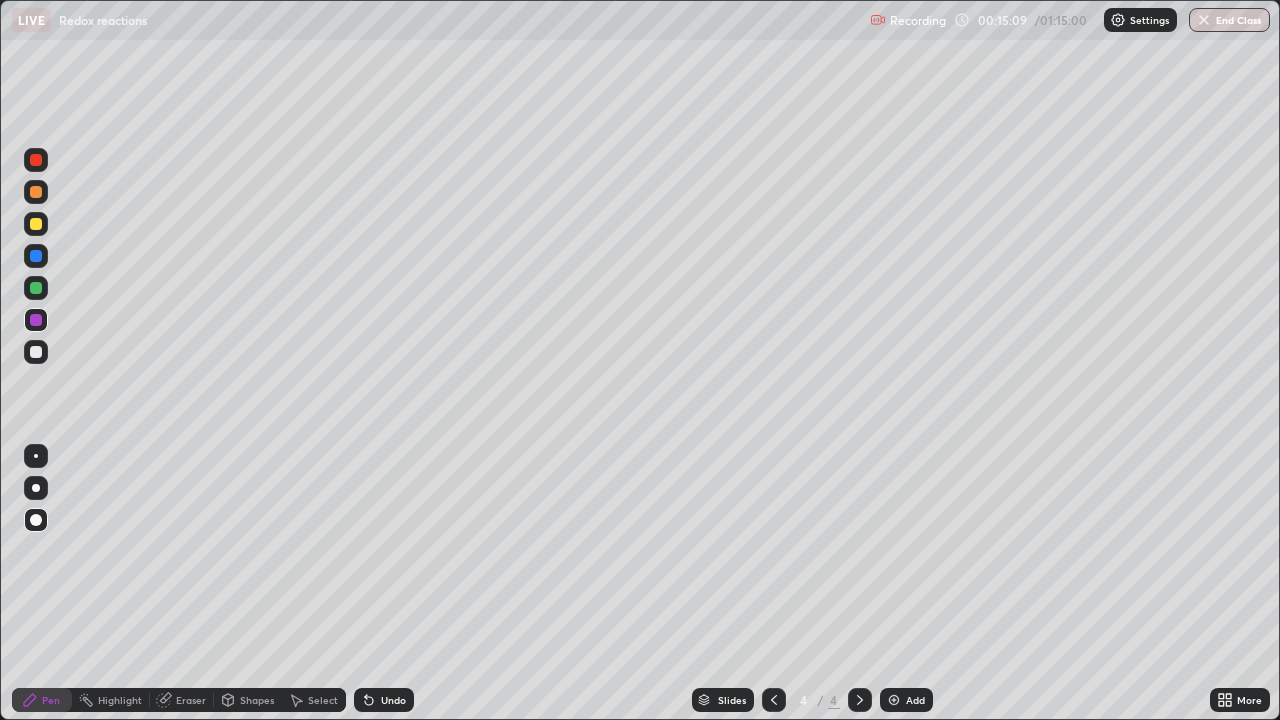 click on "Undo" at bounding box center (393, 700) 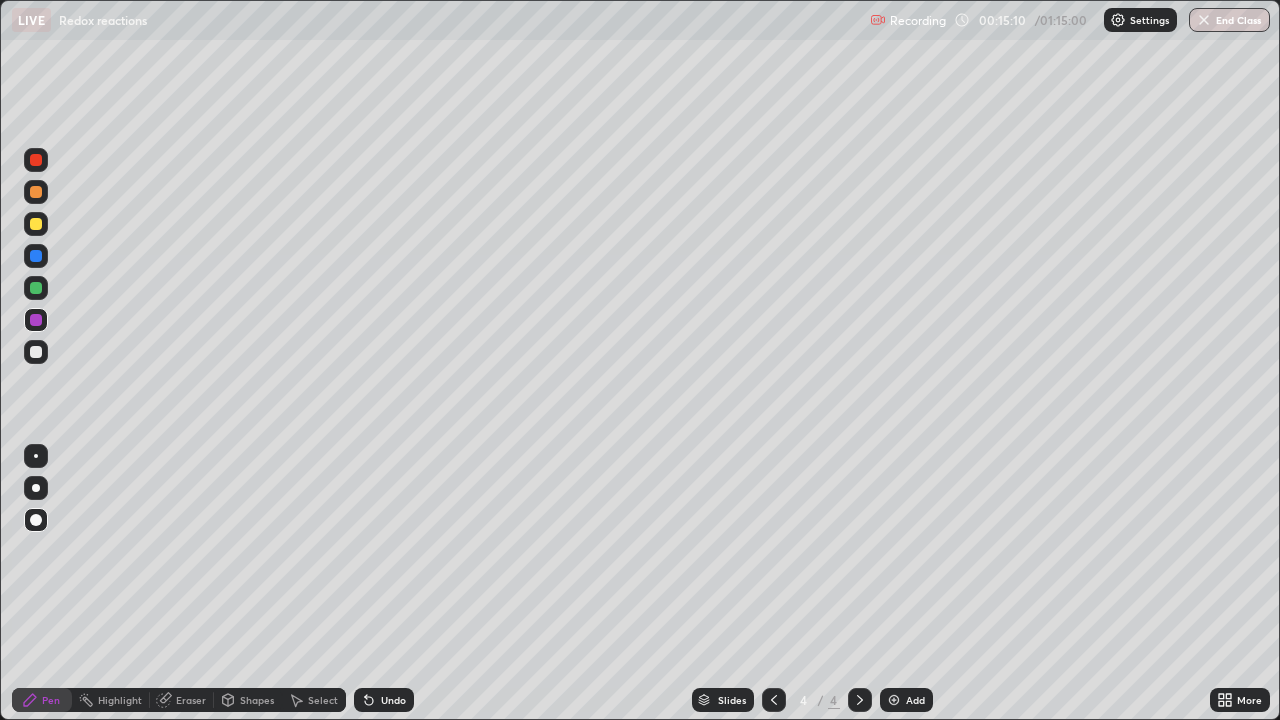 click on "Undo" at bounding box center (384, 700) 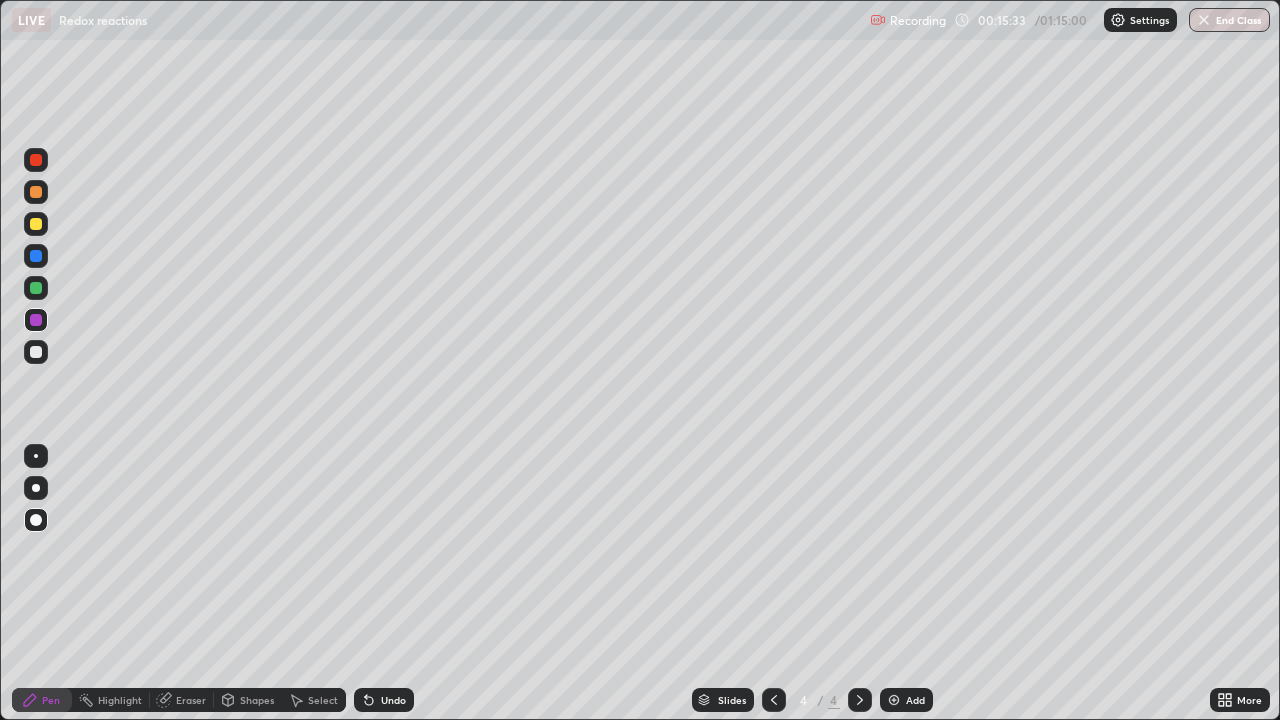 click on "Eraser" at bounding box center [182, 700] 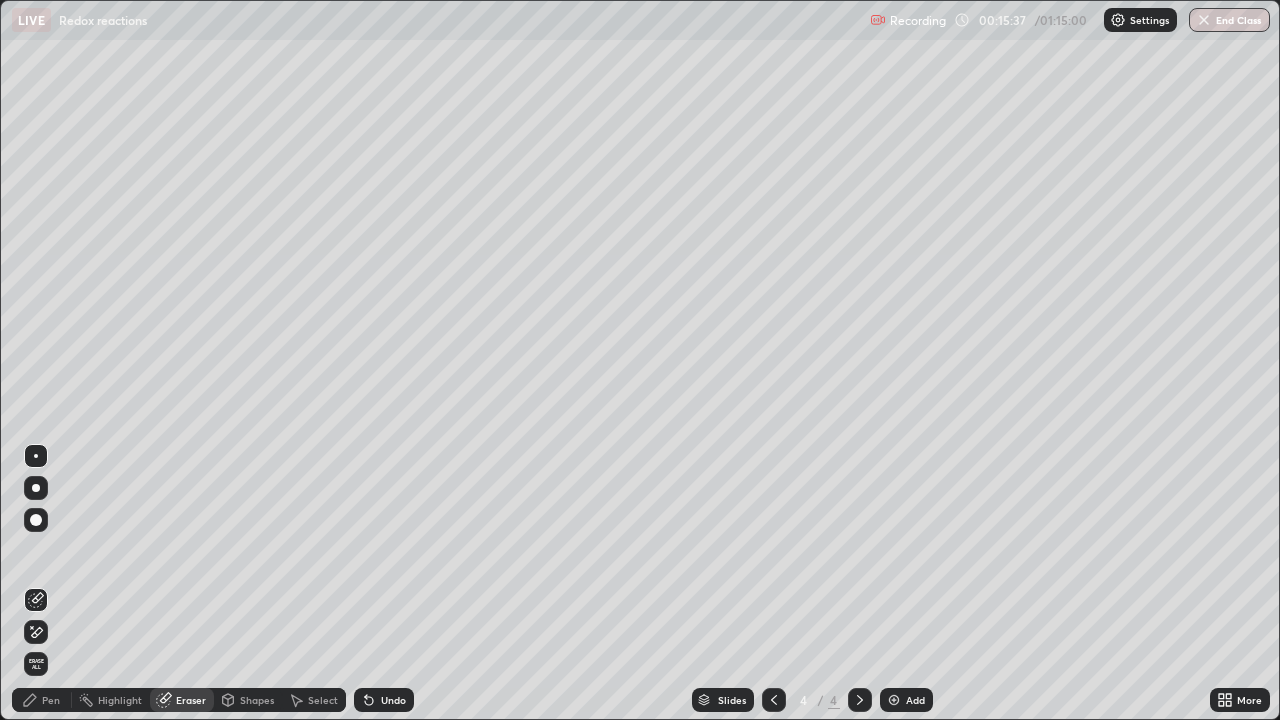 click on "Pen" at bounding box center (51, 700) 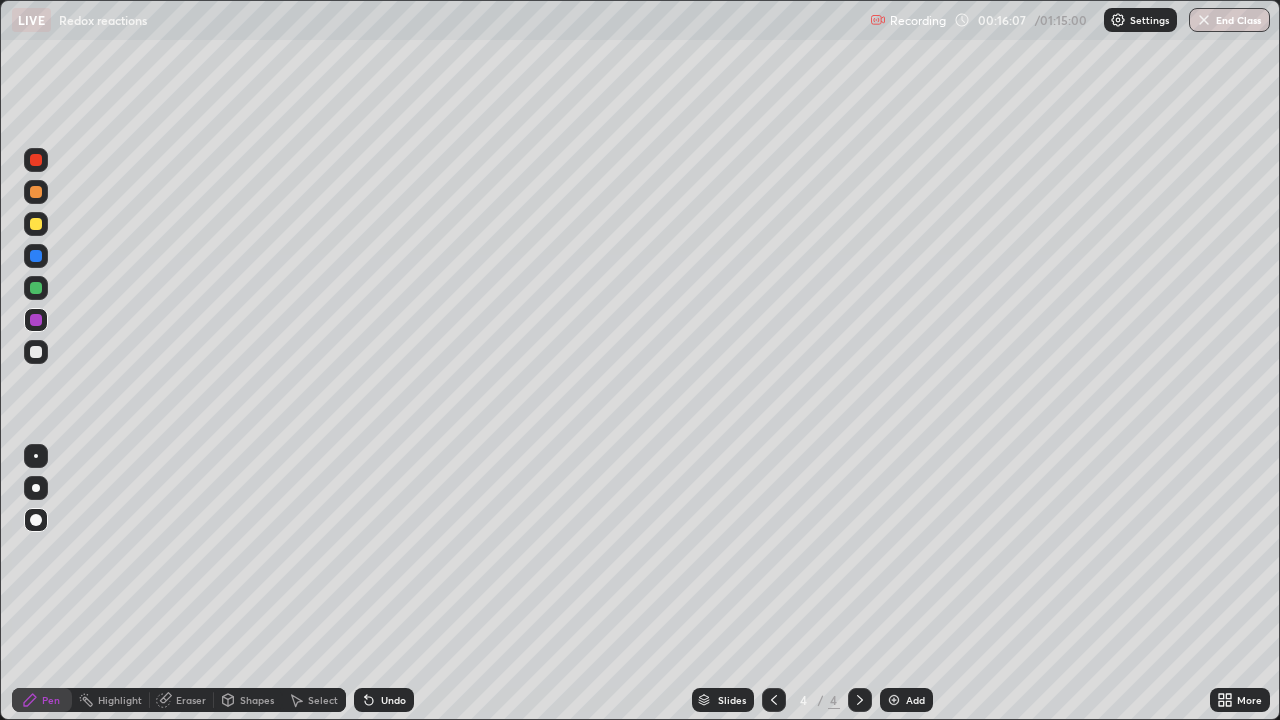 click at bounding box center [36, 256] 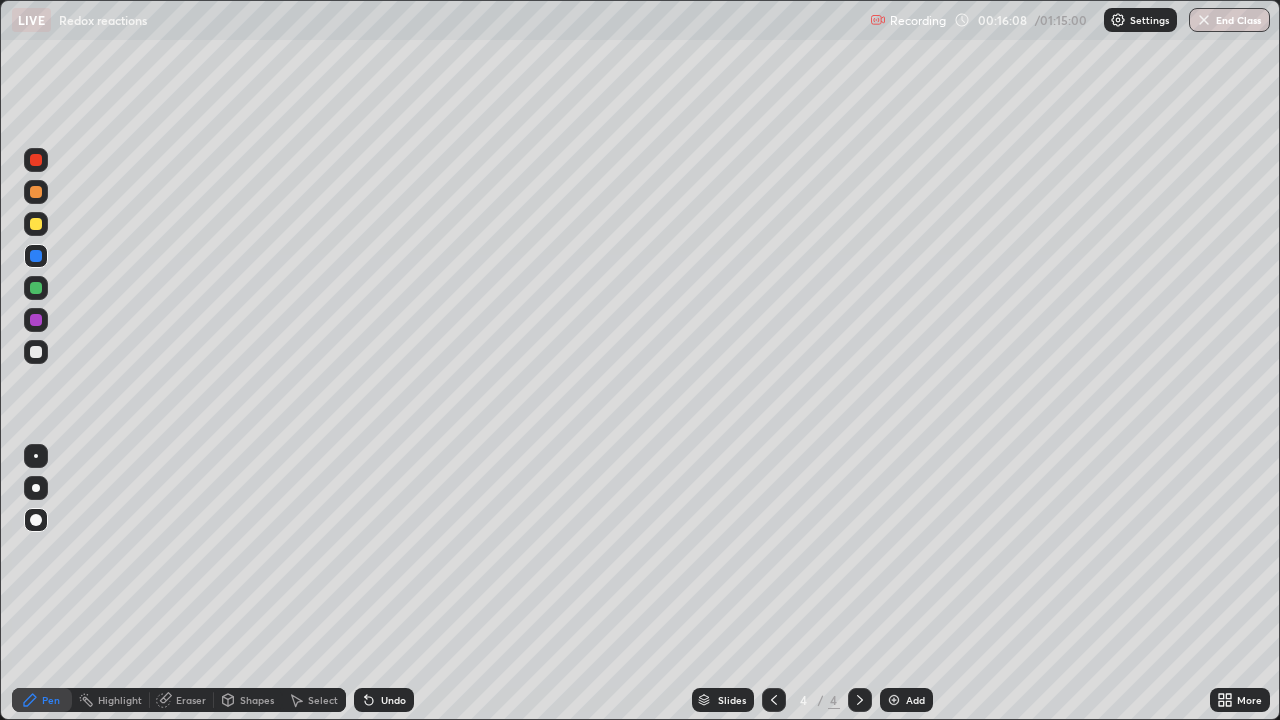 click at bounding box center [36, 288] 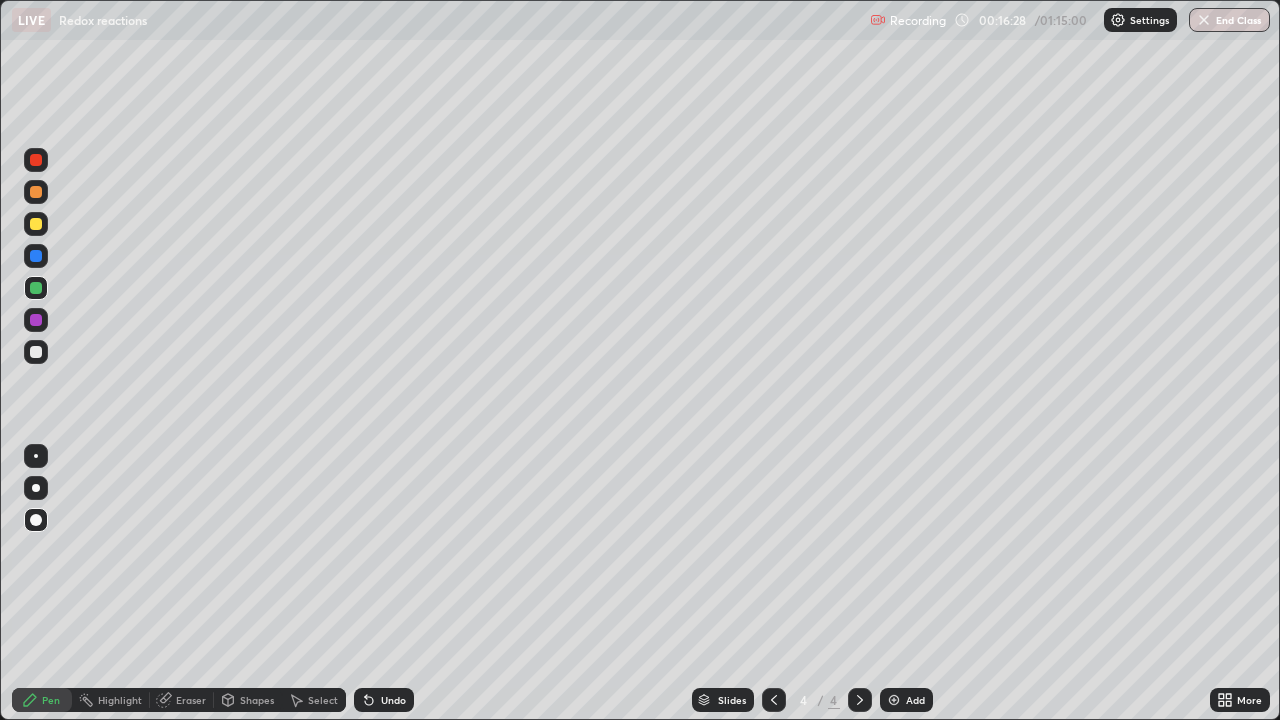 click 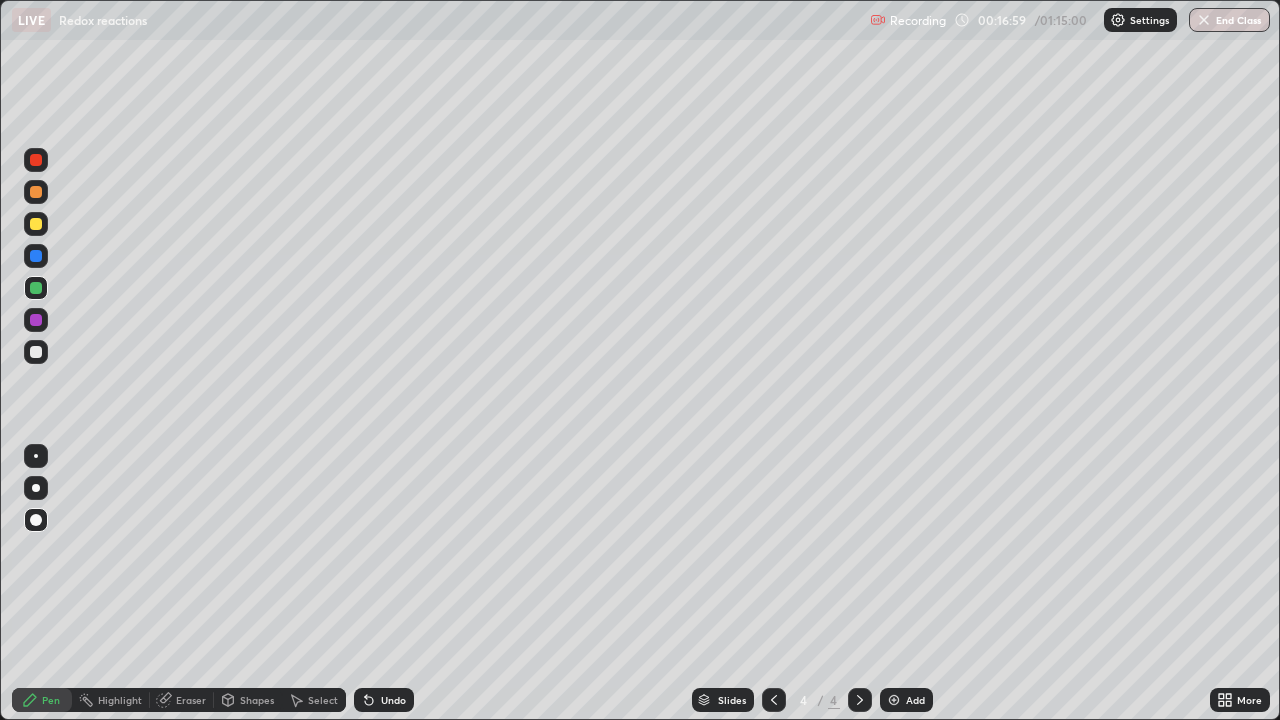 click 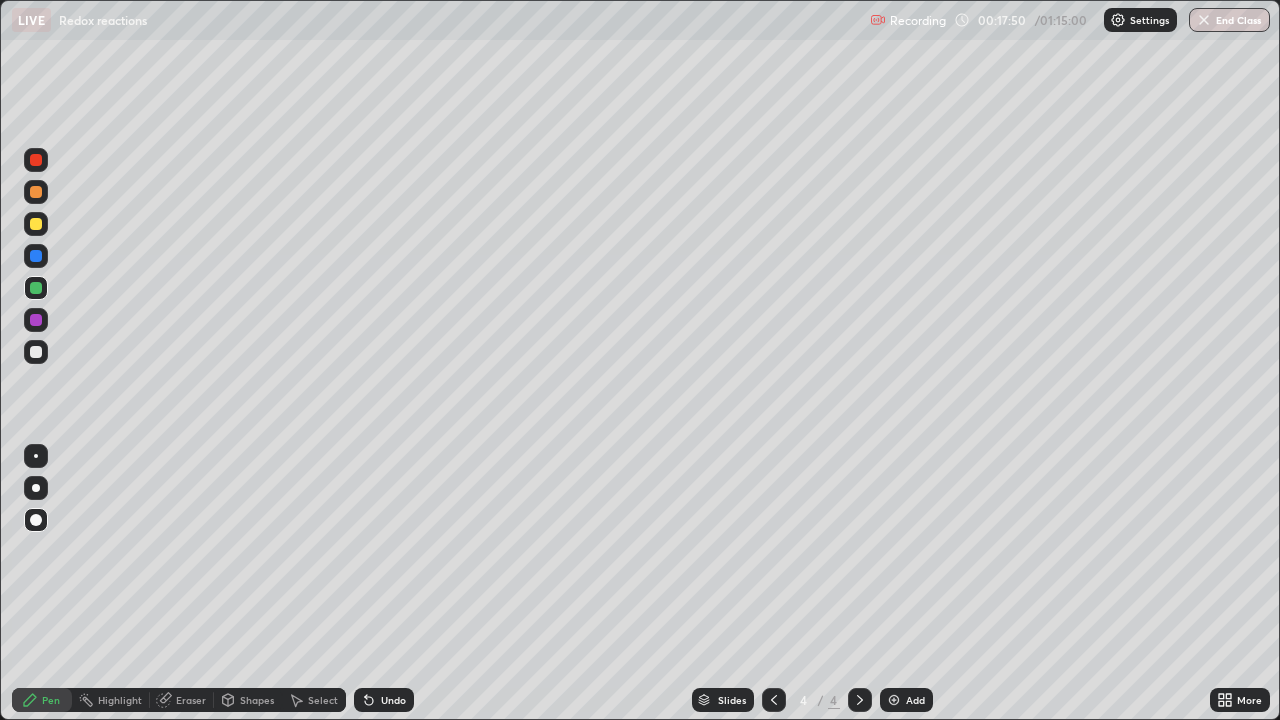click at bounding box center [894, 700] 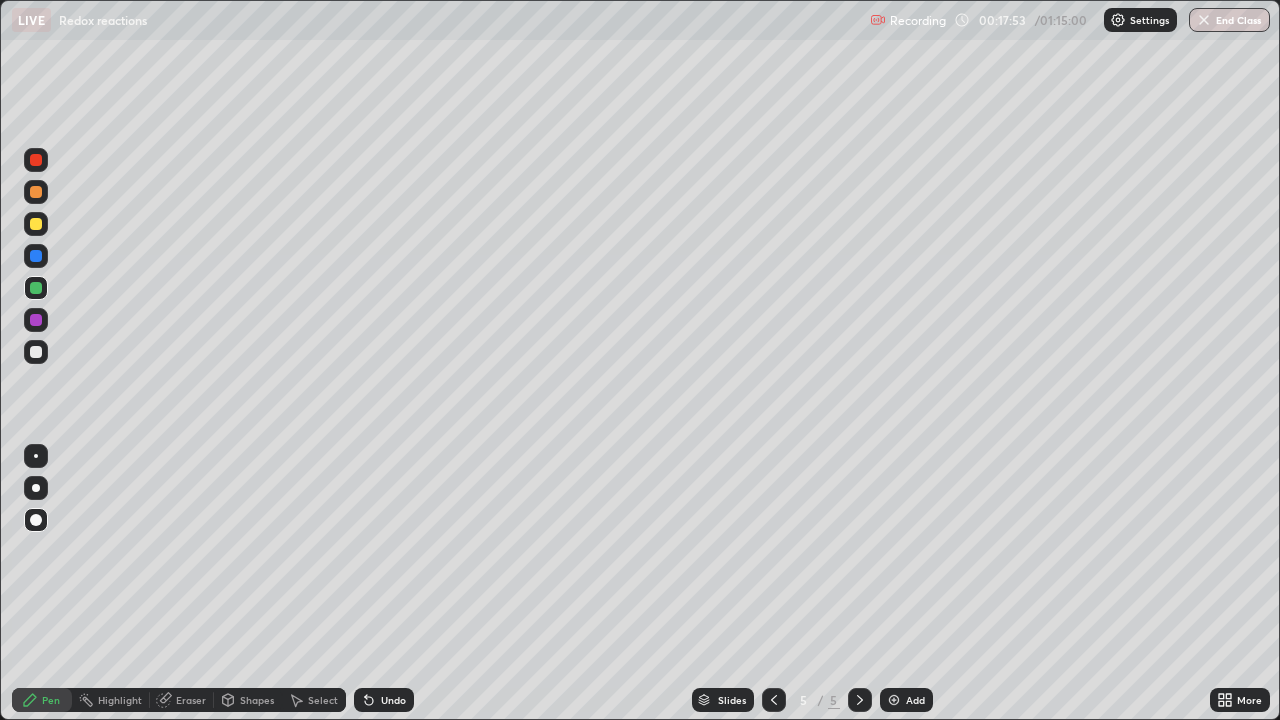 click at bounding box center [36, 352] 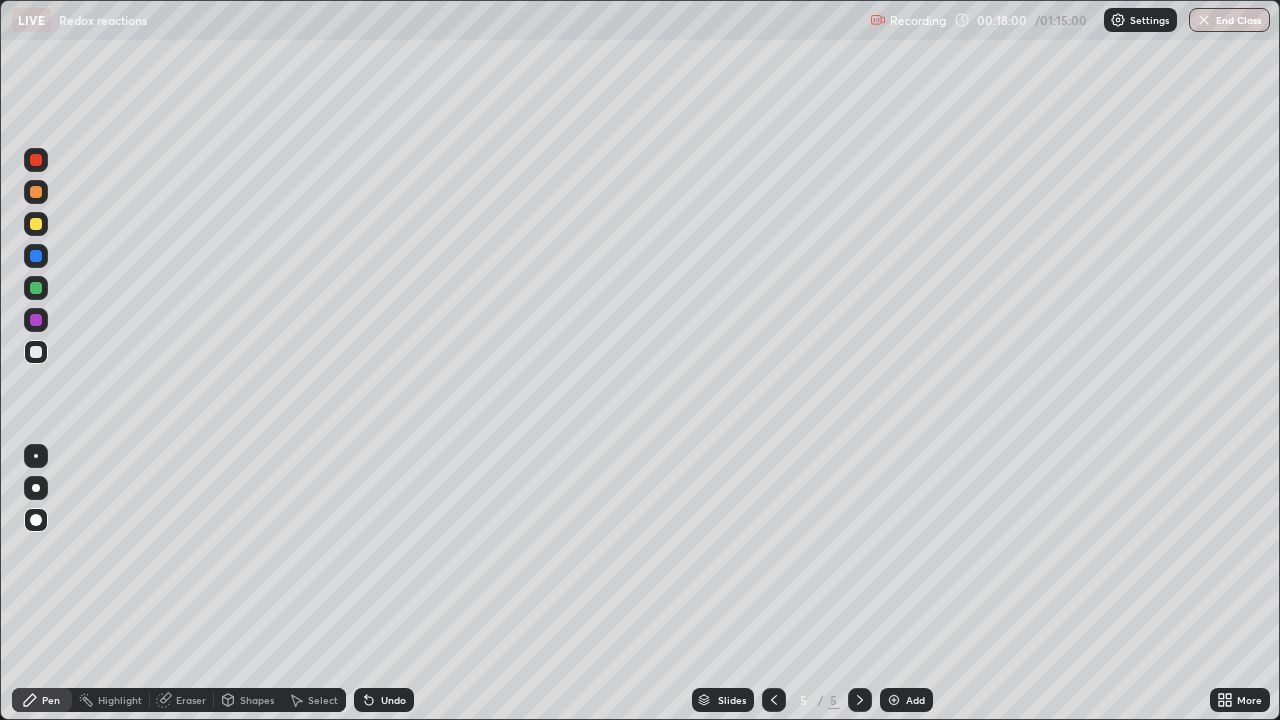click on "Undo" at bounding box center [384, 700] 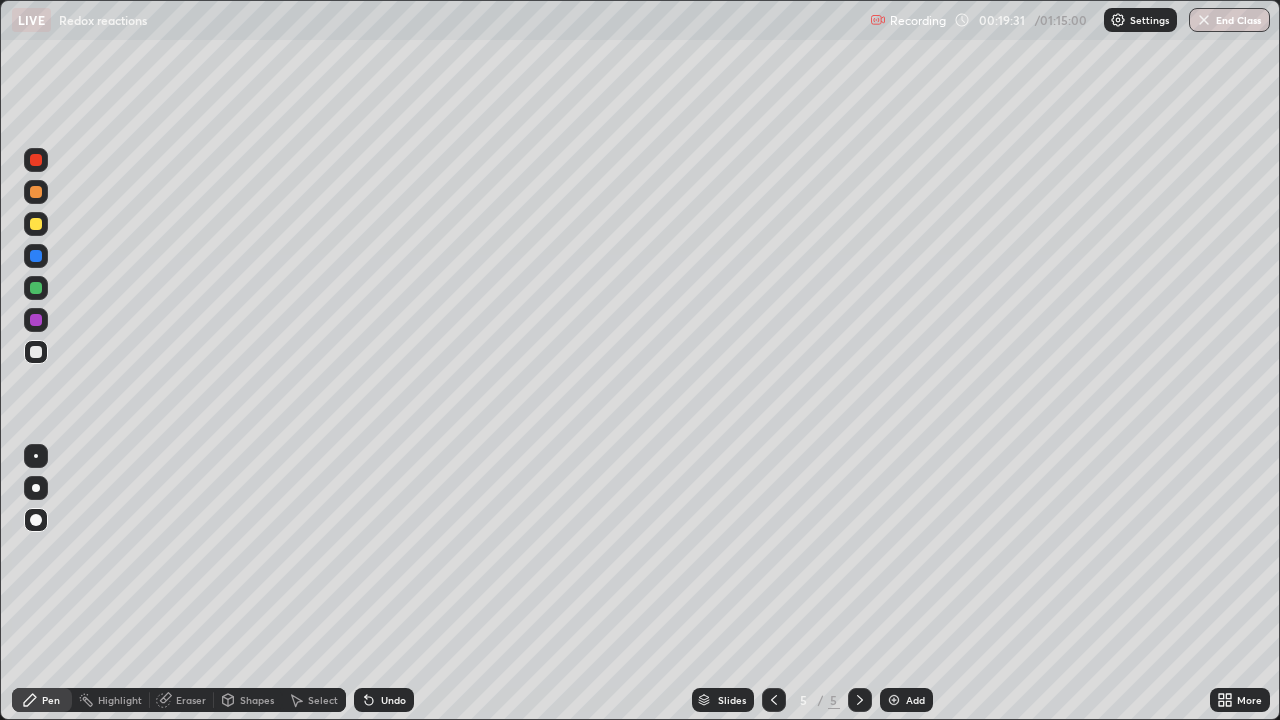 click at bounding box center [36, 224] 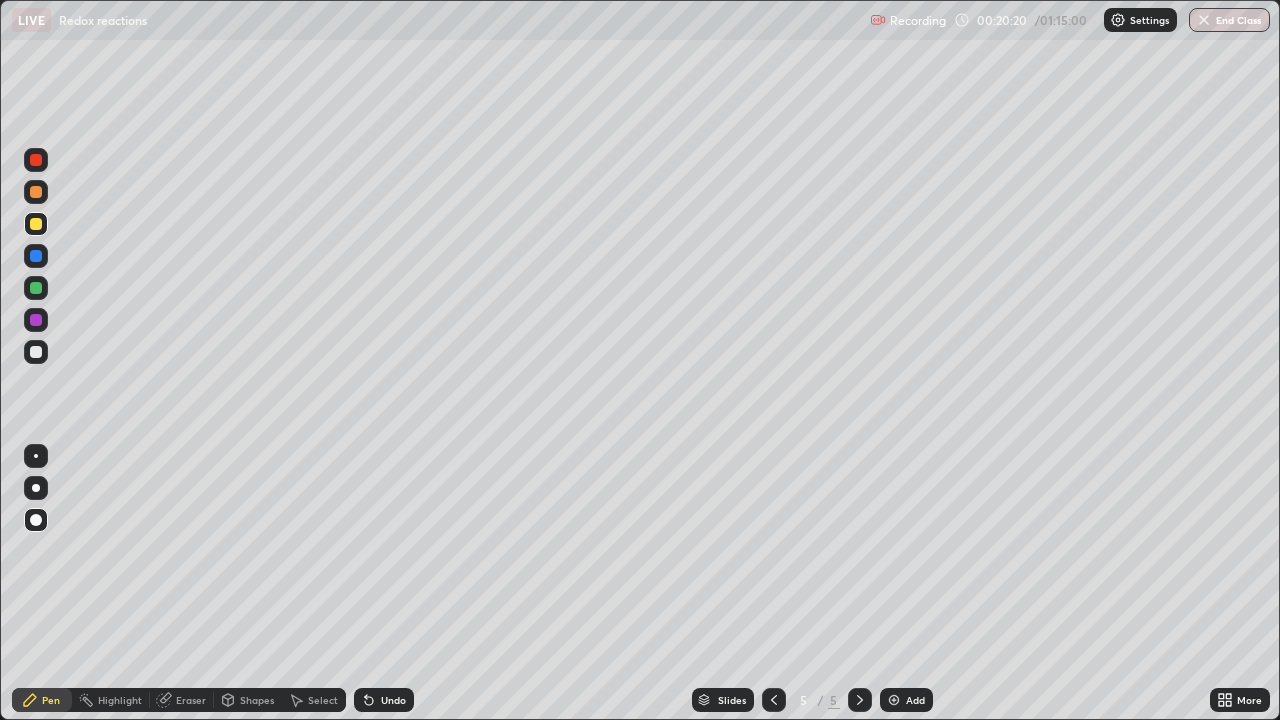 click at bounding box center (36, 352) 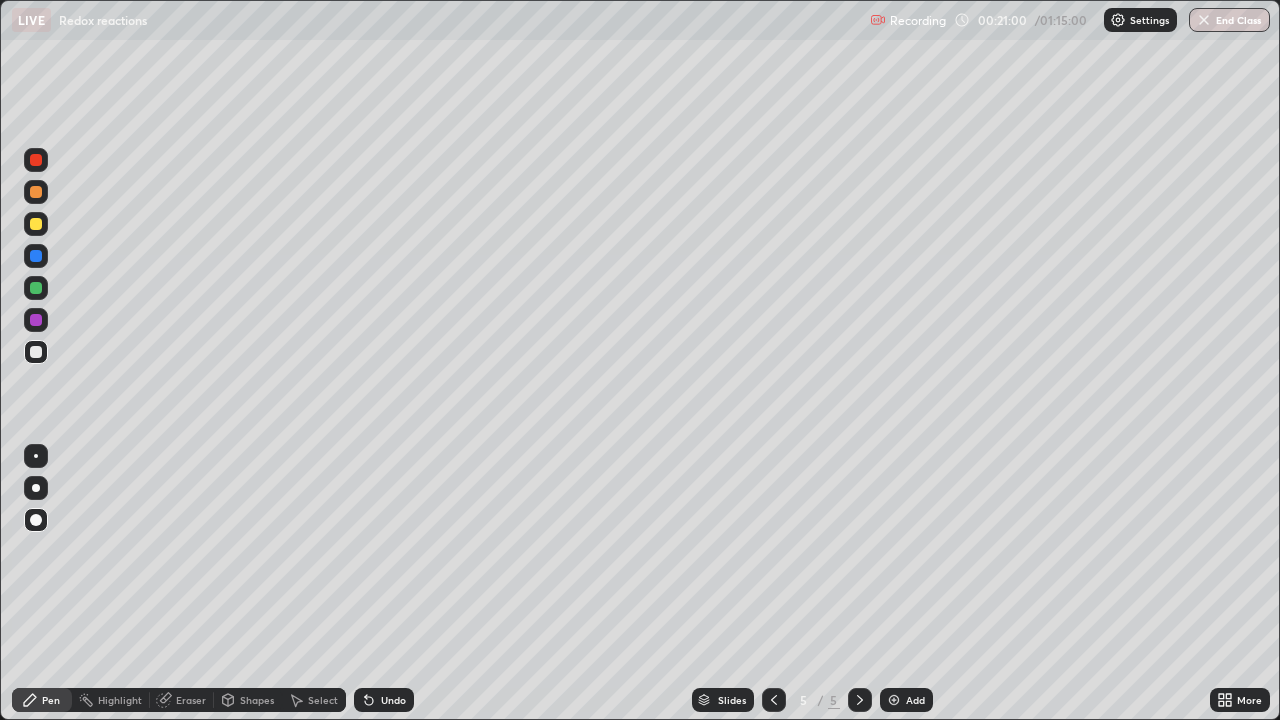 click at bounding box center (36, 256) 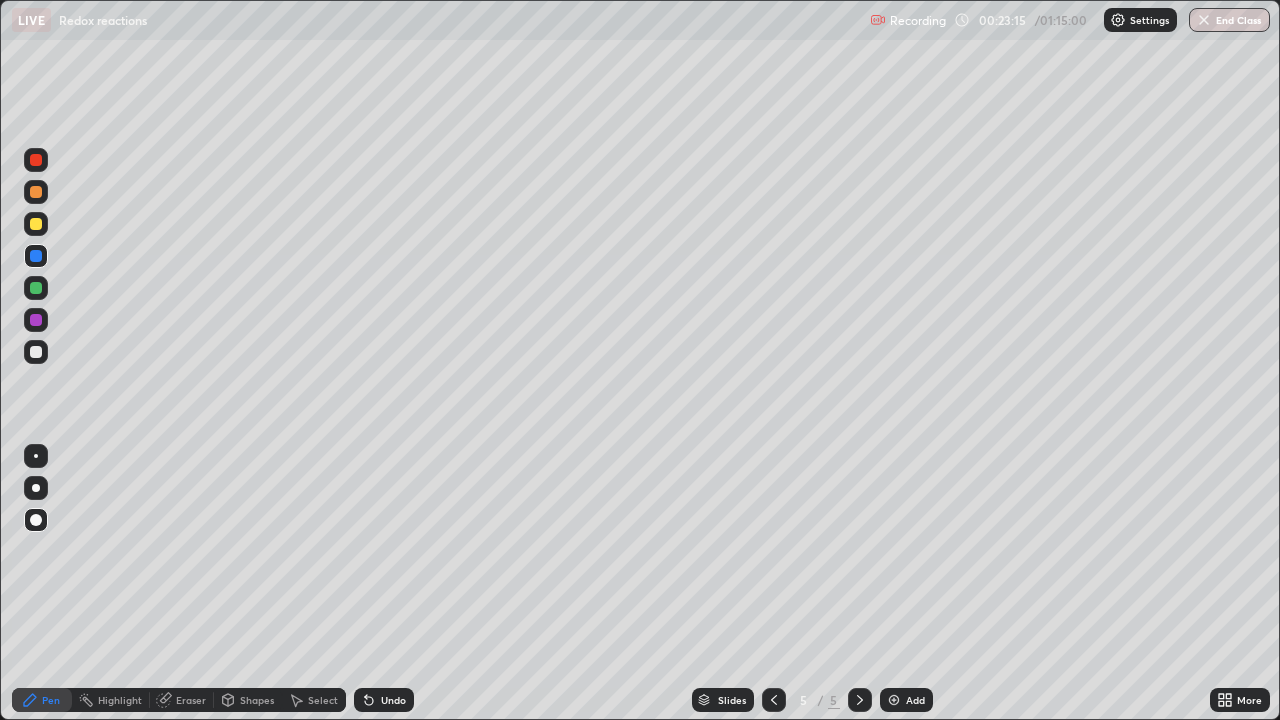 click at bounding box center [894, 700] 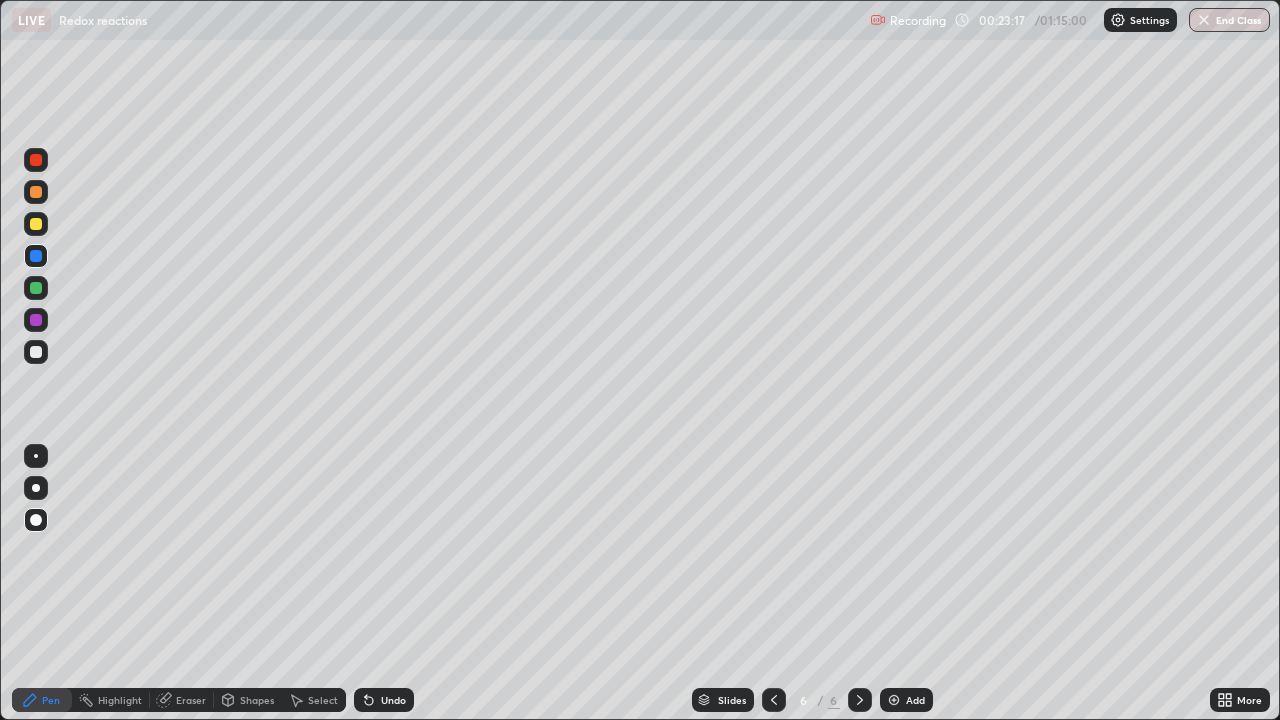 click at bounding box center (36, 224) 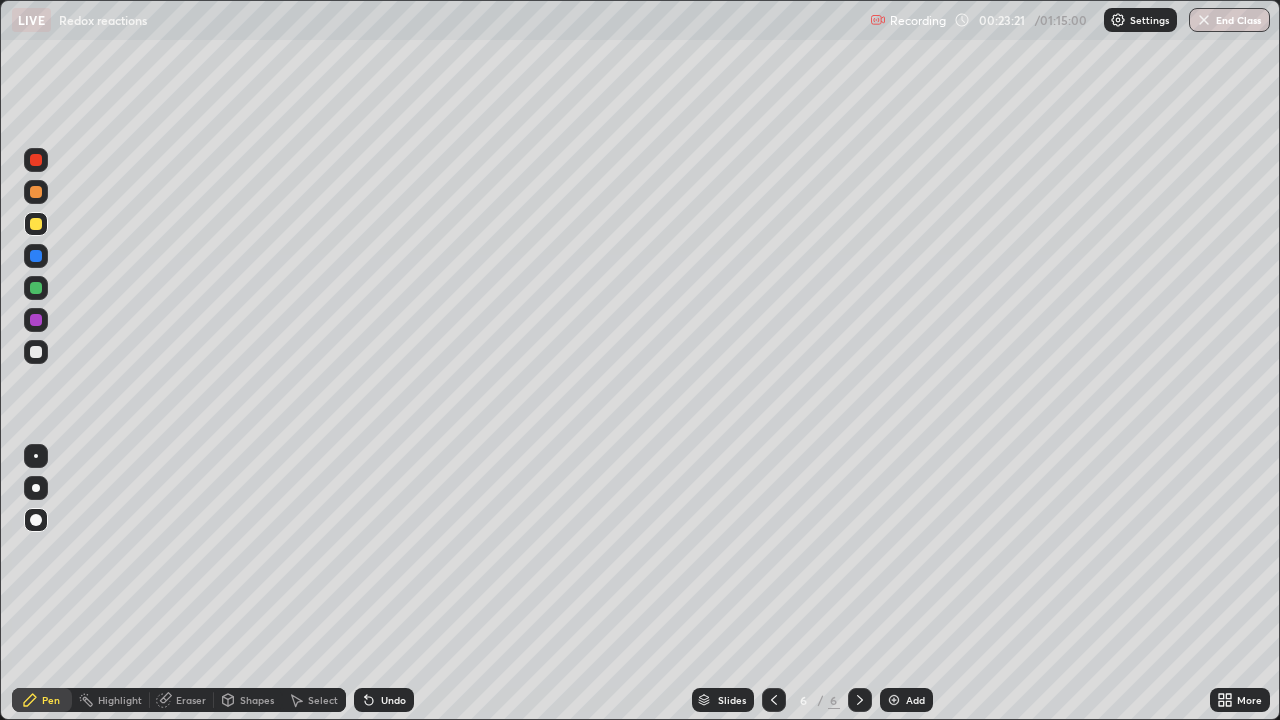 click at bounding box center [36, 352] 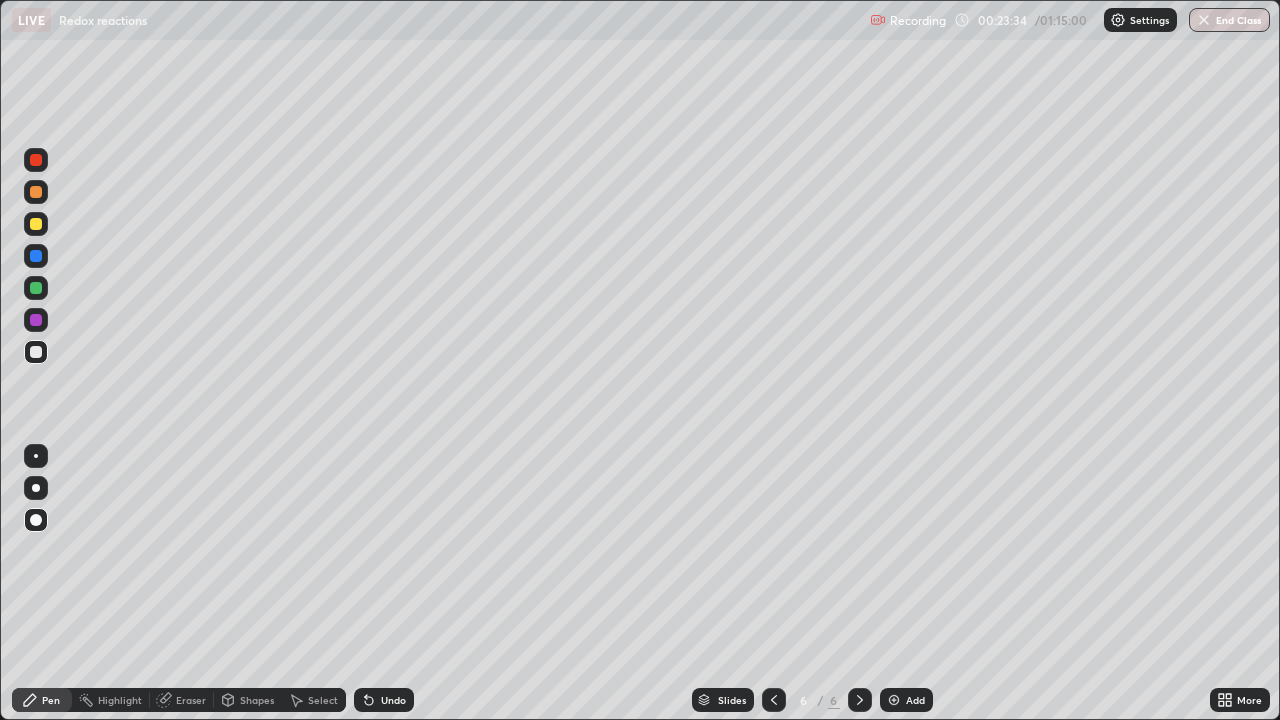 click on "Undo" at bounding box center [393, 700] 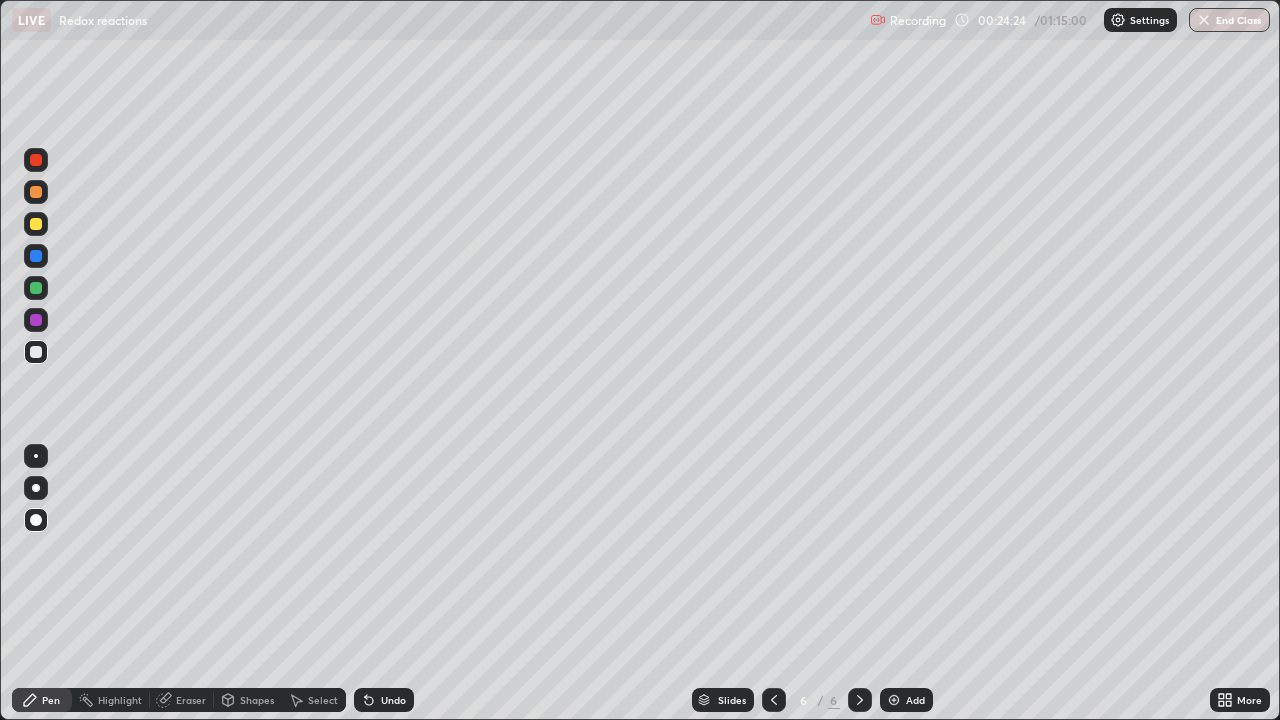 click at bounding box center [36, 288] 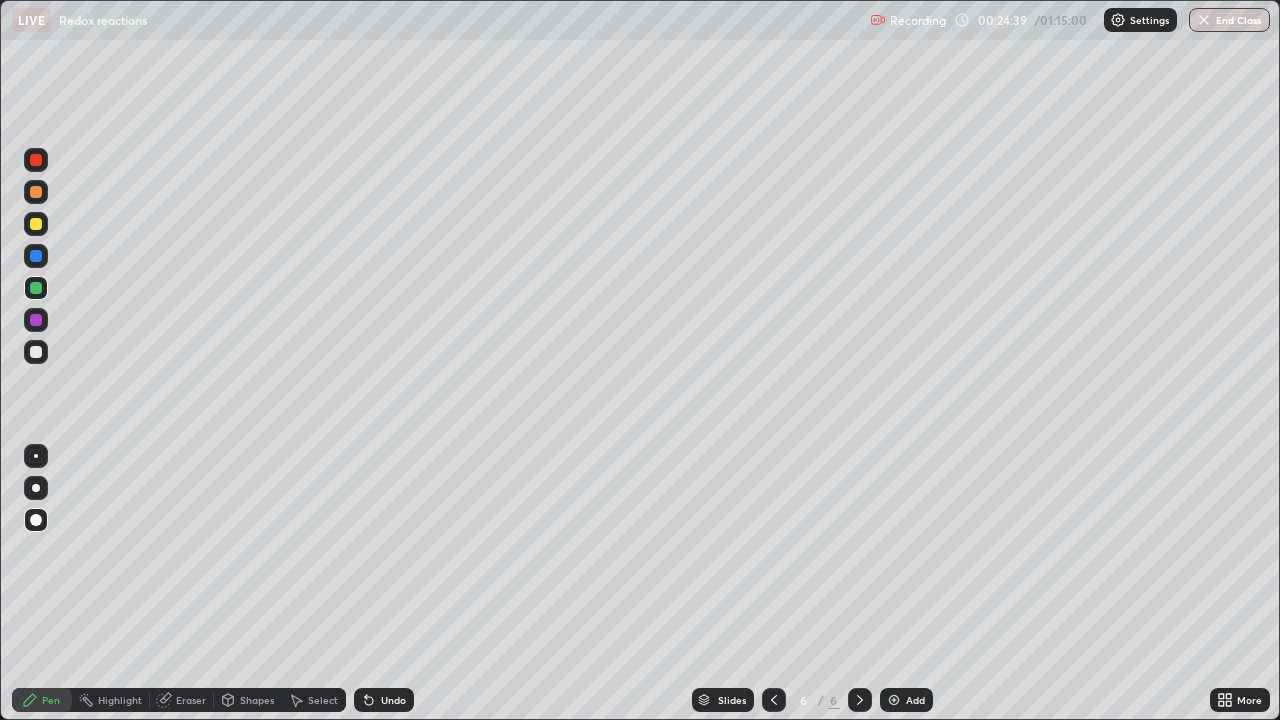 click at bounding box center (36, 352) 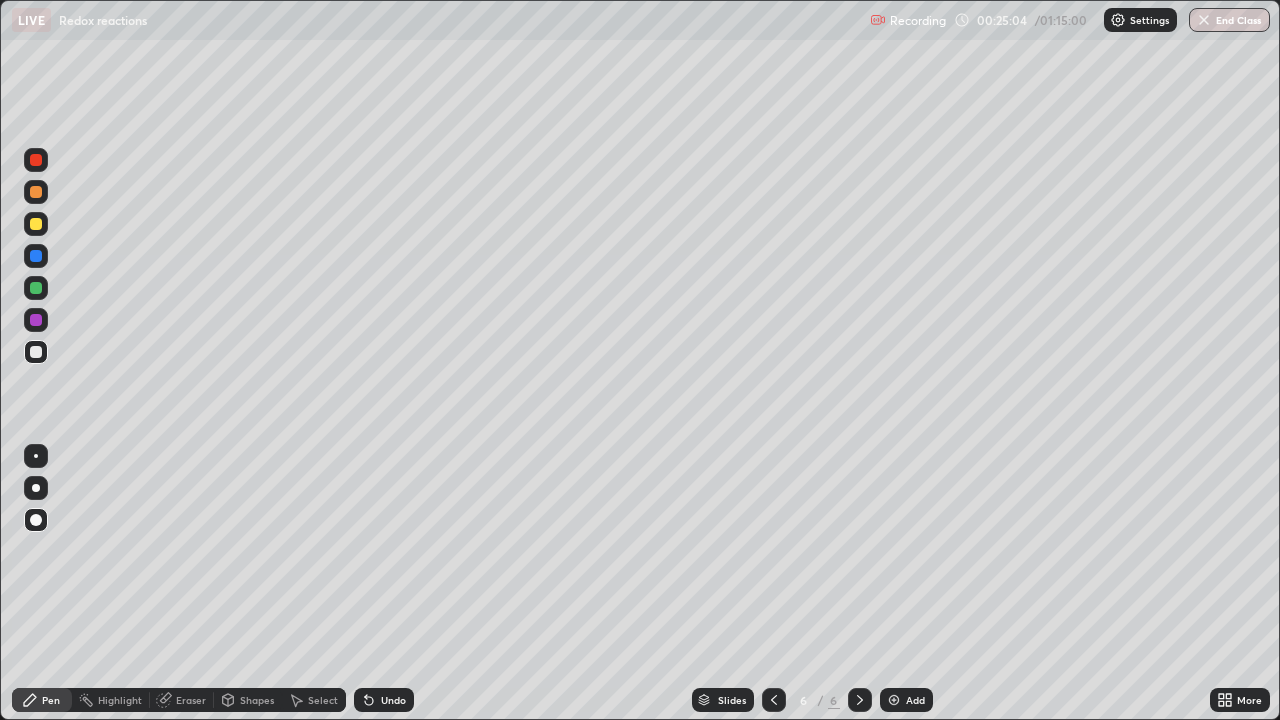 click at bounding box center [36, 288] 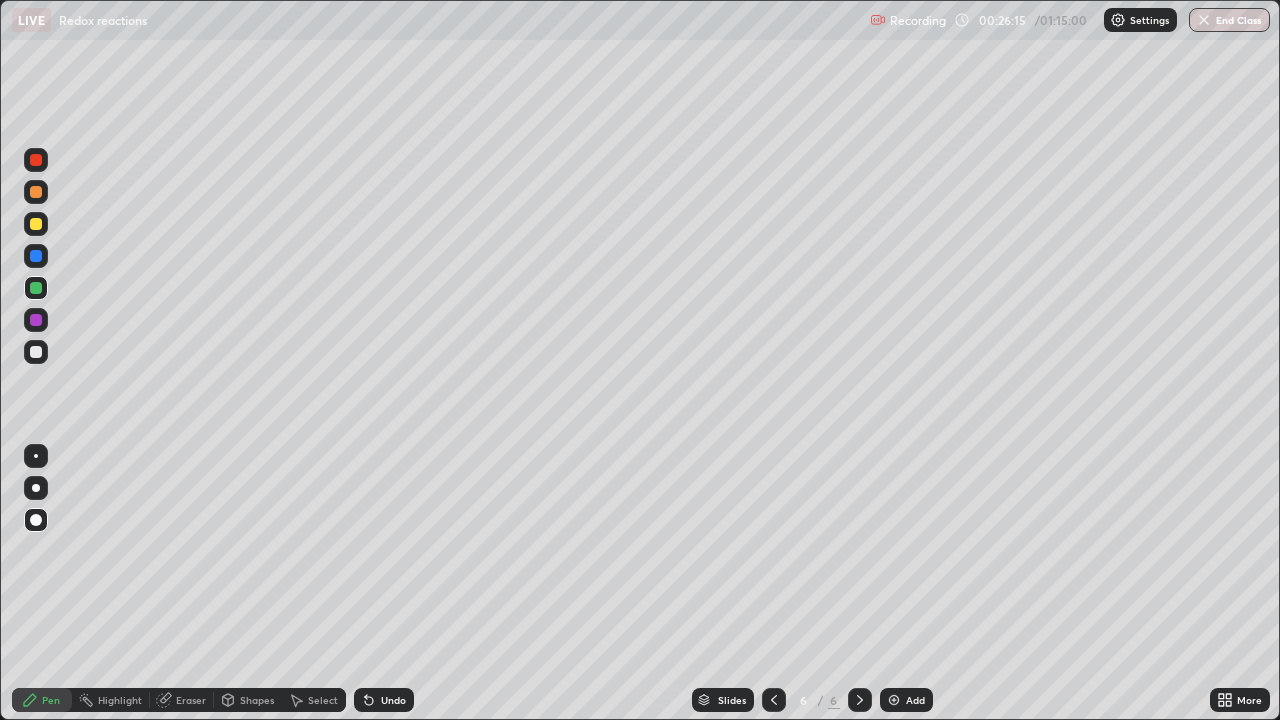 click on "Undo" at bounding box center (393, 700) 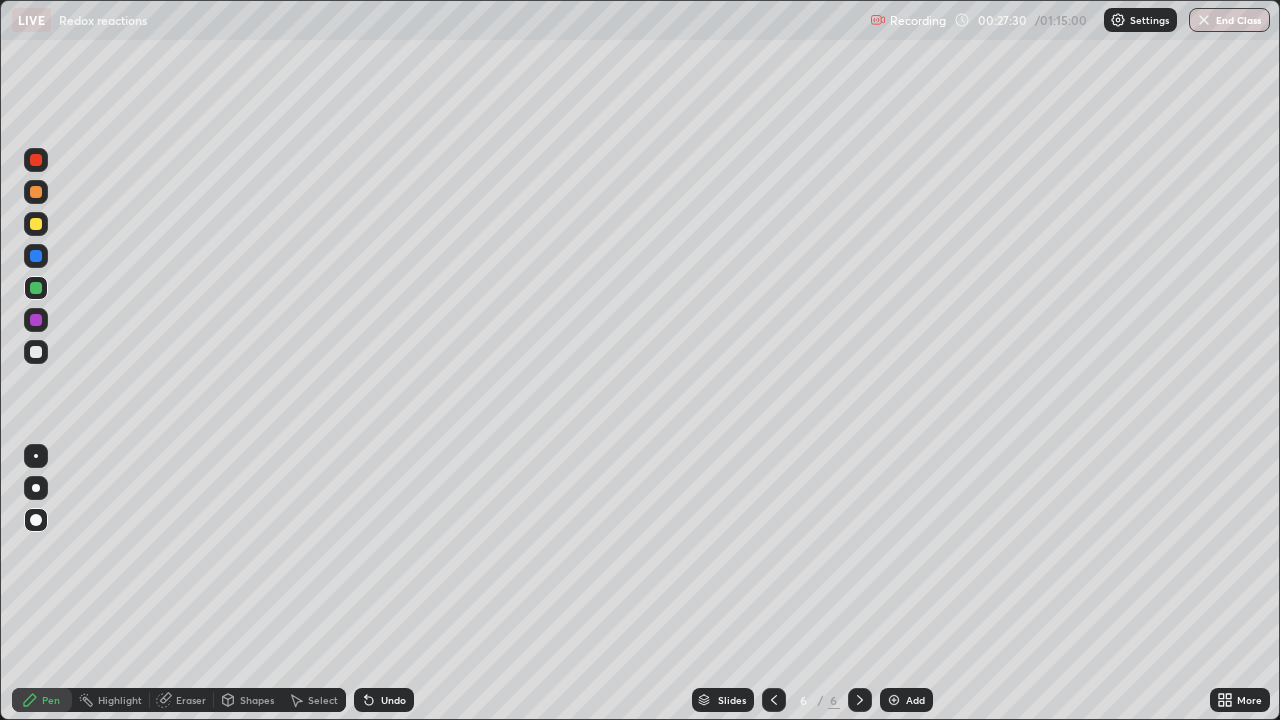 click at bounding box center [894, 700] 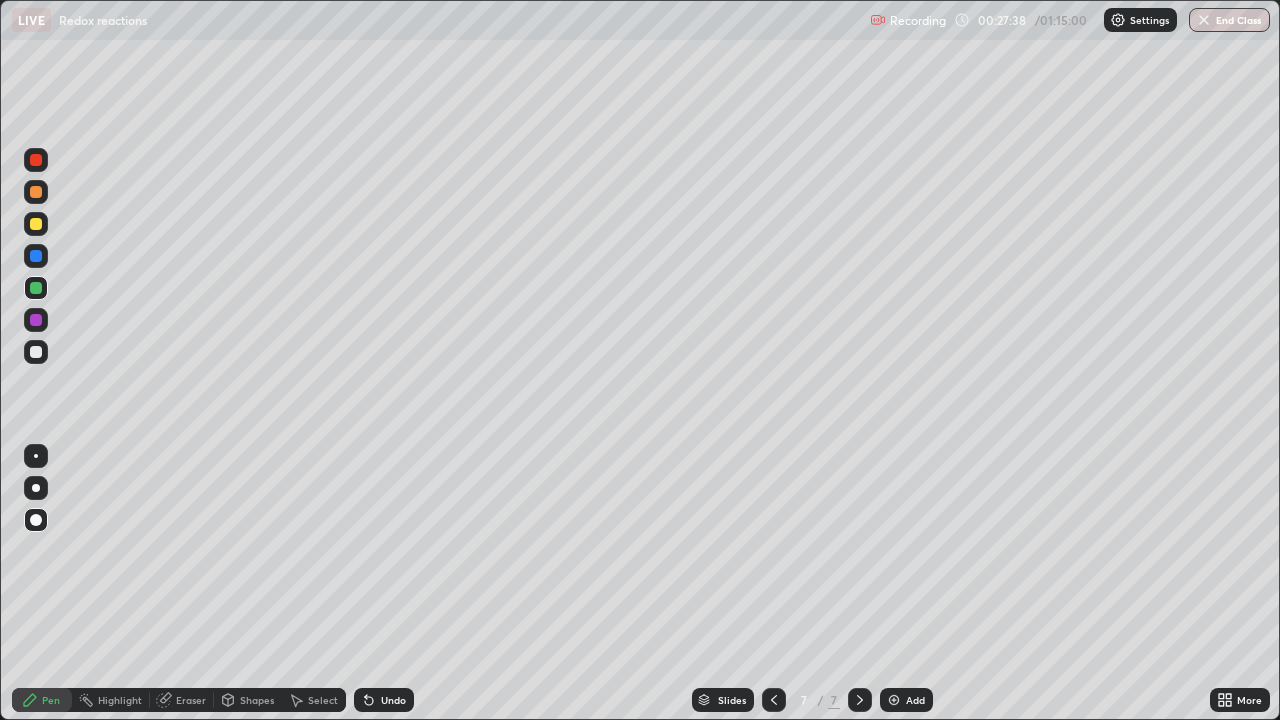 click at bounding box center (36, 352) 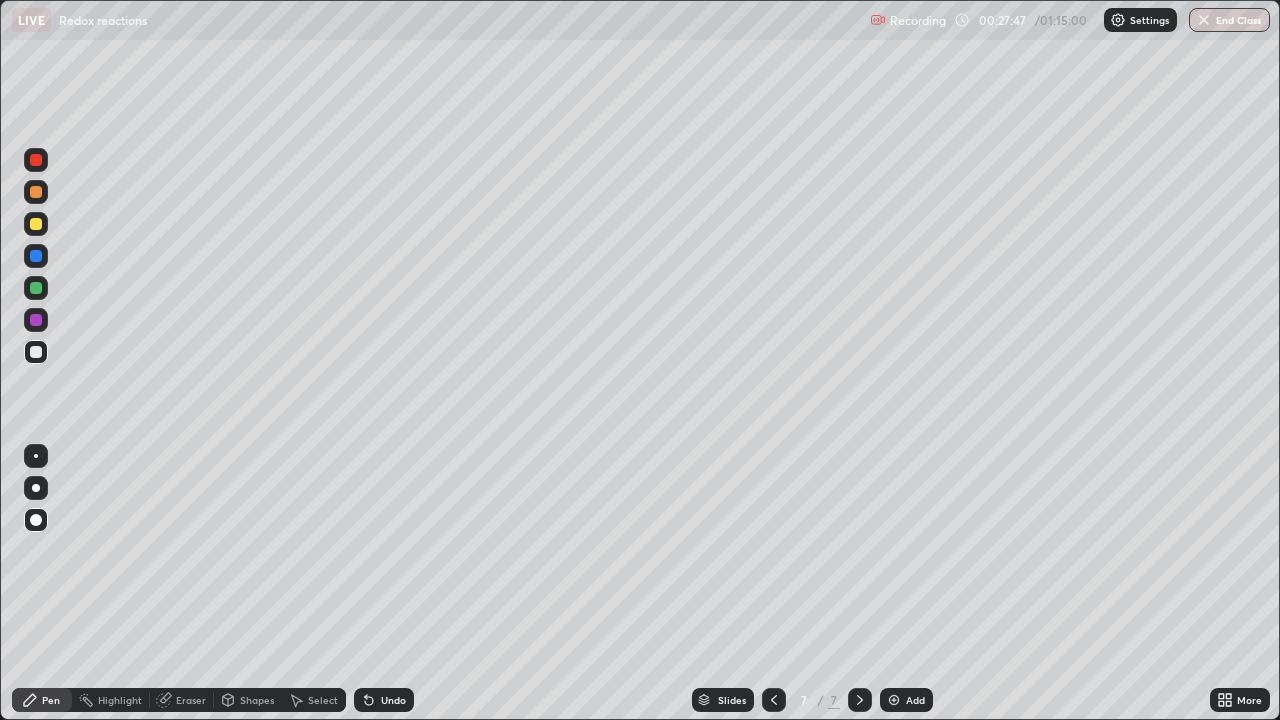 click 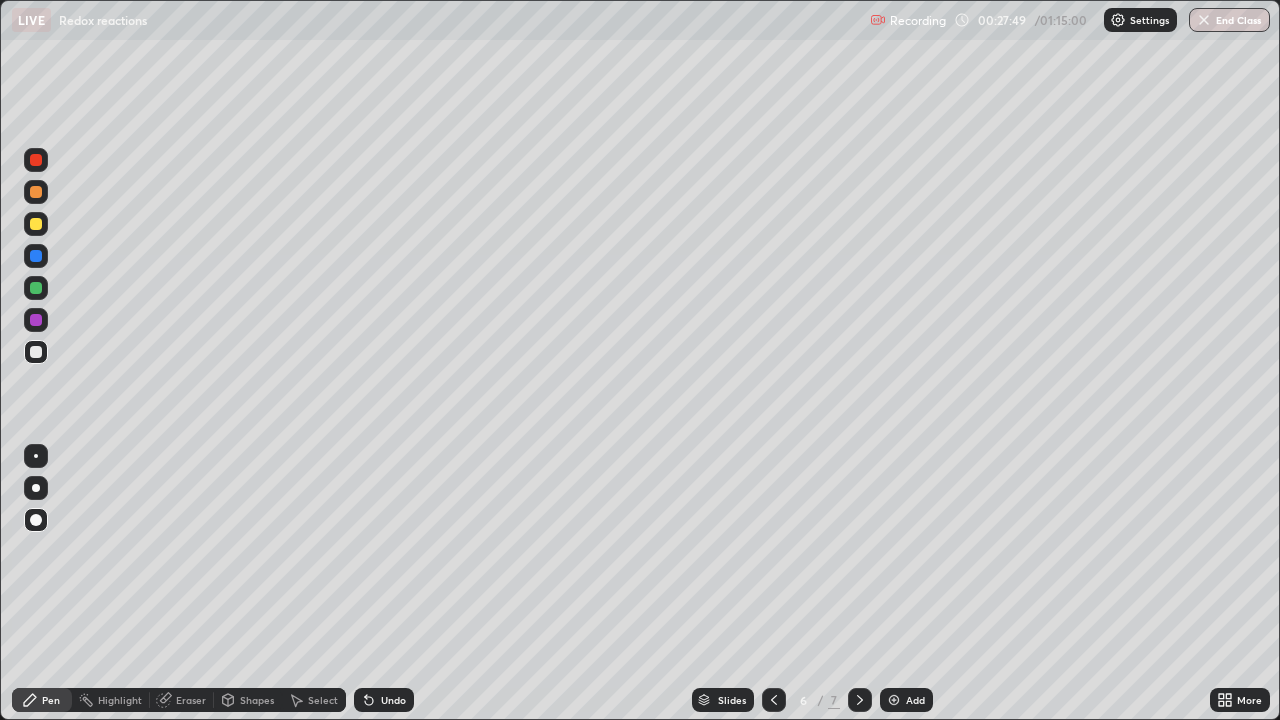 click 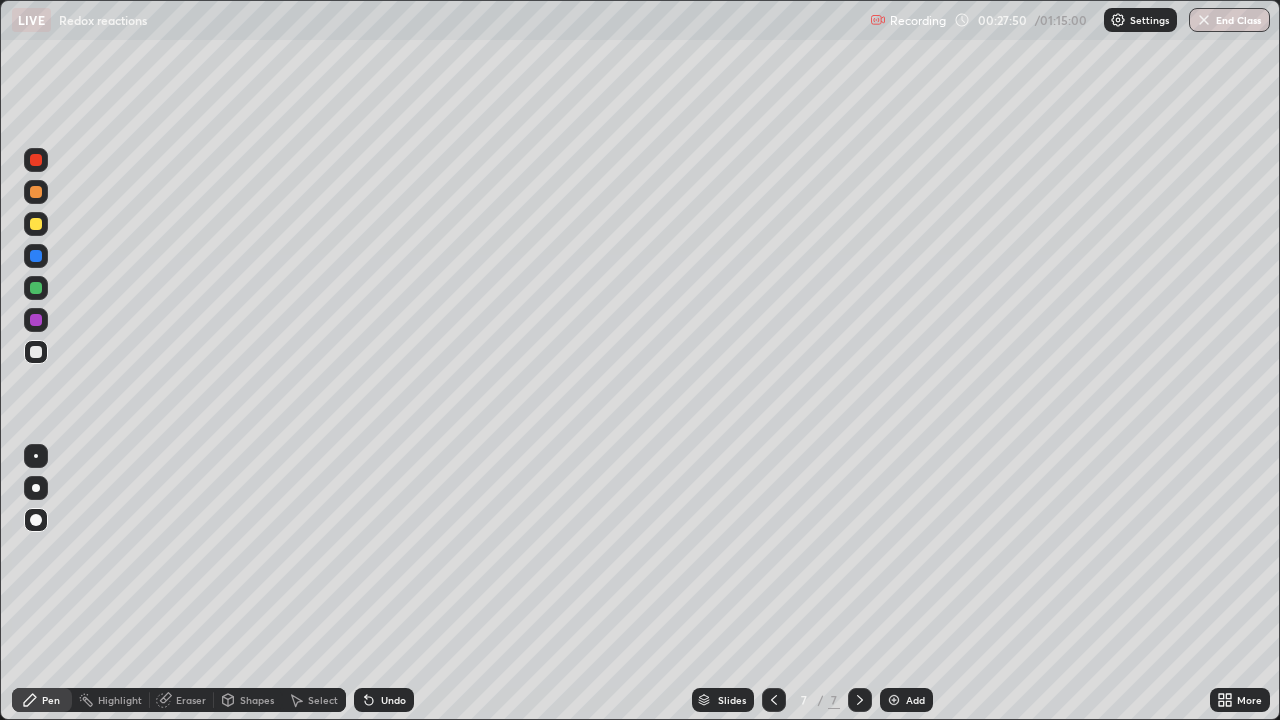 click on "Undo" at bounding box center (384, 700) 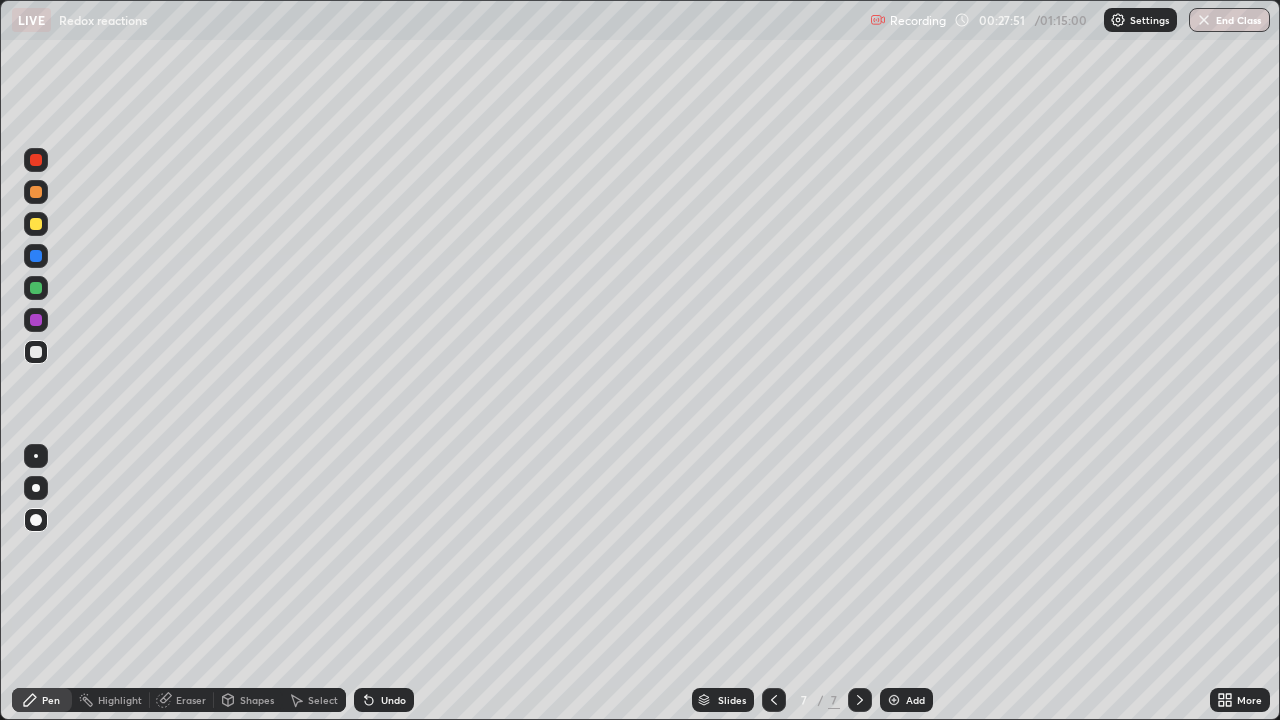 click 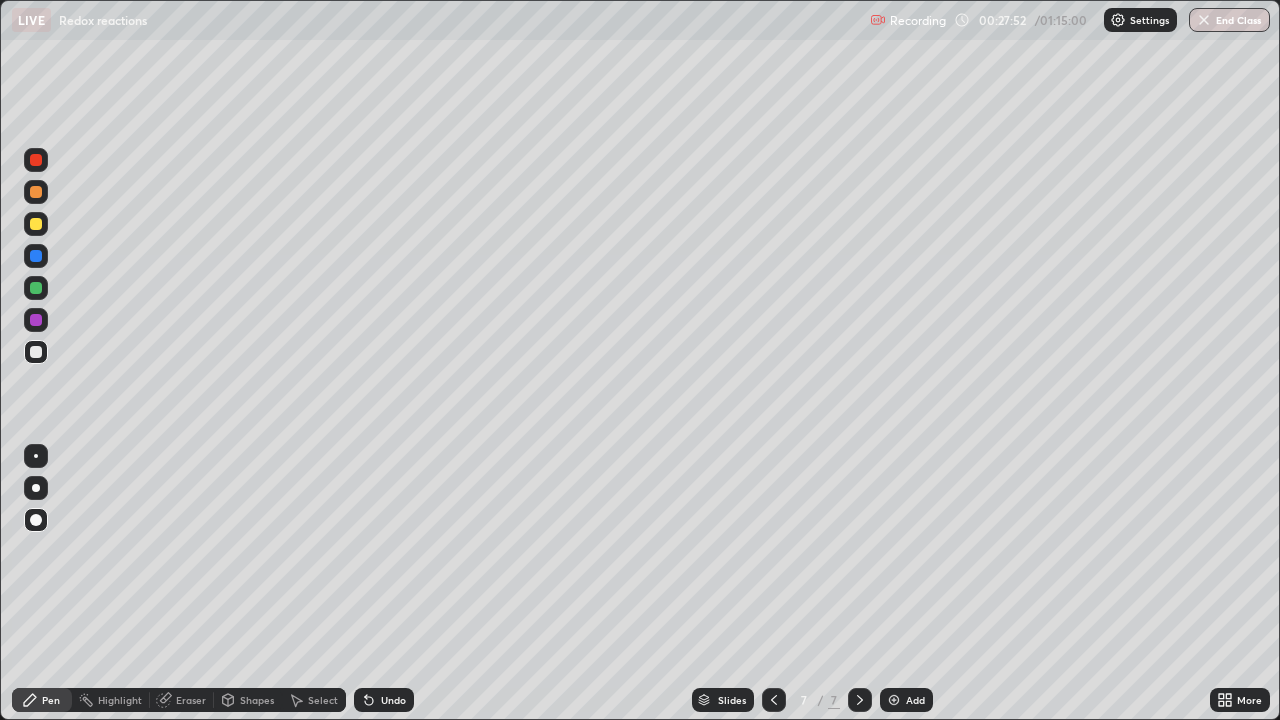 click 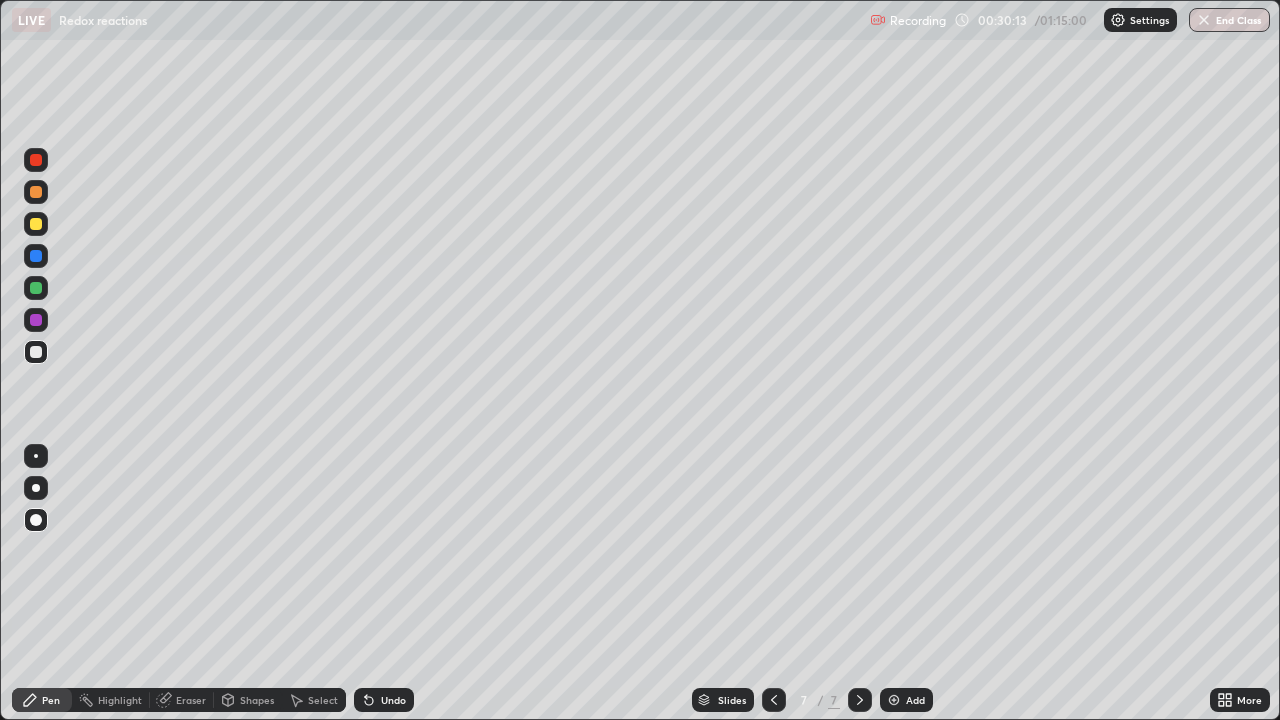 click at bounding box center (36, 288) 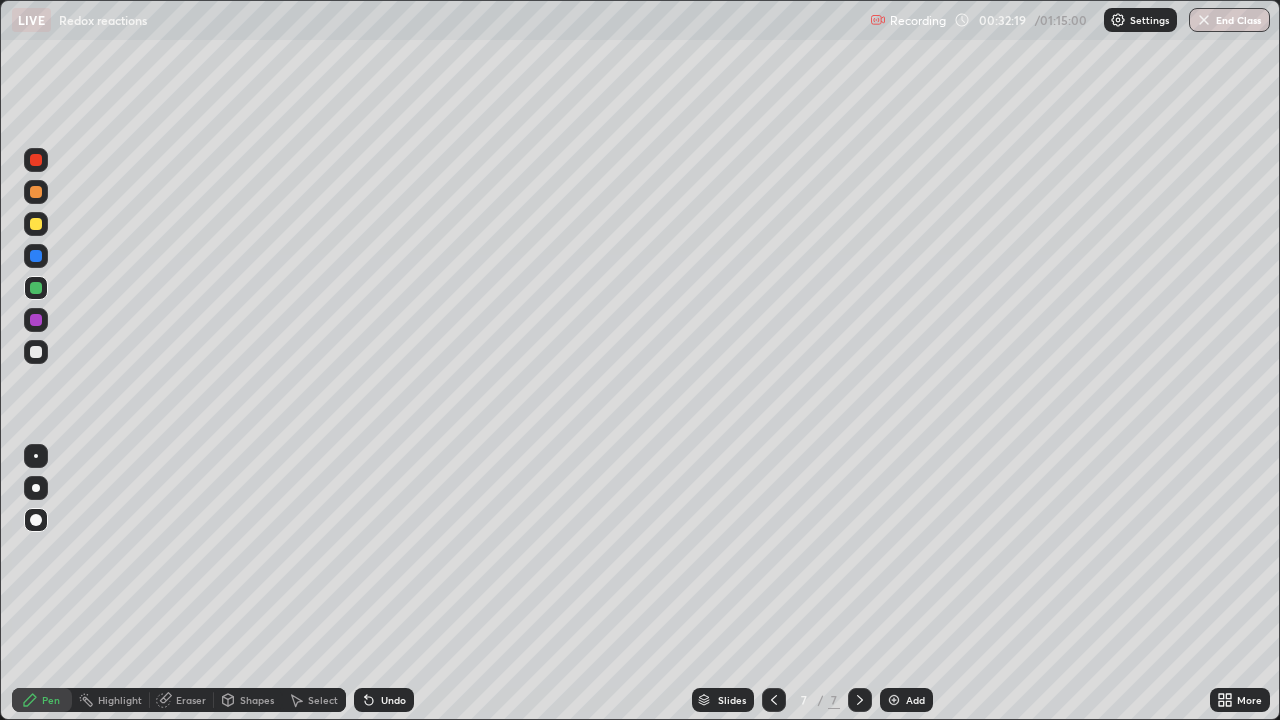 click 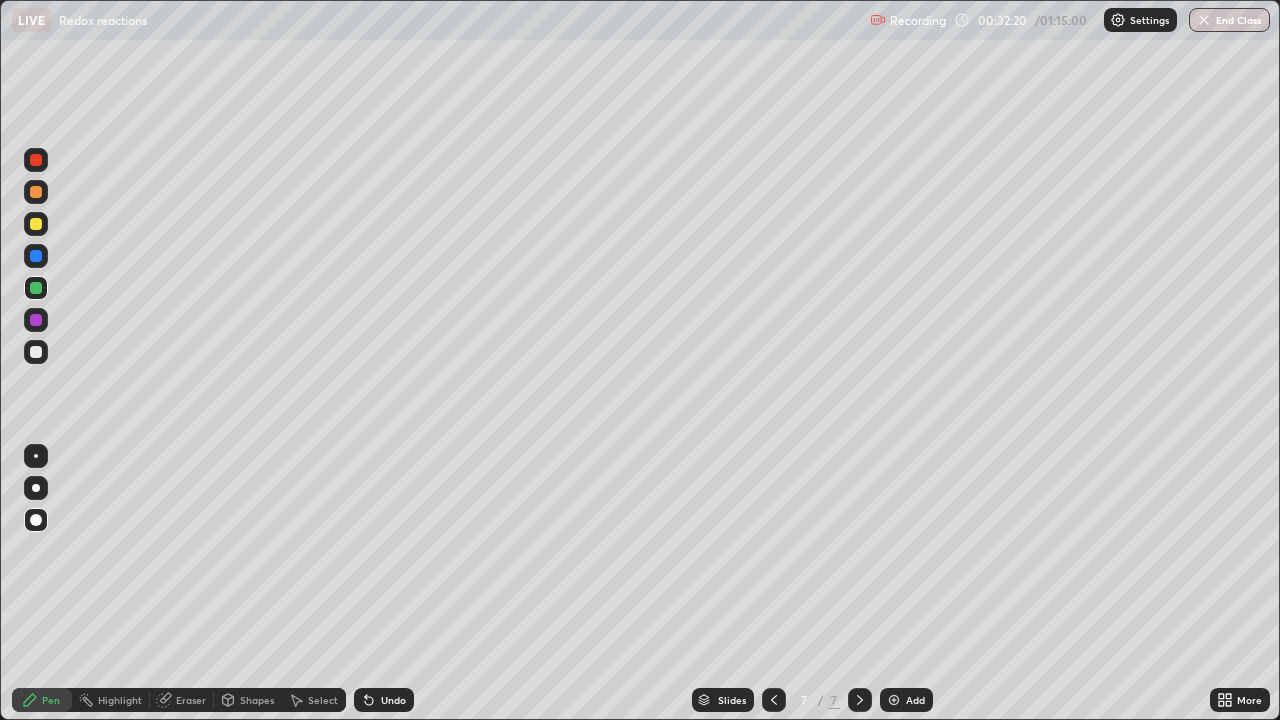 click 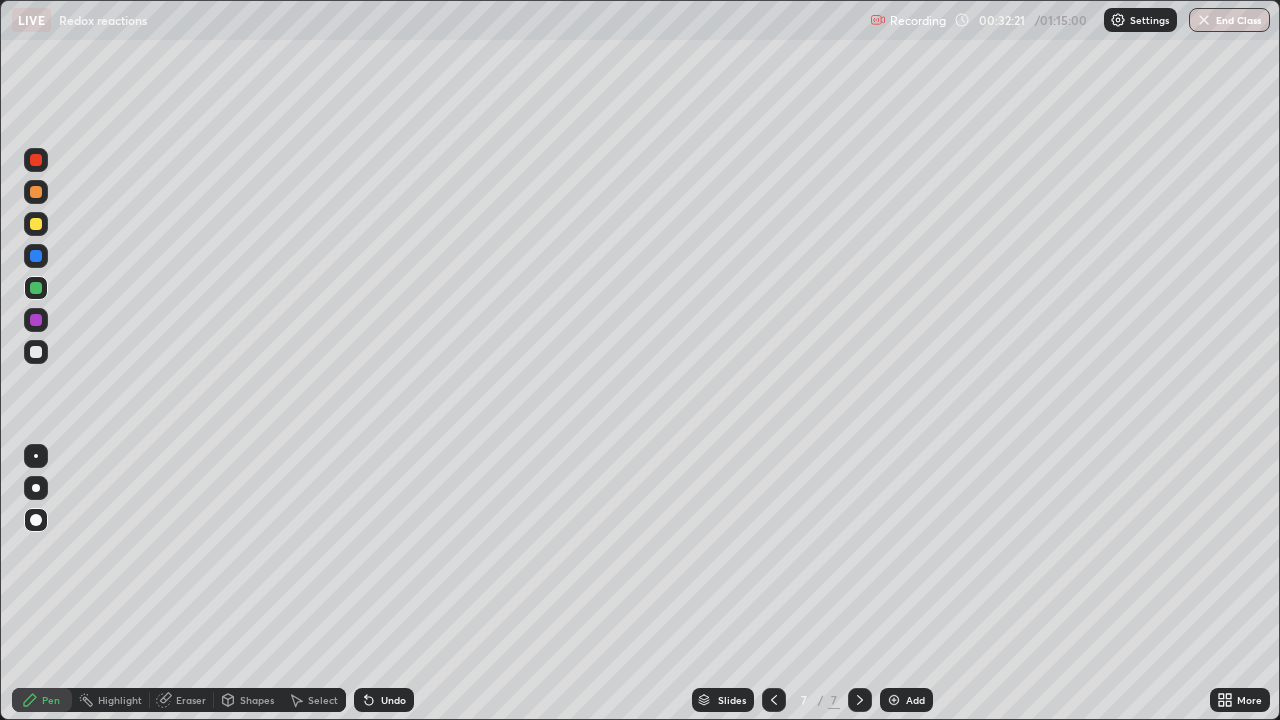 click 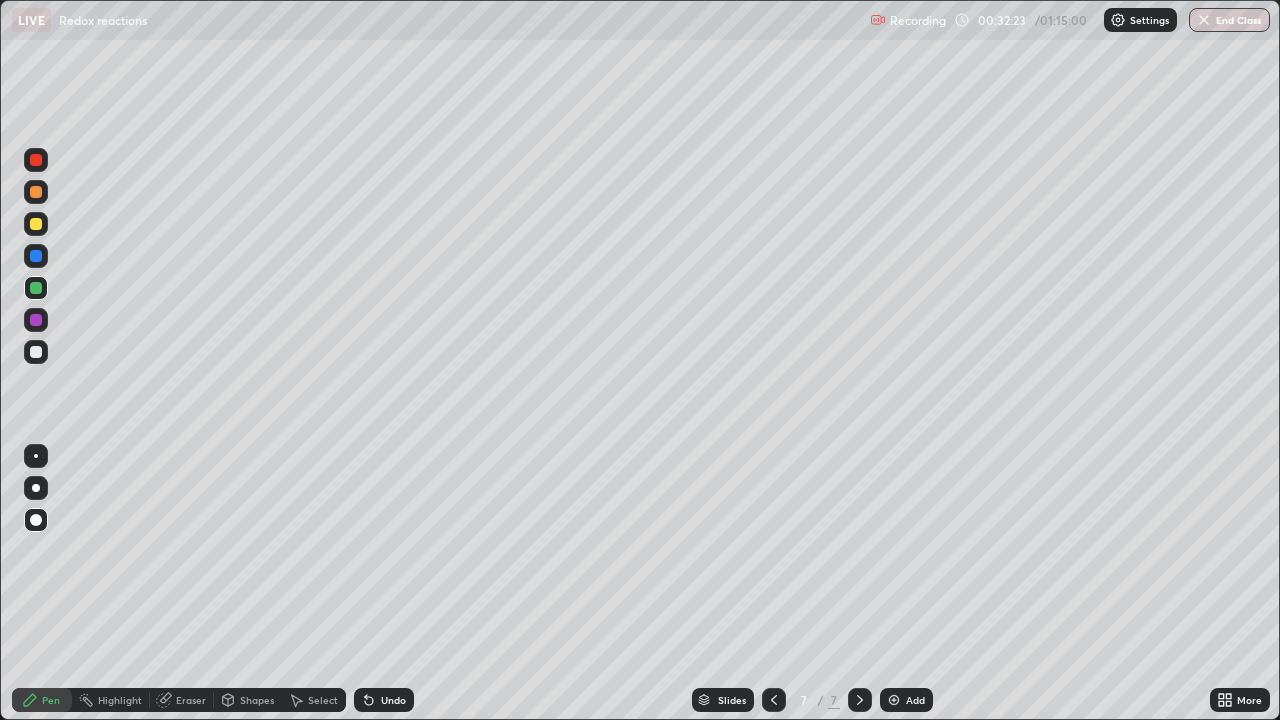 click on "Undo" at bounding box center (384, 700) 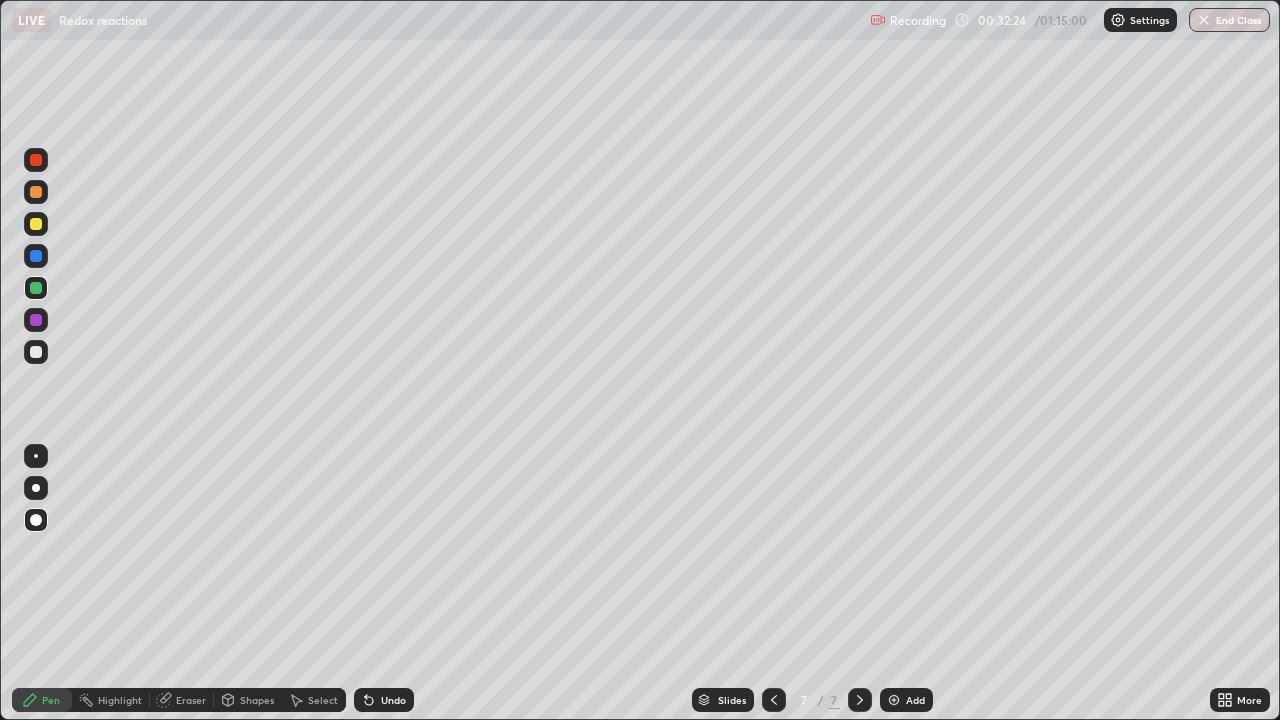 click on "Undo" at bounding box center (384, 700) 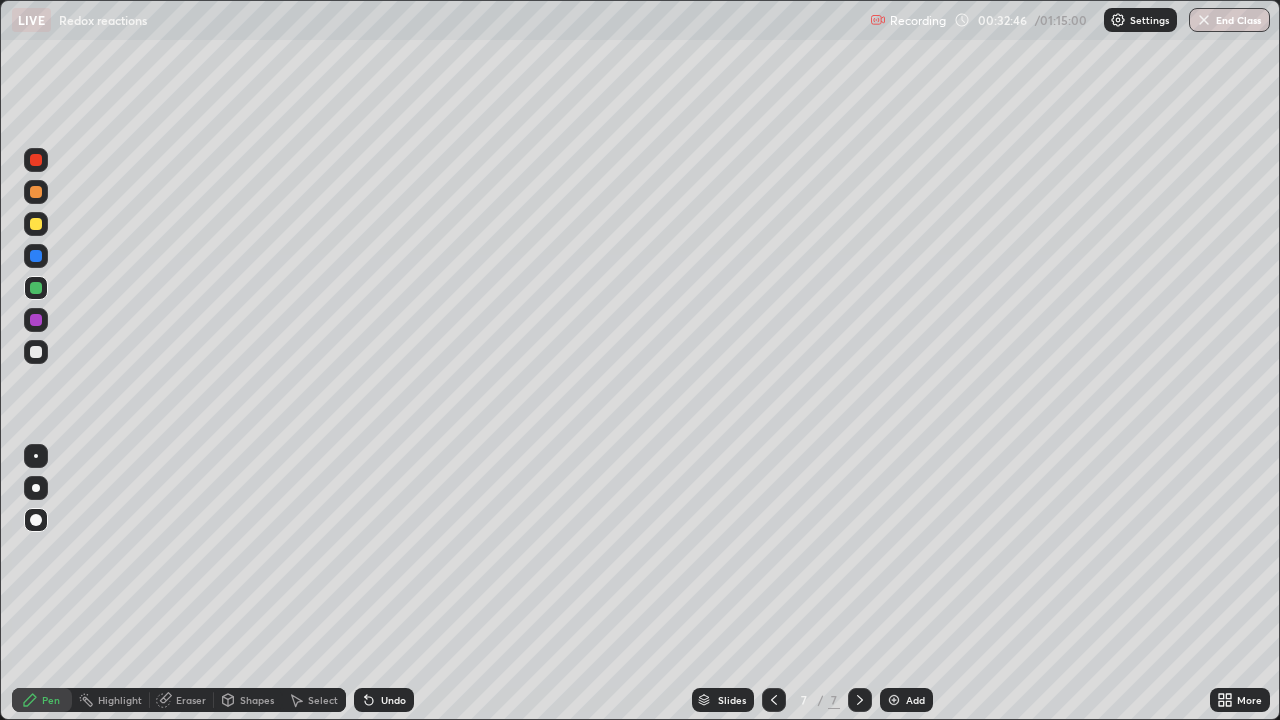 click on "Slides 7 / 7 Add" at bounding box center [812, 700] 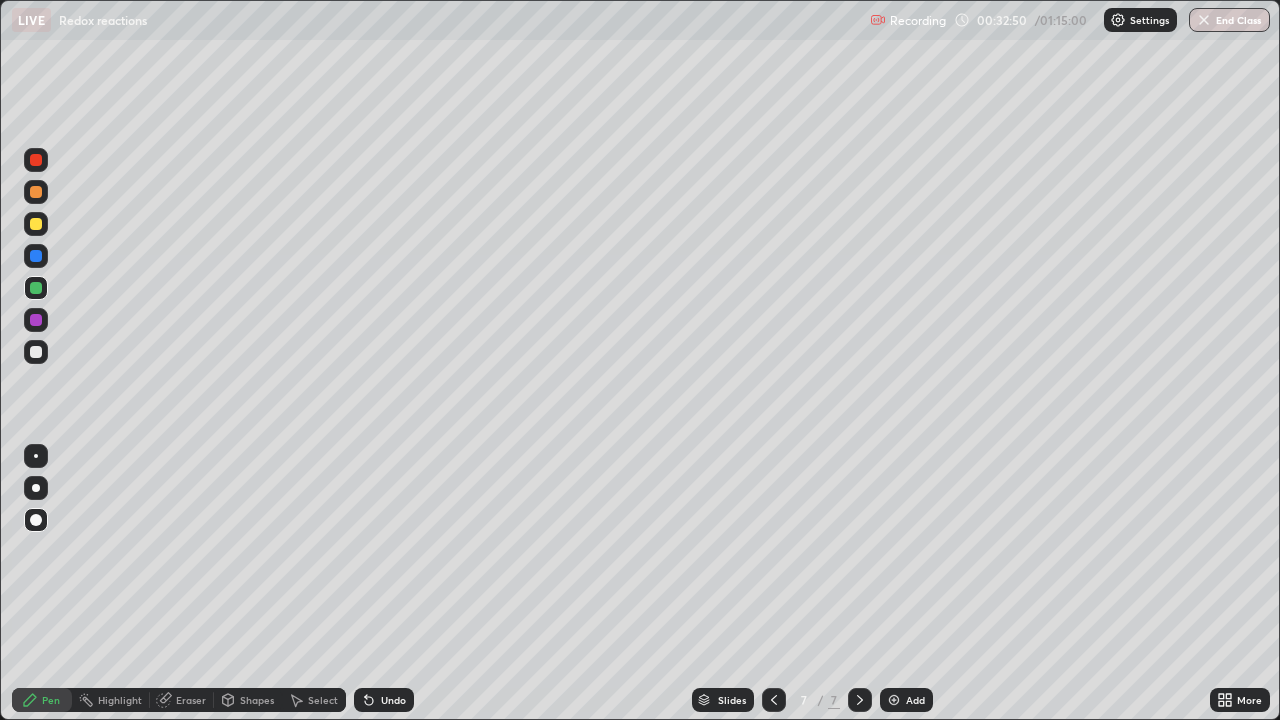 click on "Eraser" at bounding box center (191, 700) 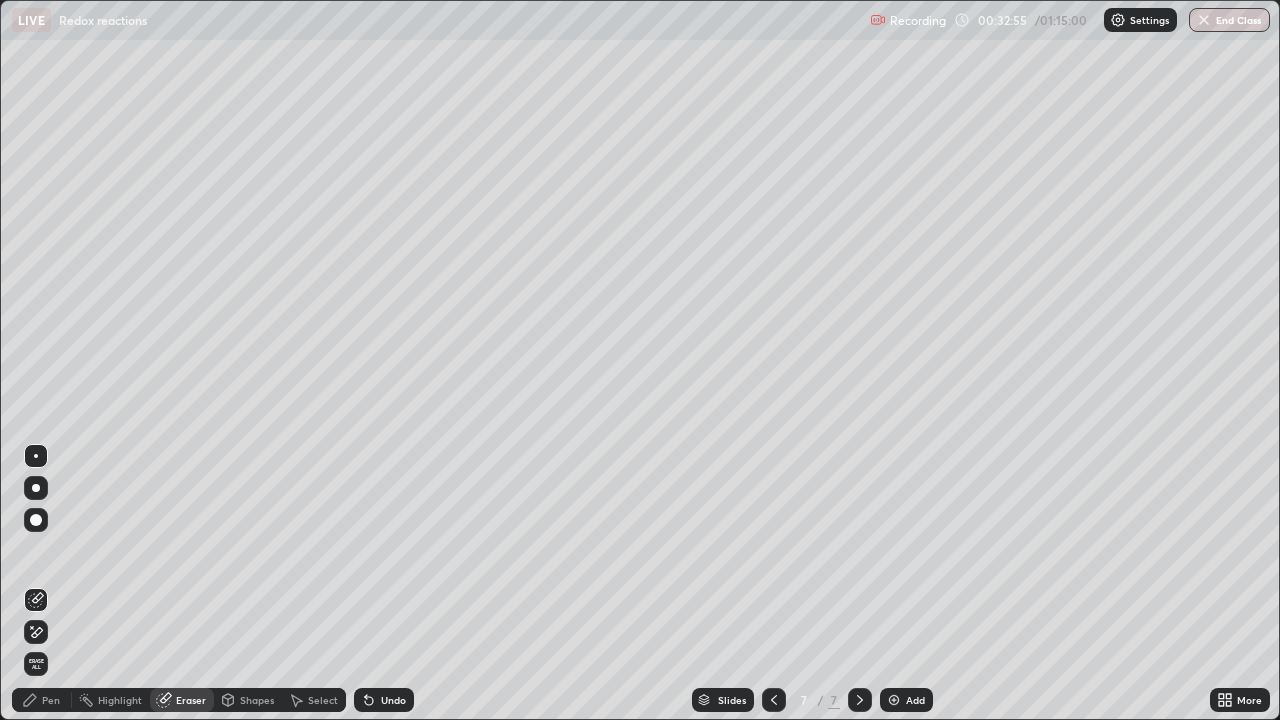 click on "Pen" at bounding box center (51, 700) 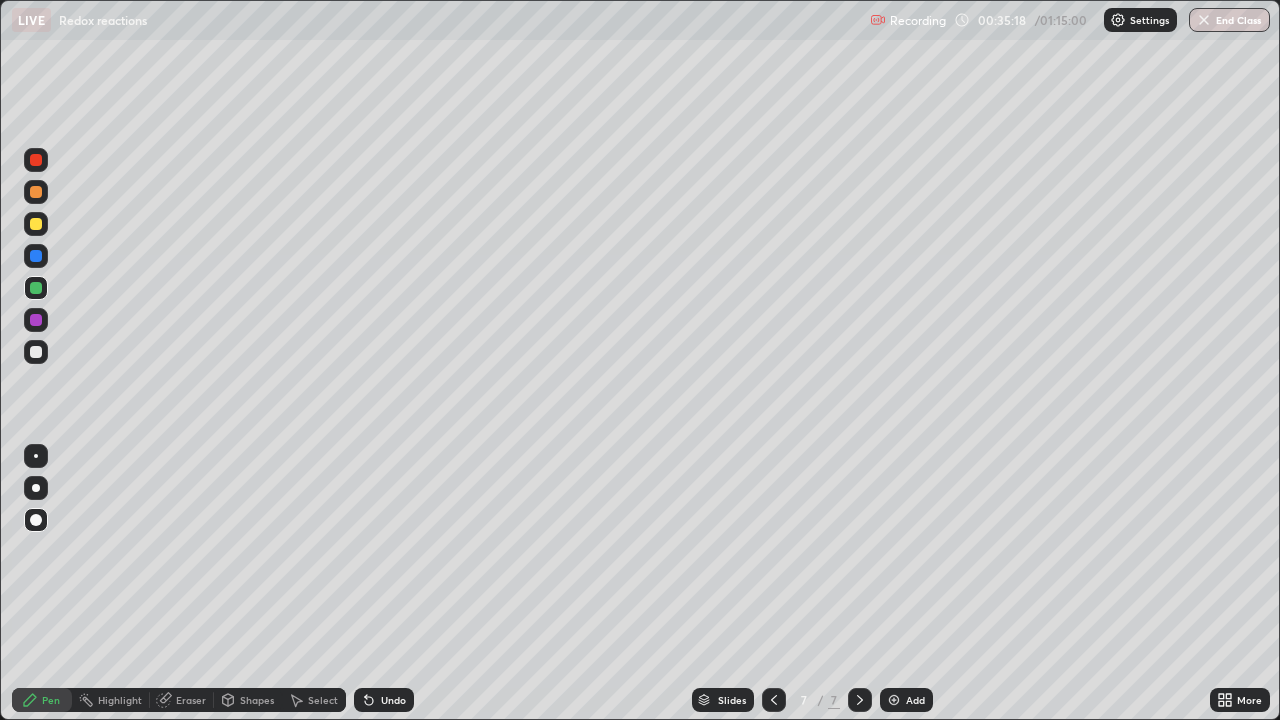 click at bounding box center [894, 700] 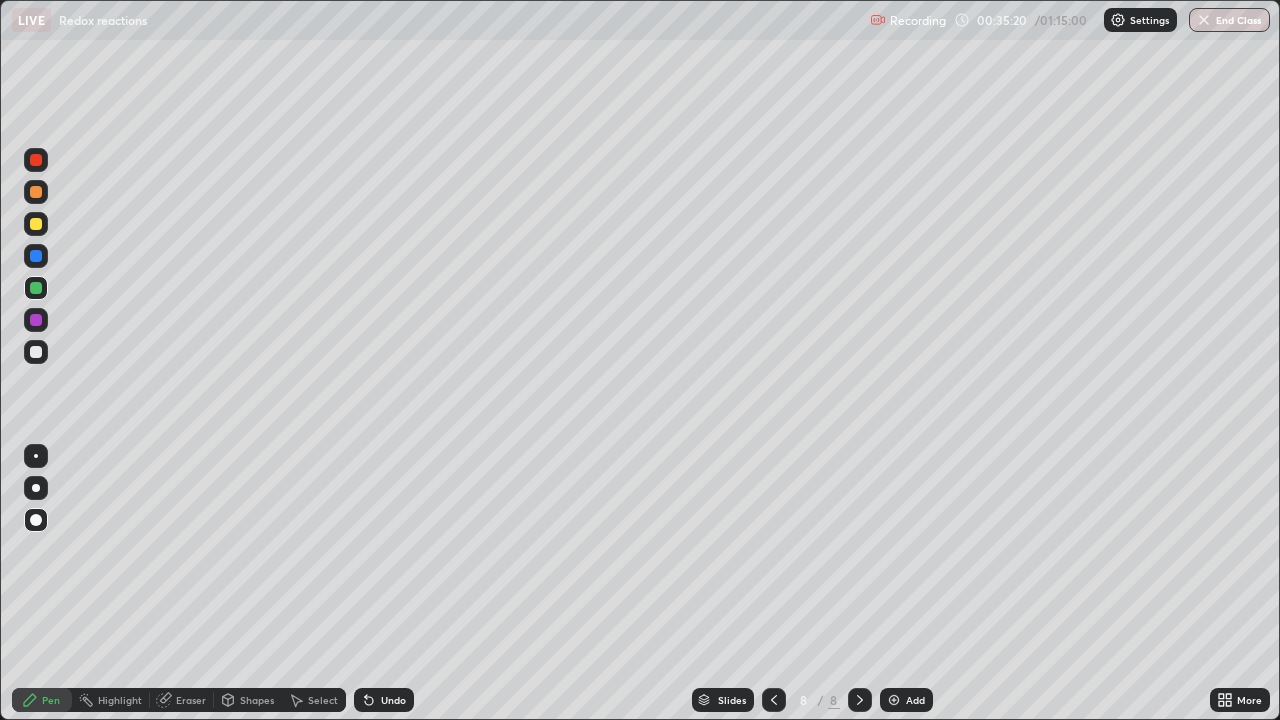 click at bounding box center (36, 224) 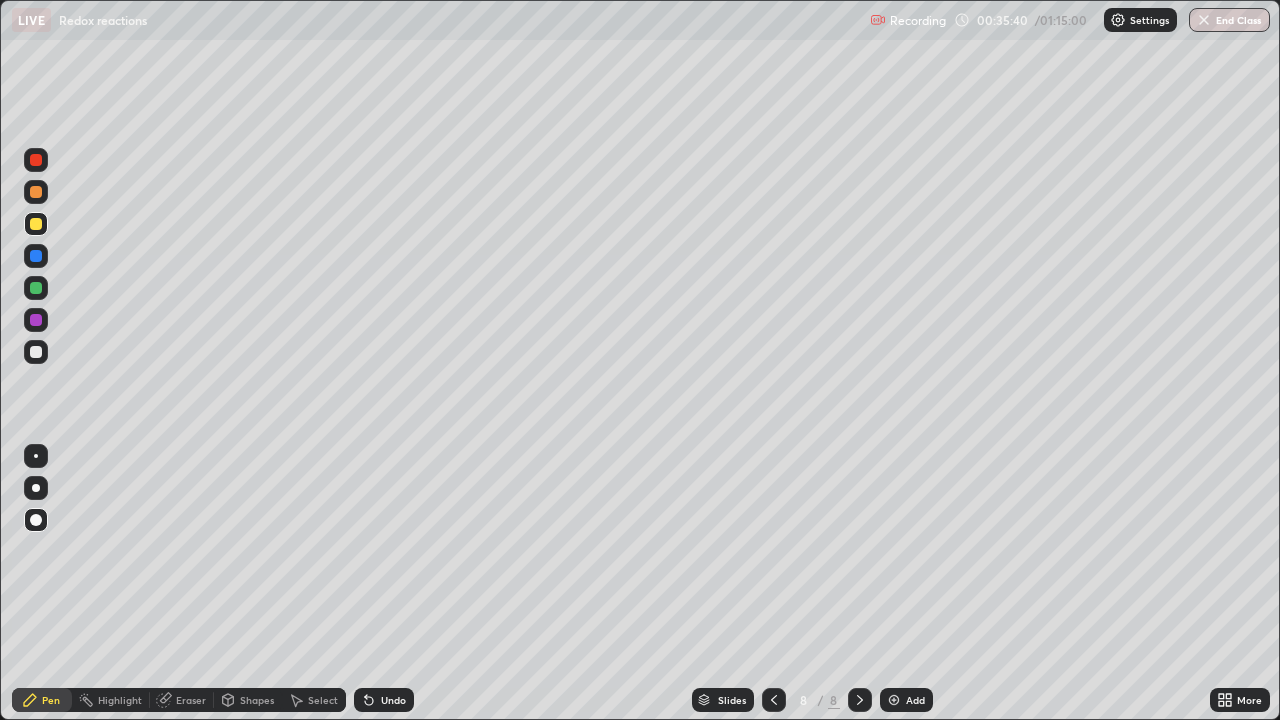 click at bounding box center [36, 288] 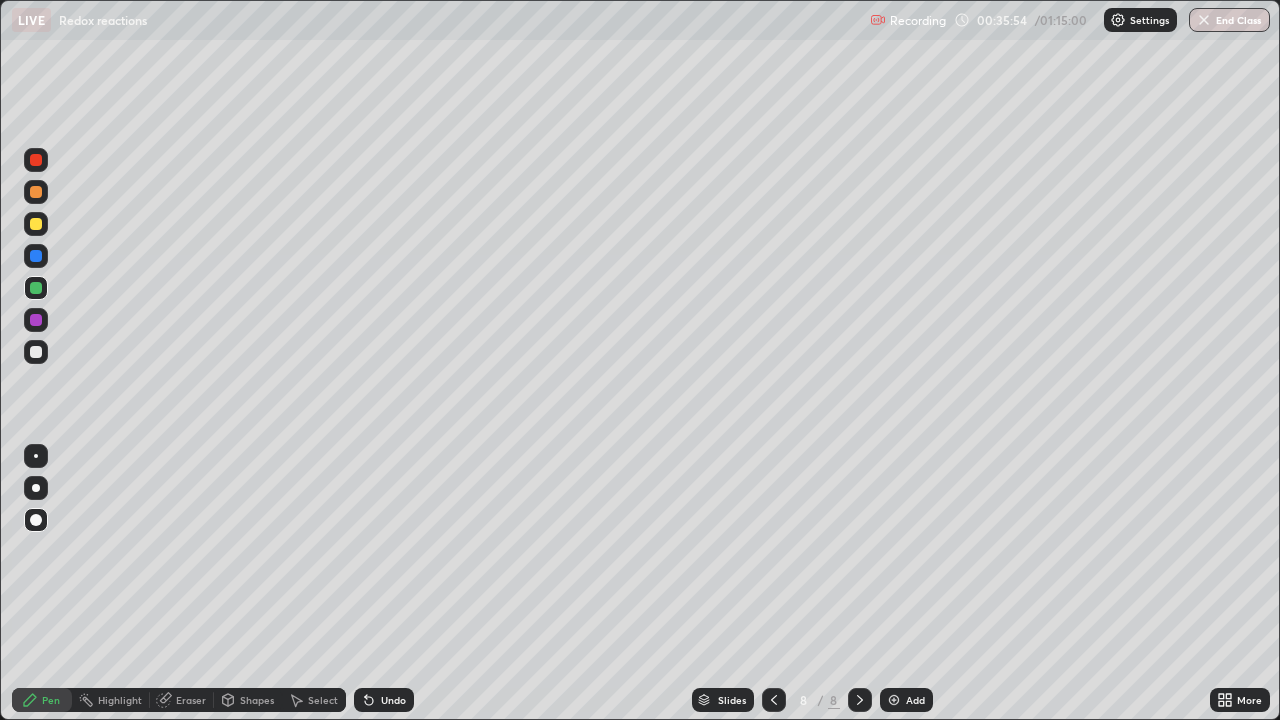 click 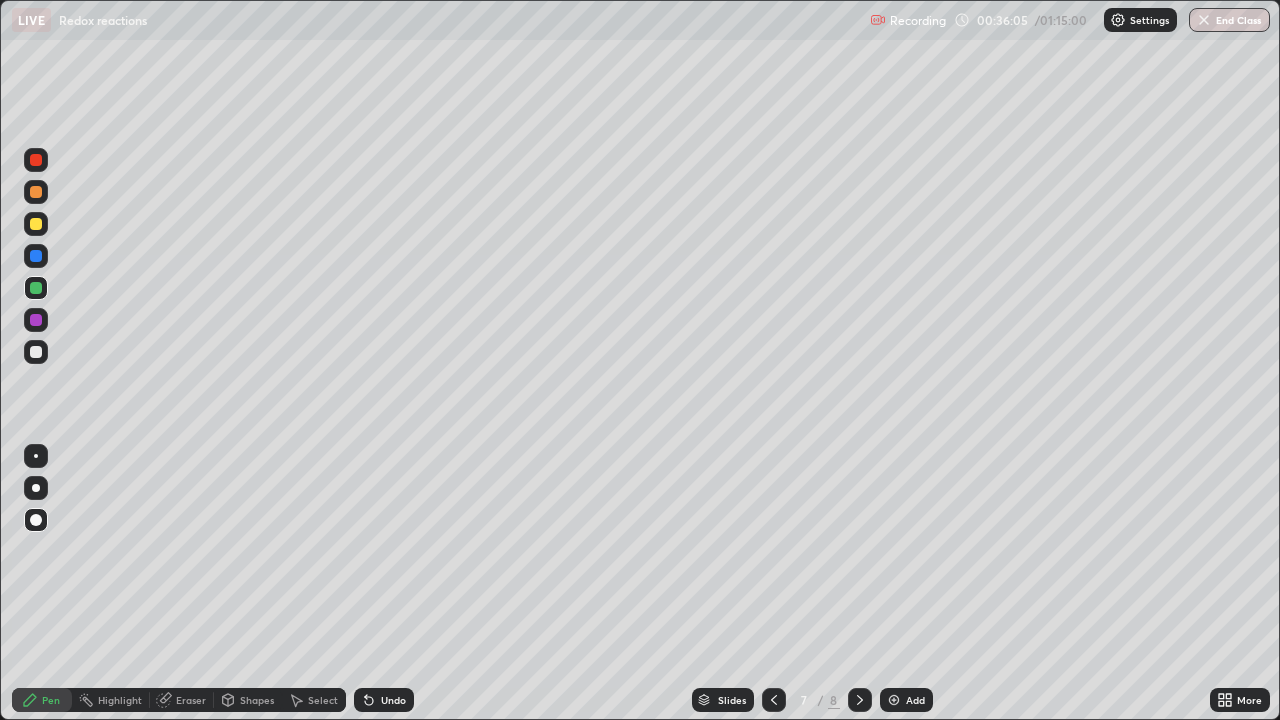 click 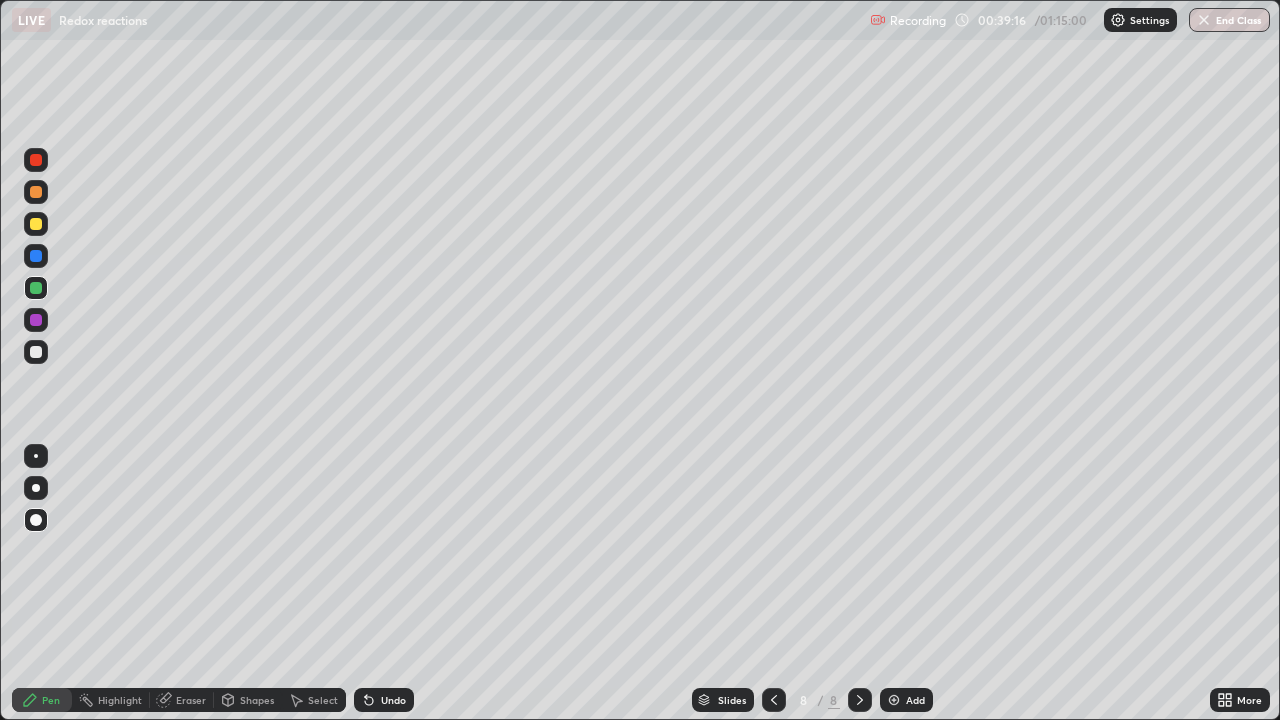 click 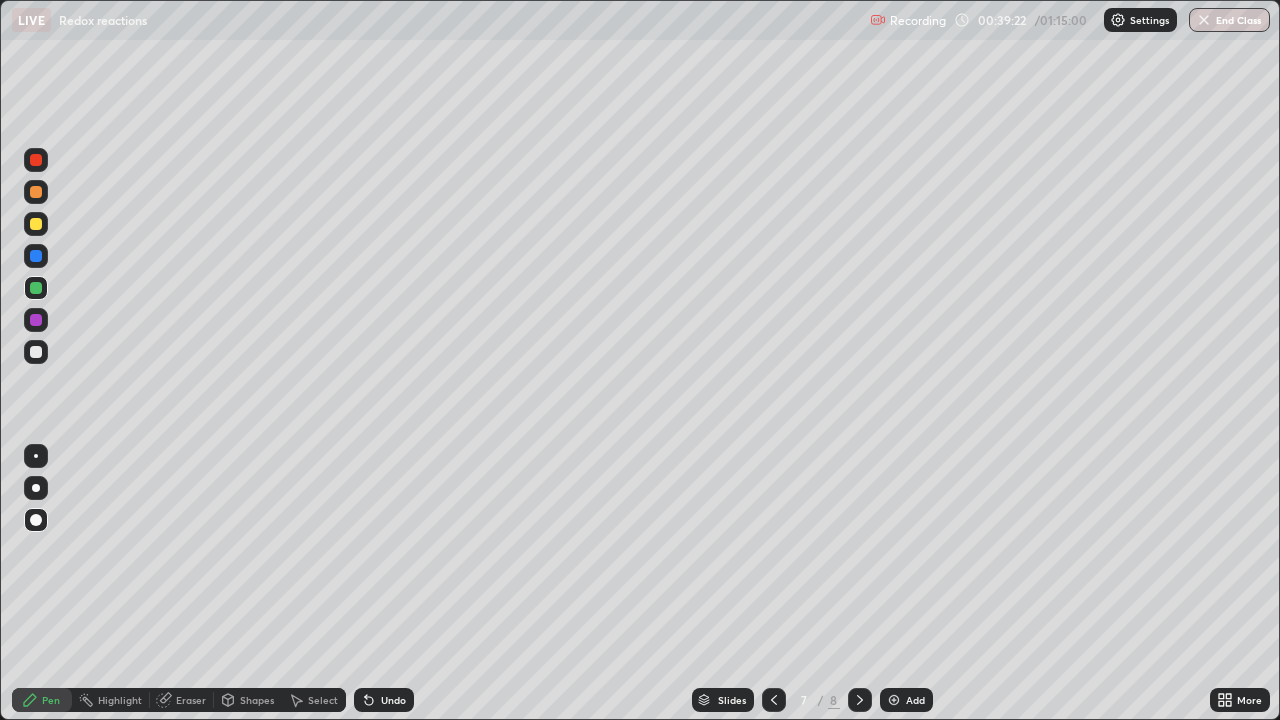 click 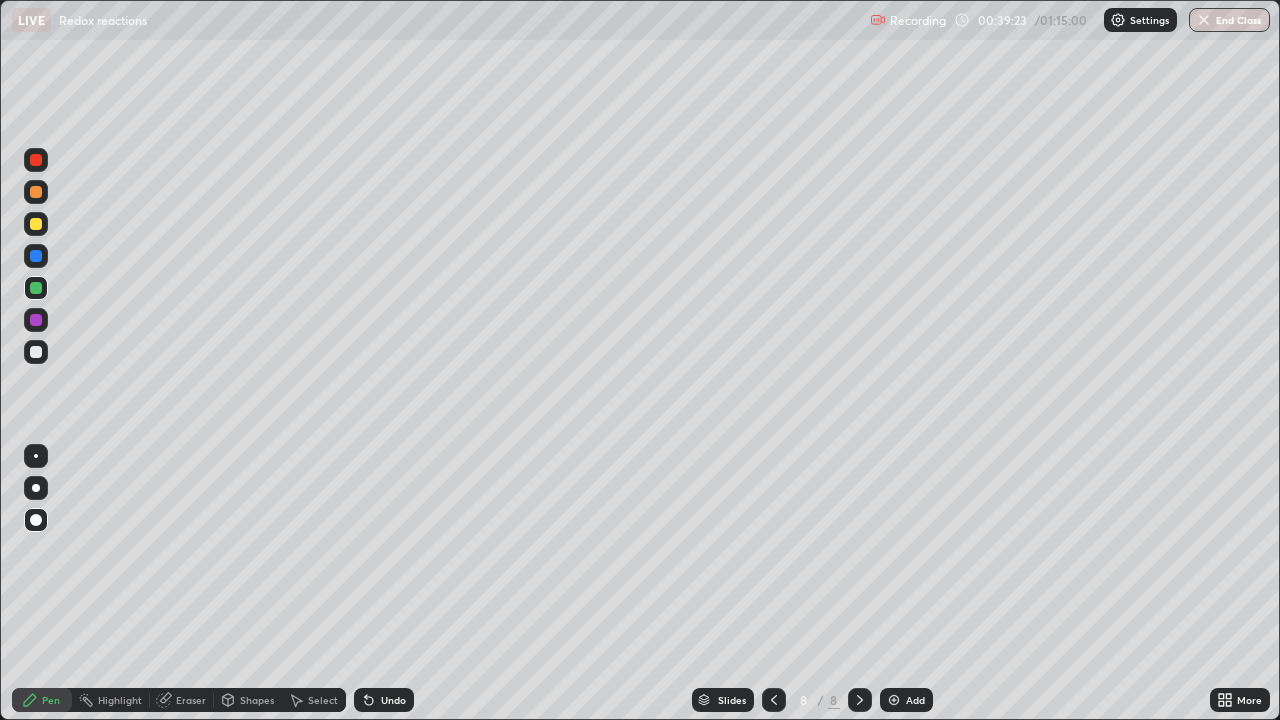click 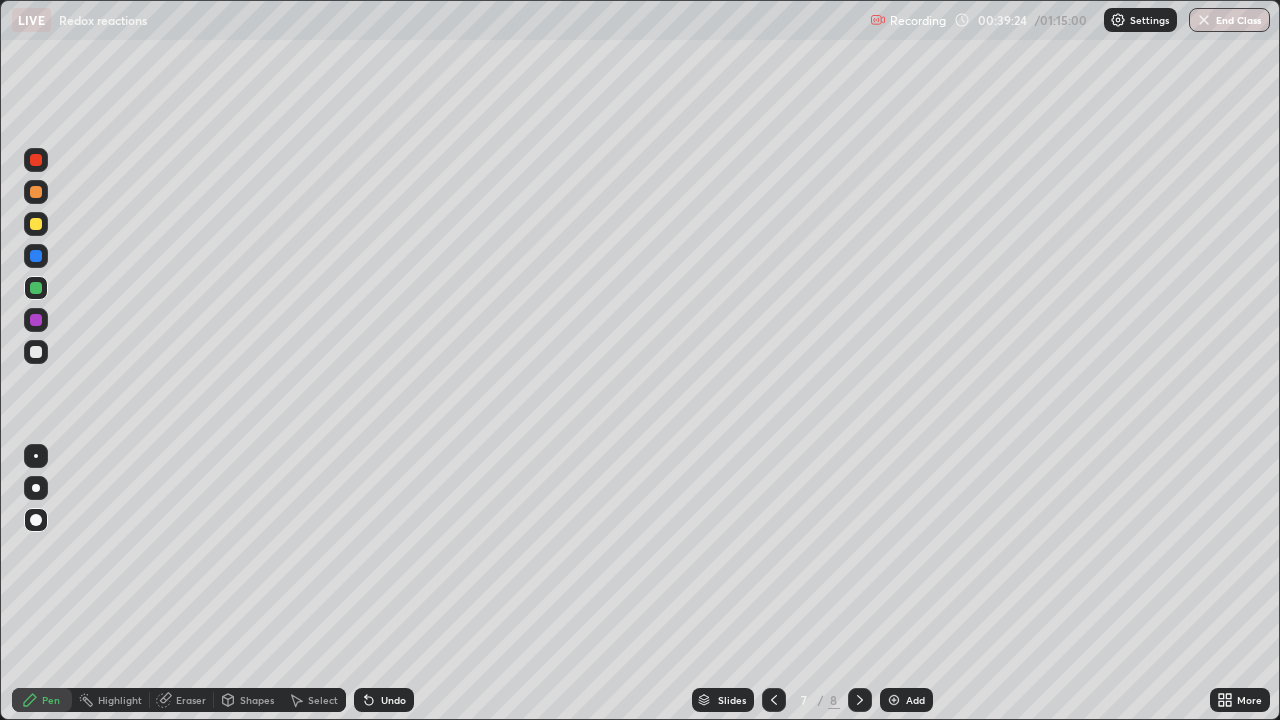 click at bounding box center [36, 224] 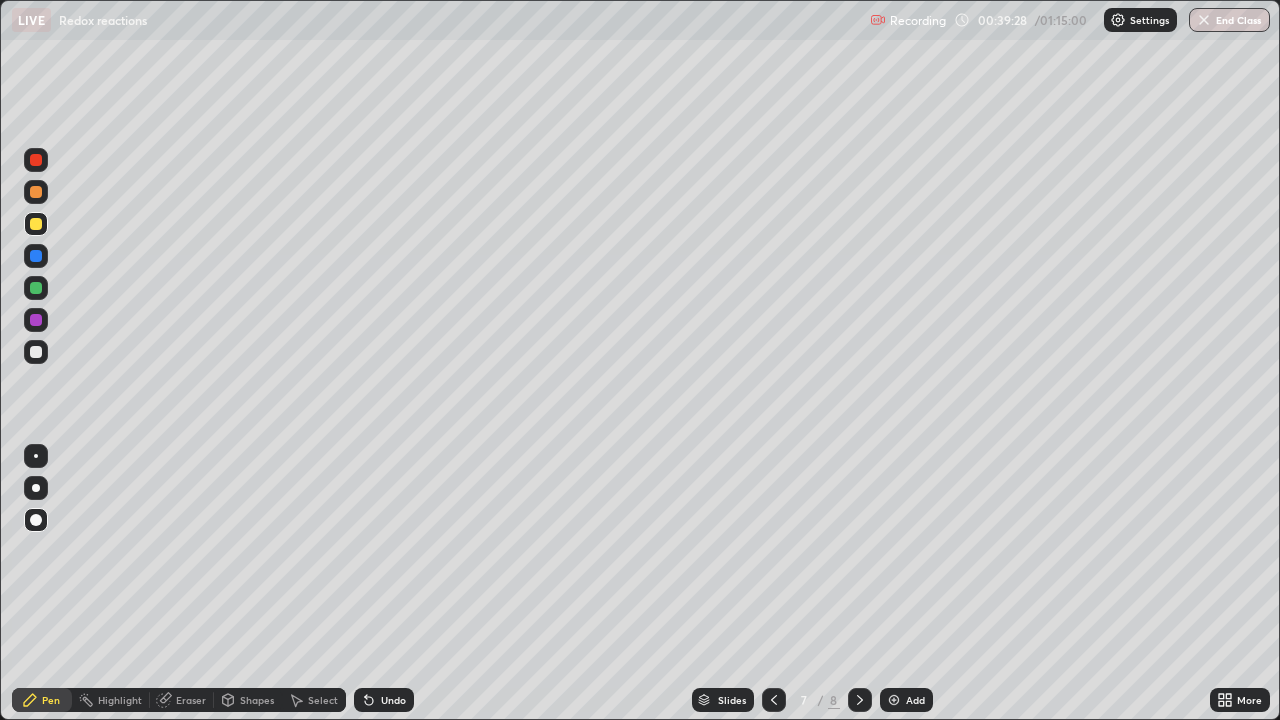 click 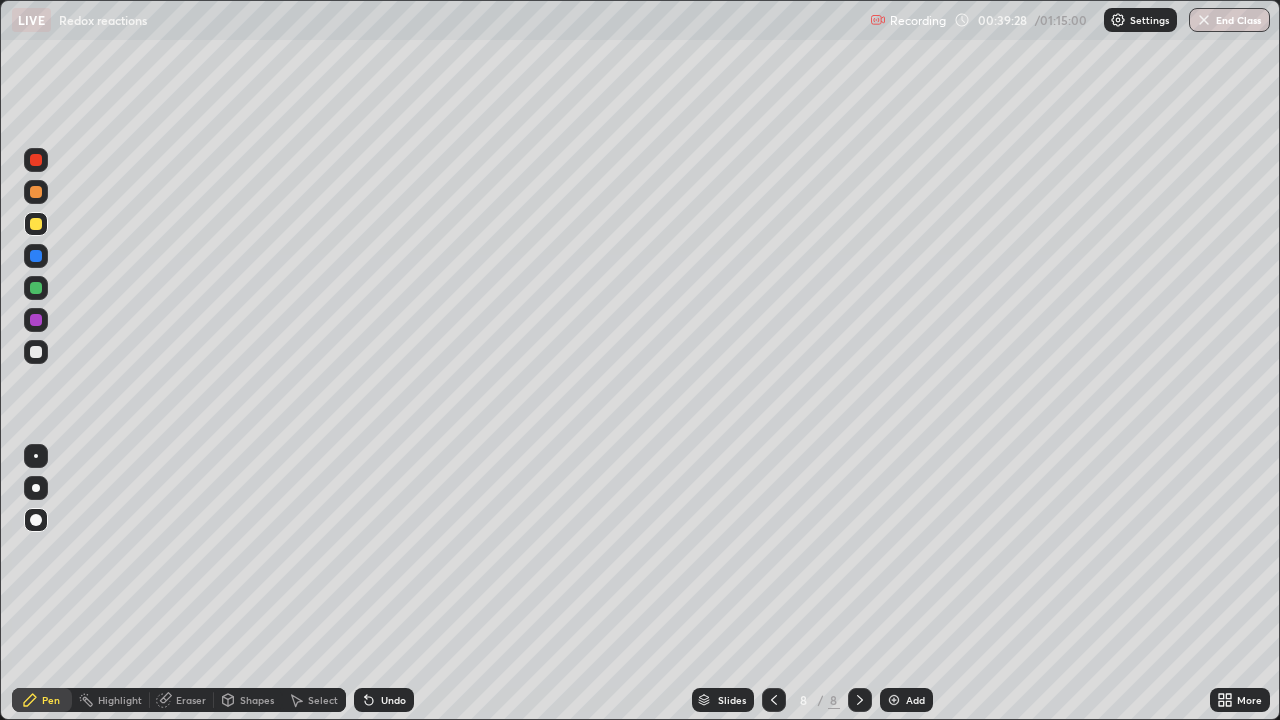 click 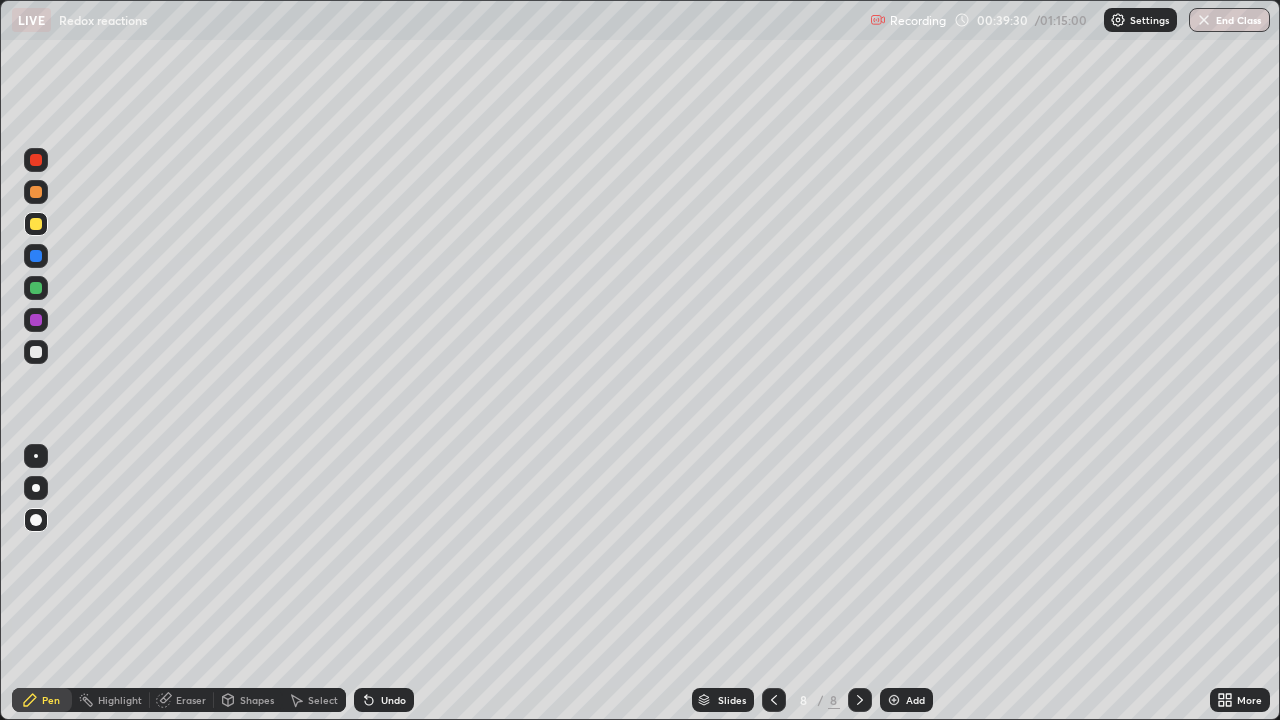 click at bounding box center [894, 700] 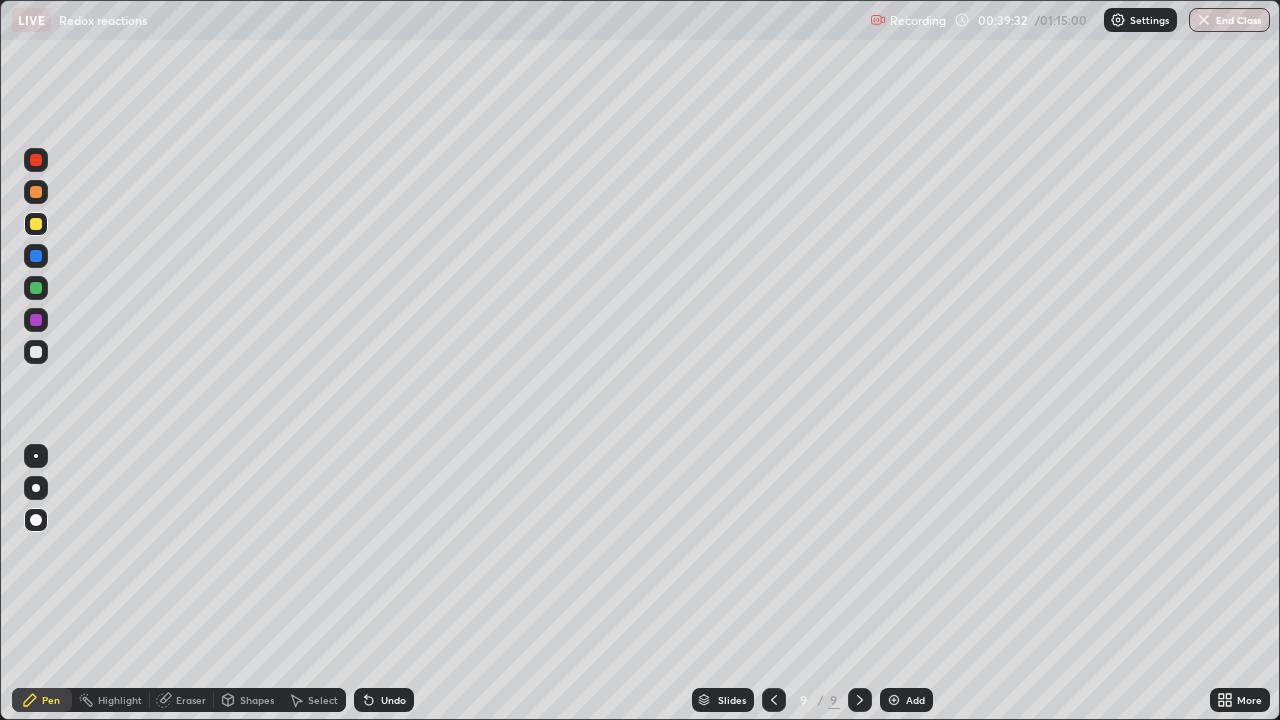 click at bounding box center (36, 352) 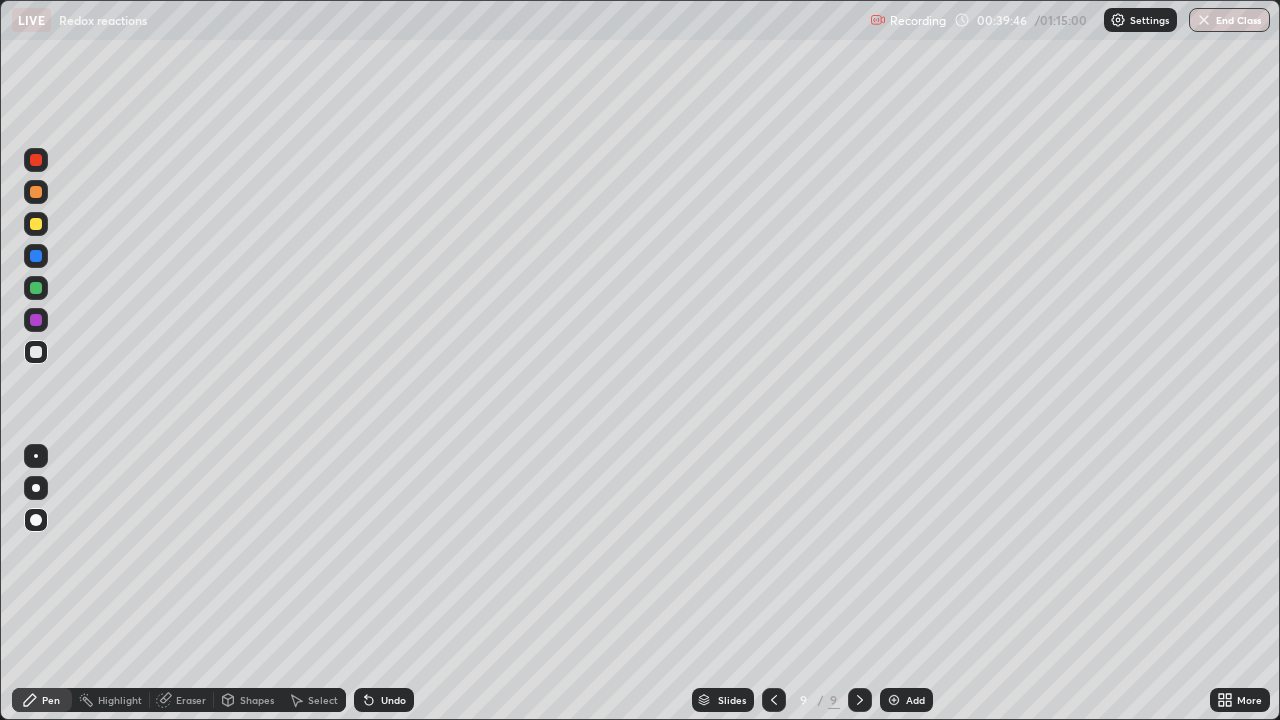 click at bounding box center [36, 224] 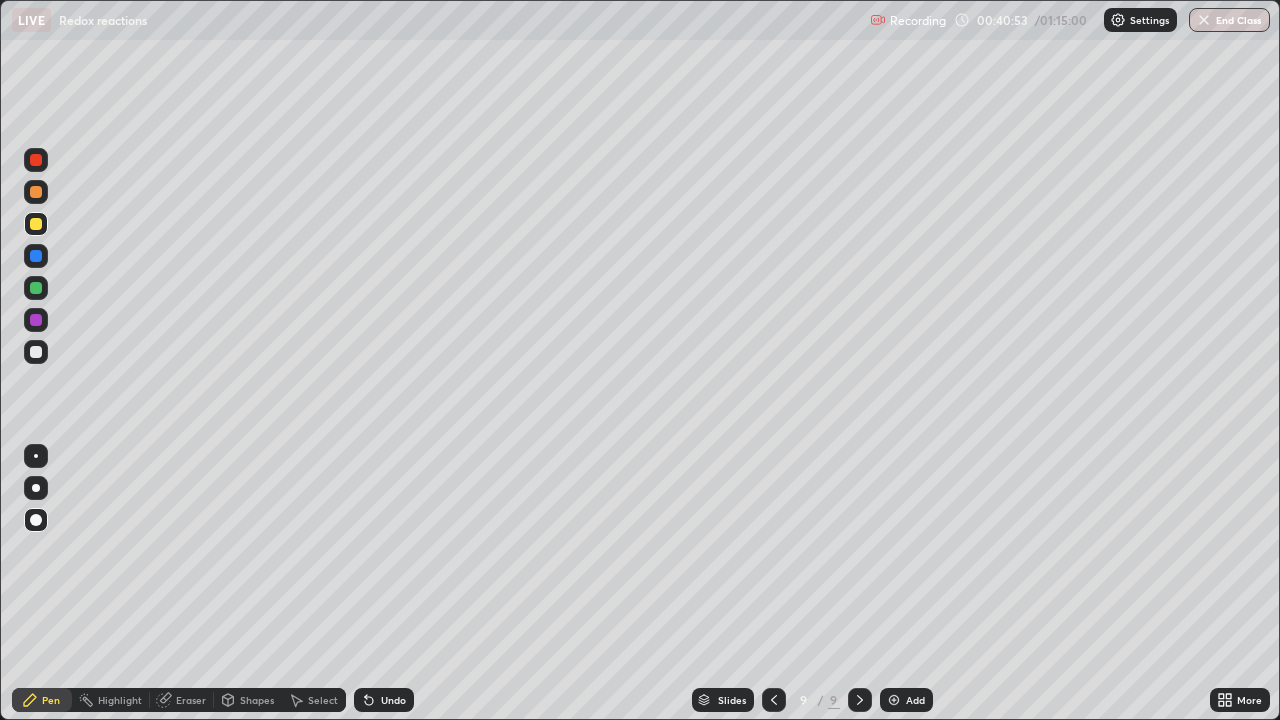 click on "Undo" at bounding box center [384, 700] 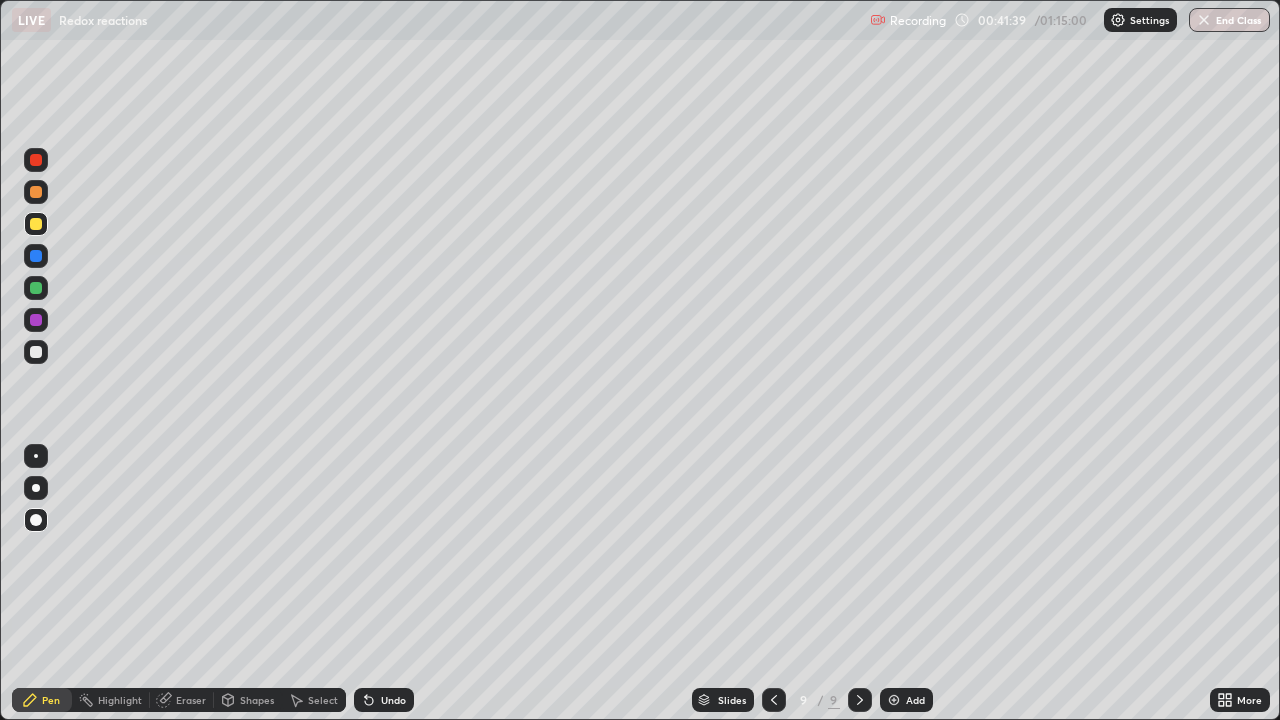 click at bounding box center [894, 700] 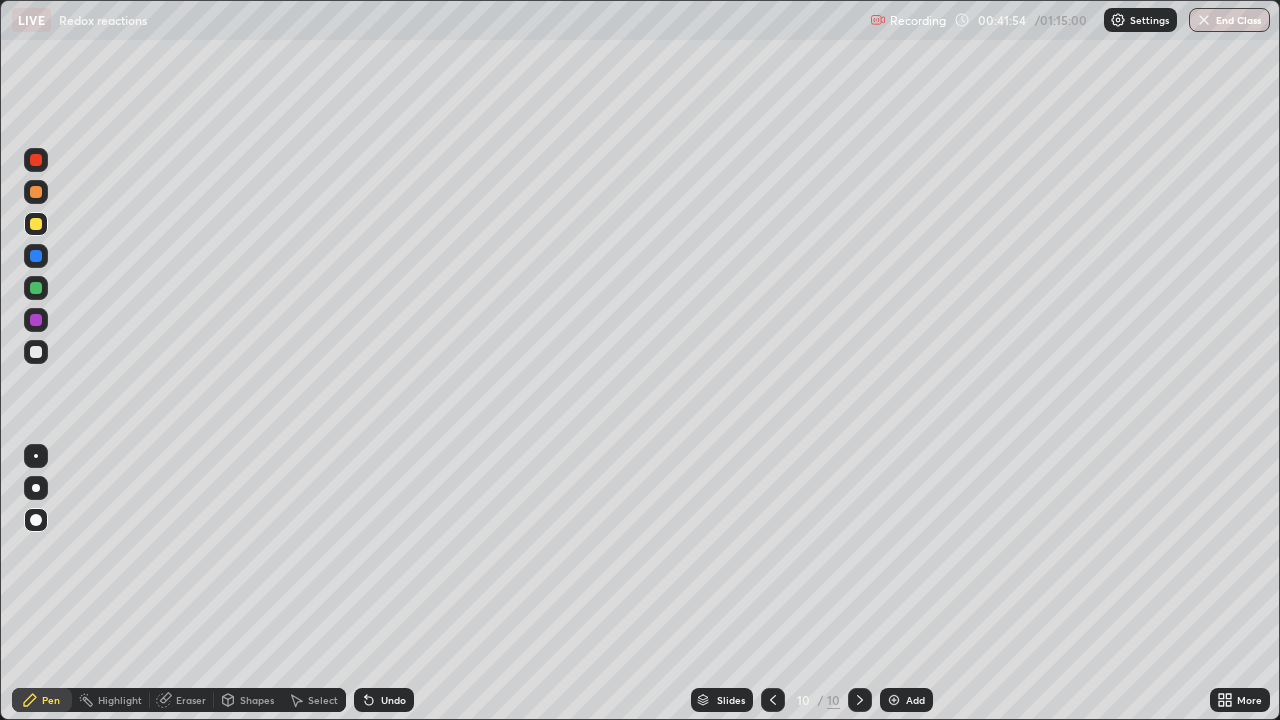 click at bounding box center (36, 320) 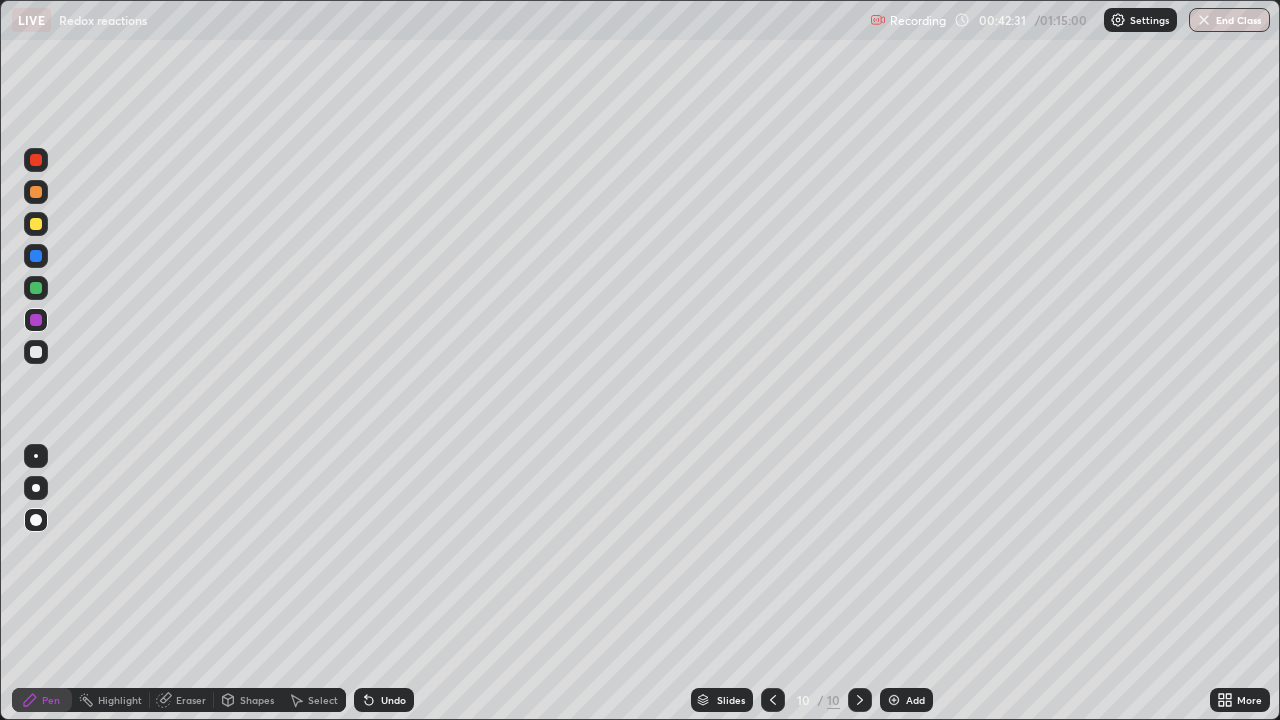 click on "Undo" at bounding box center (384, 700) 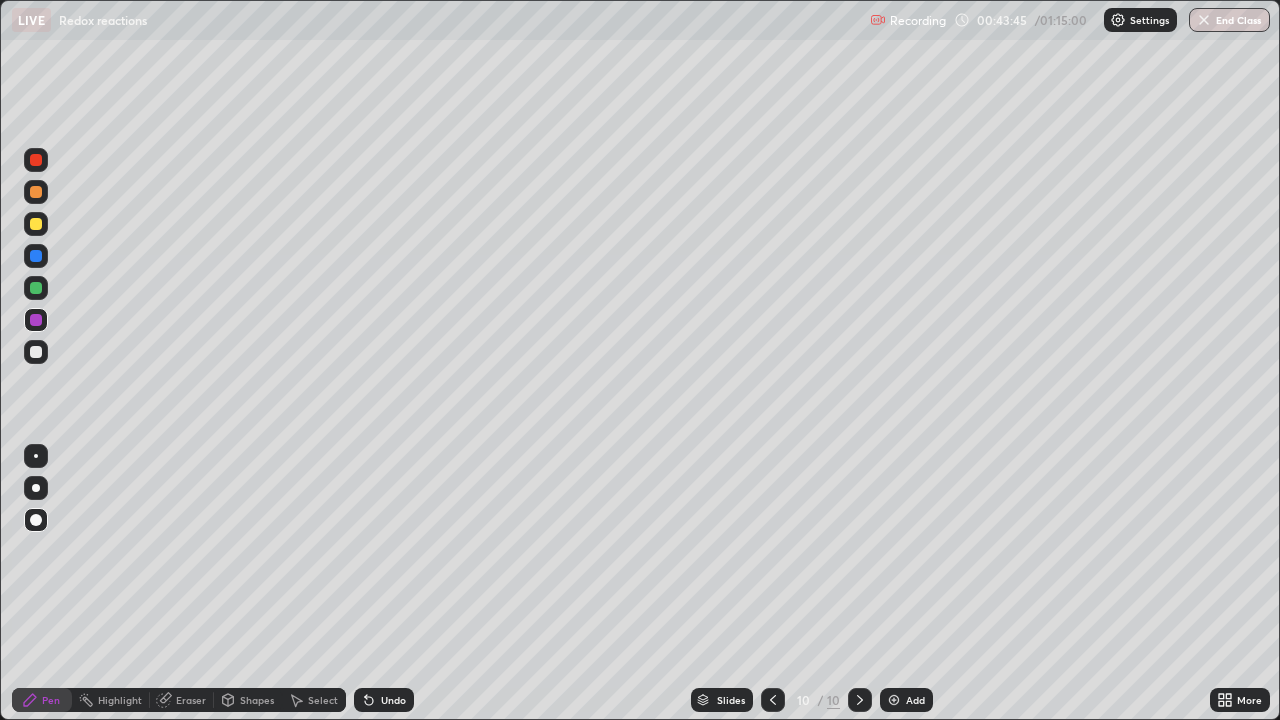 click at bounding box center (894, 700) 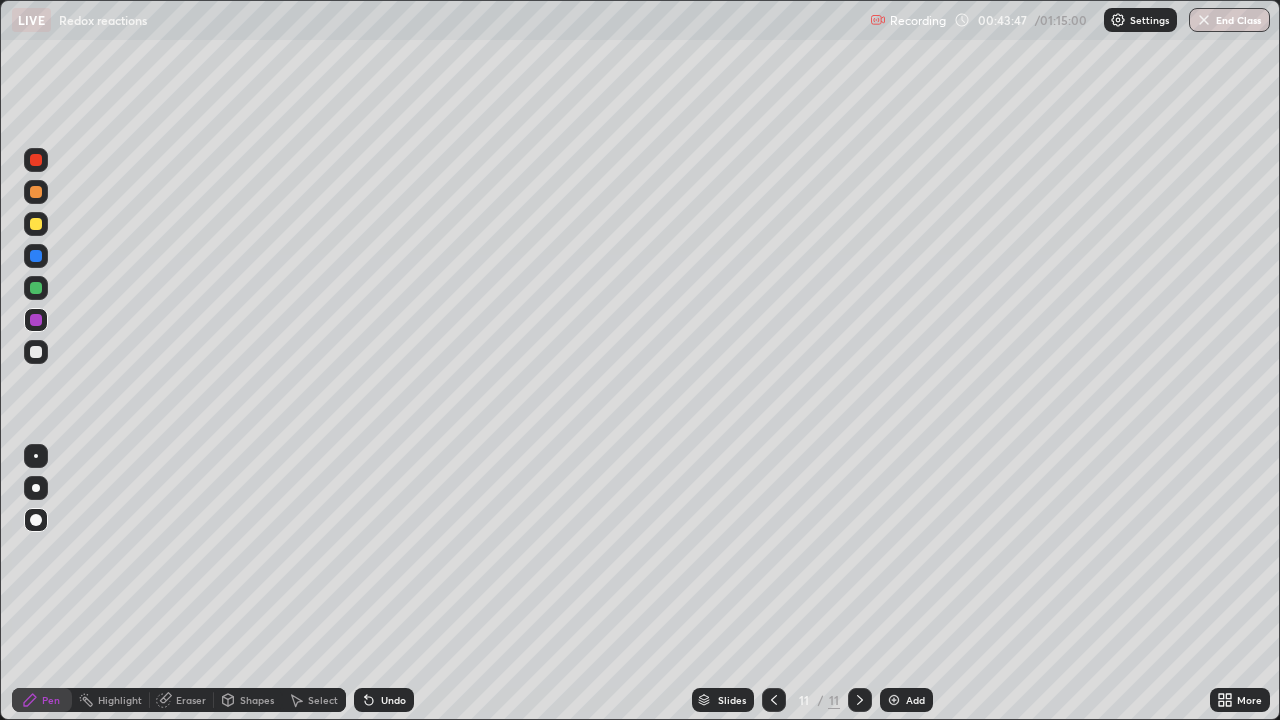 click at bounding box center (36, 352) 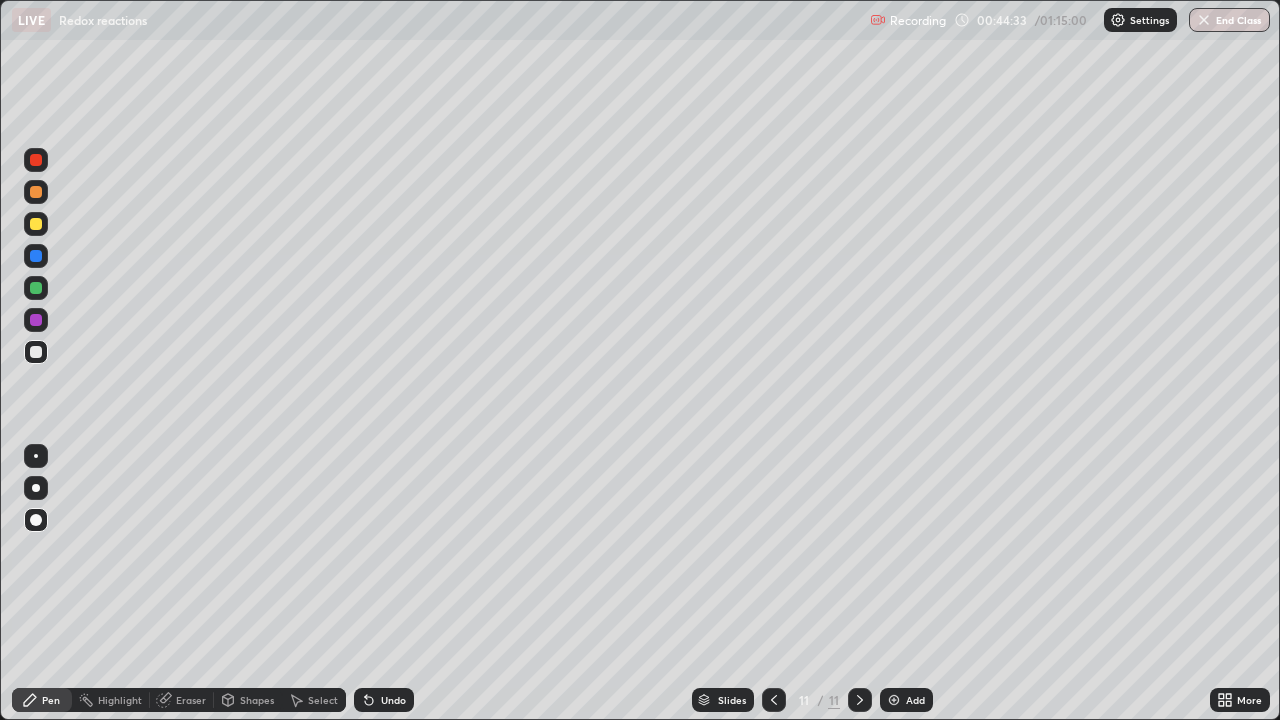 click at bounding box center (36, 224) 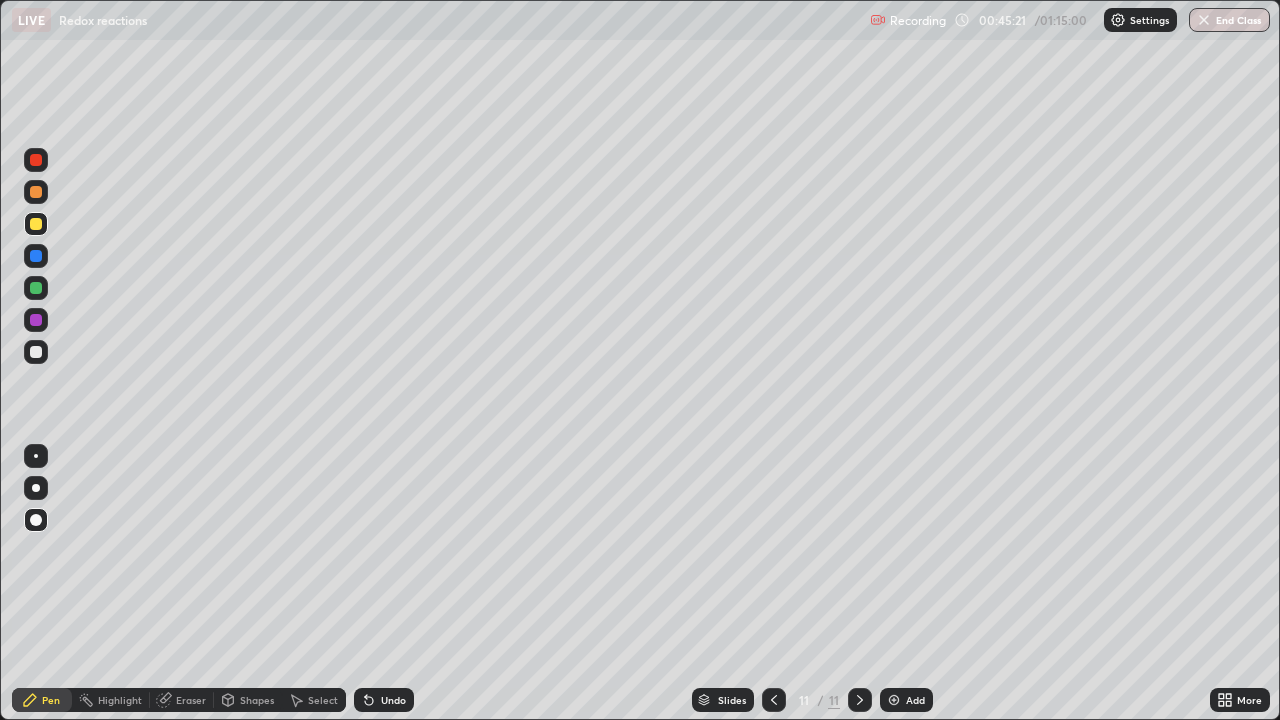 click at bounding box center [36, 352] 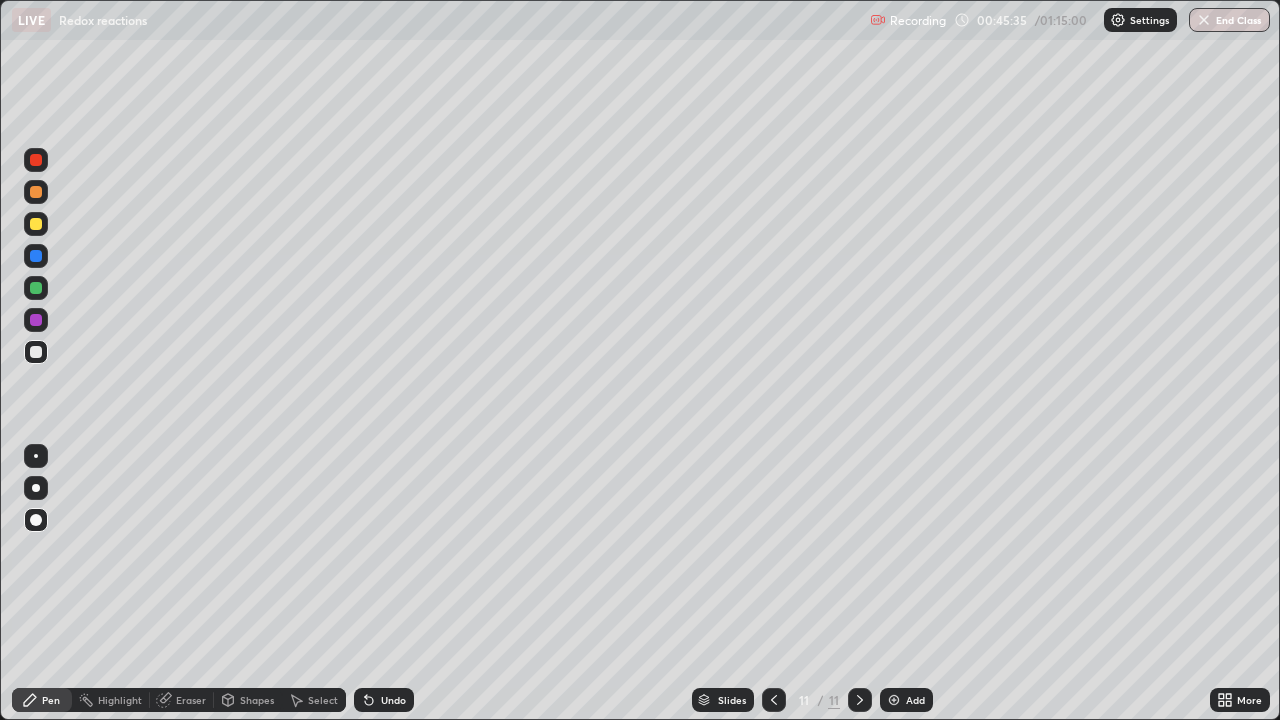 click at bounding box center [36, 288] 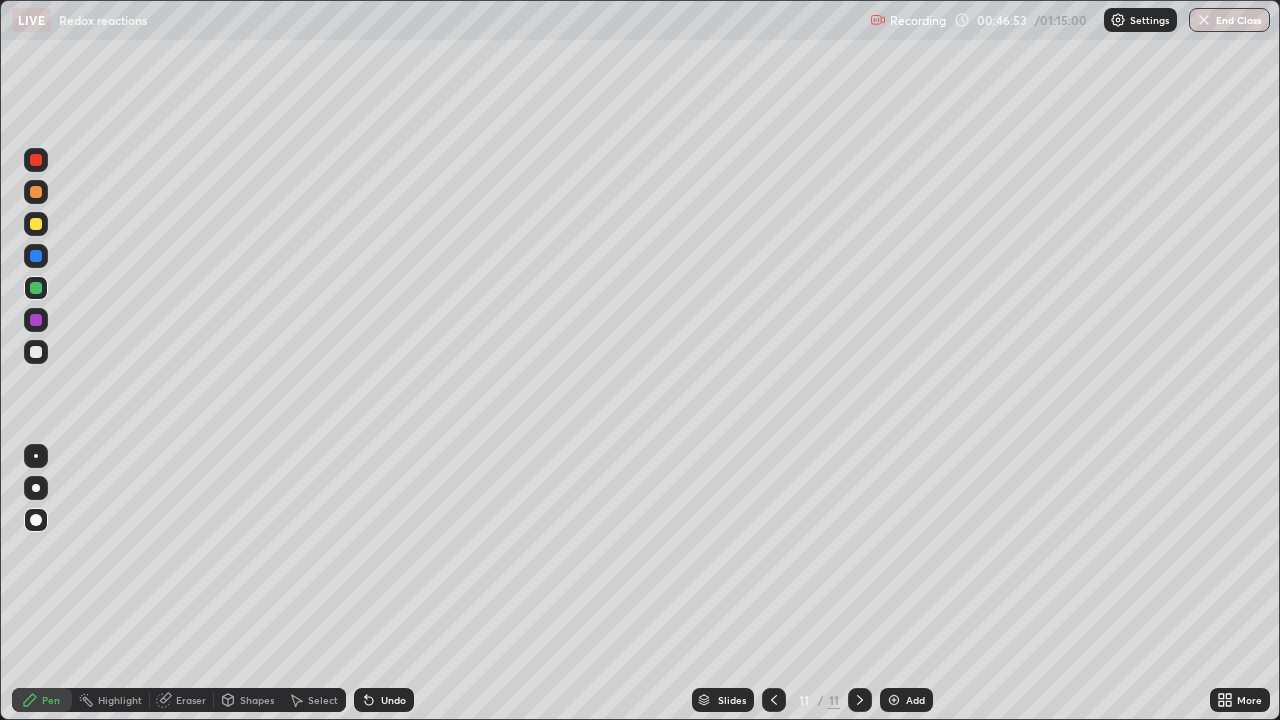click at bounding box center (36, 224) 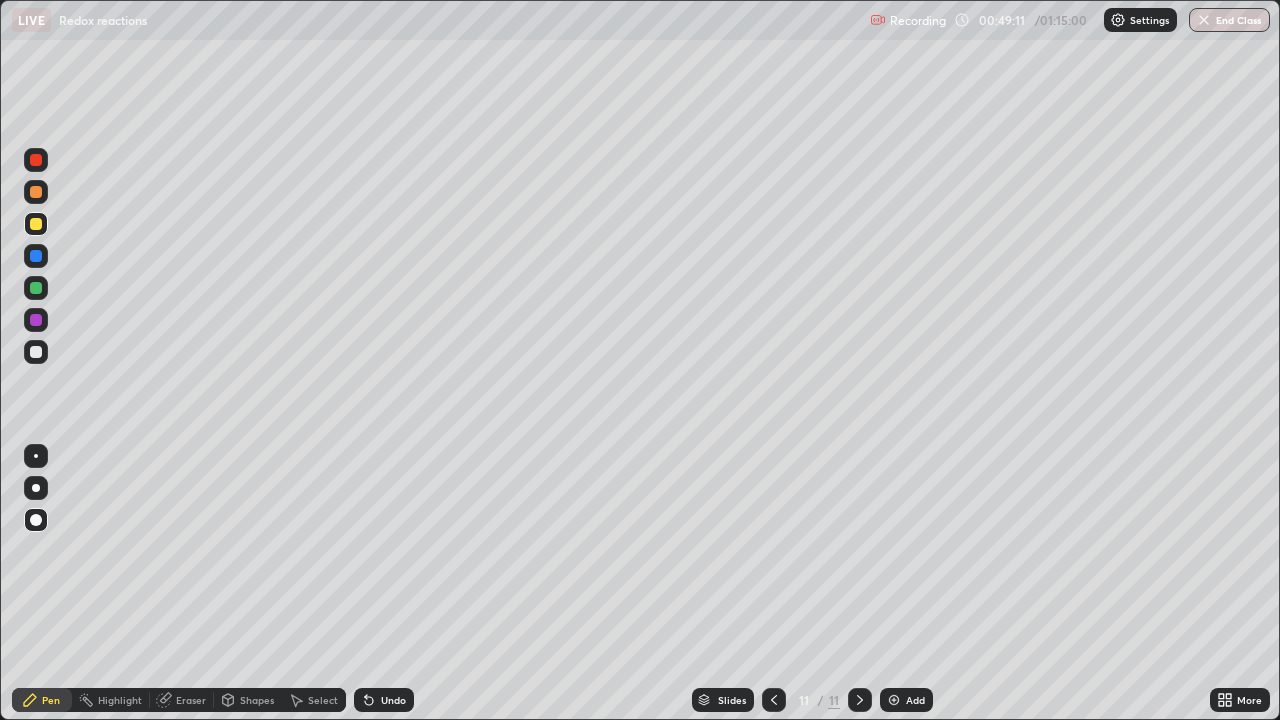 click at bounding box center [894, 700] 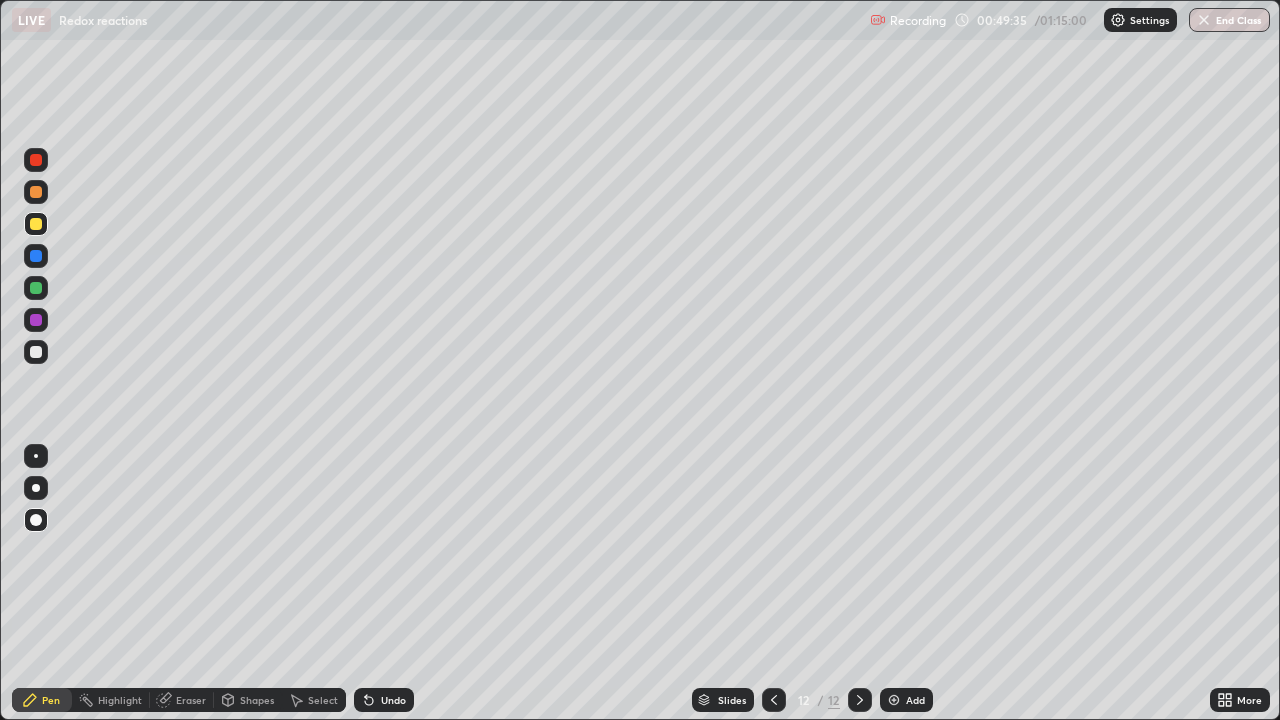click at bounding box center [36, 352] 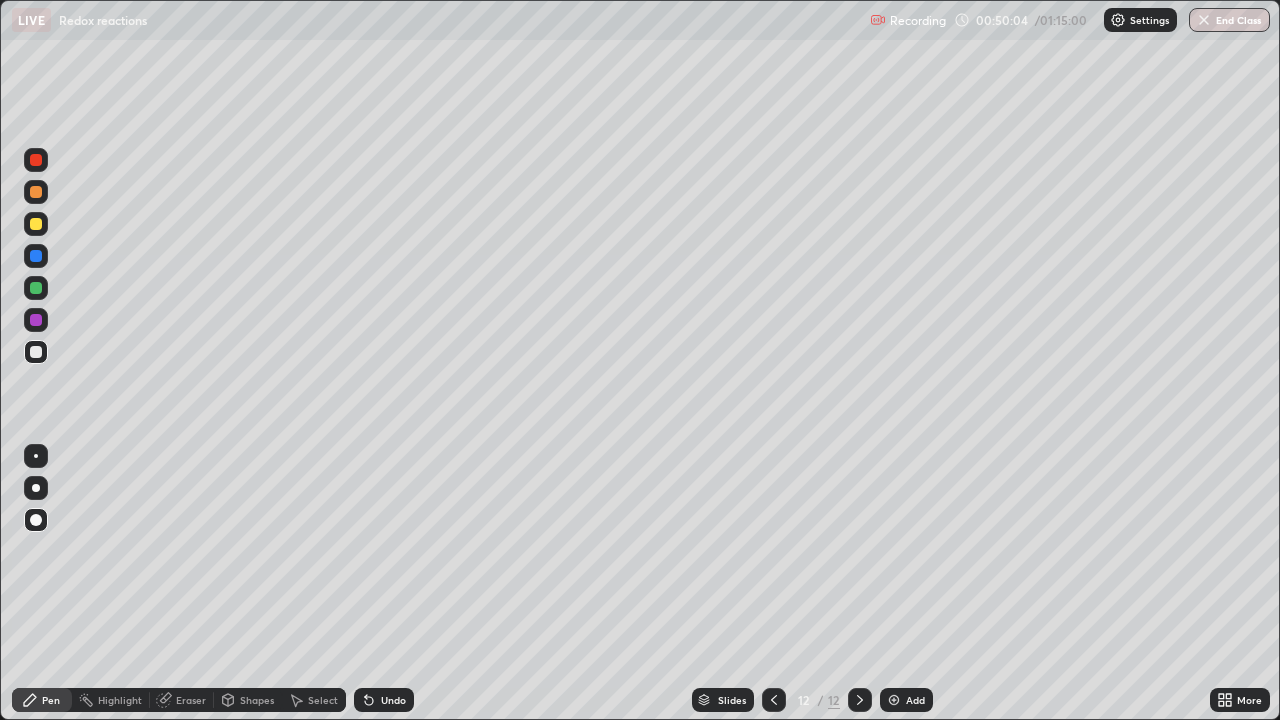click at bounding box center [36, 320] 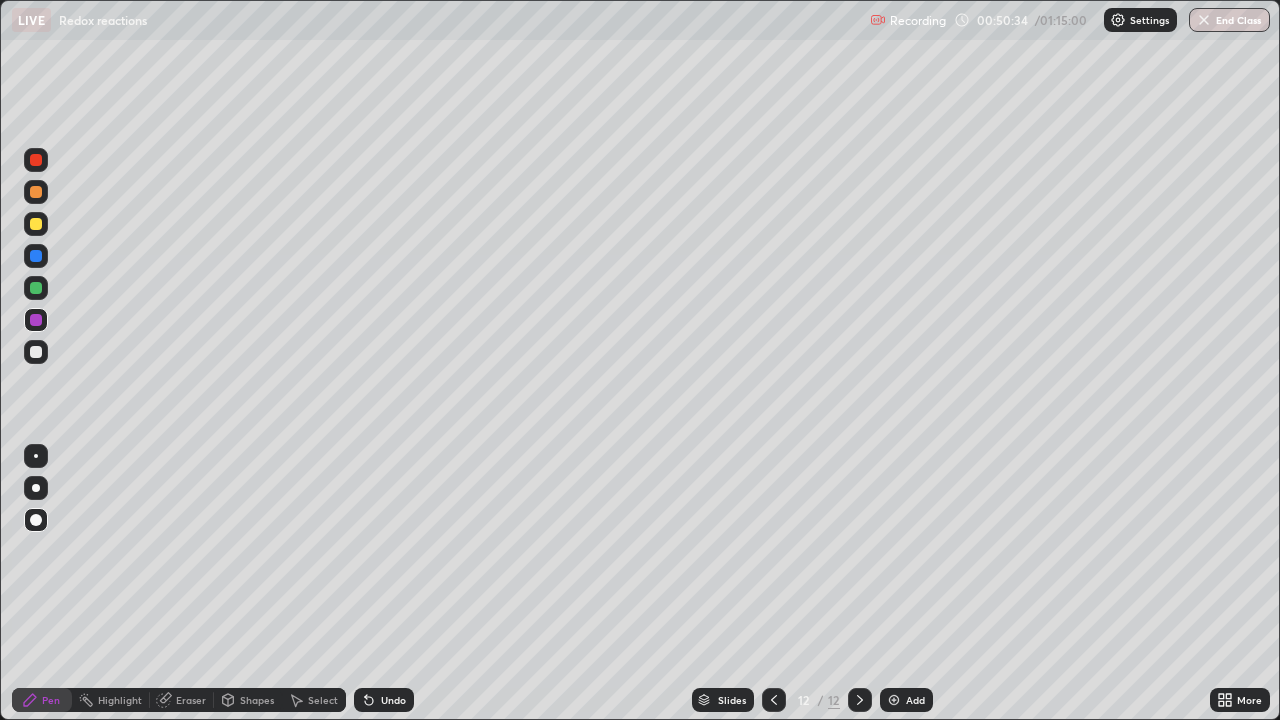 click at bounding box center [36, 224] 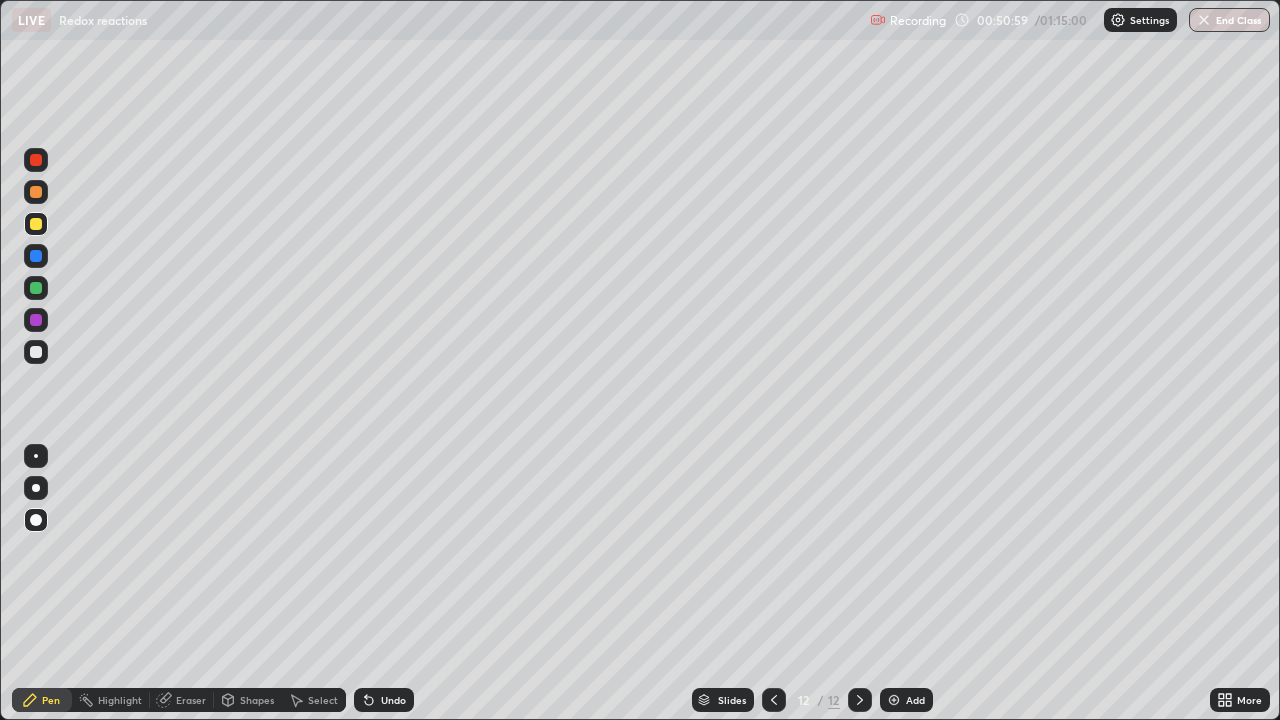 click at bounding box center (36, 288) 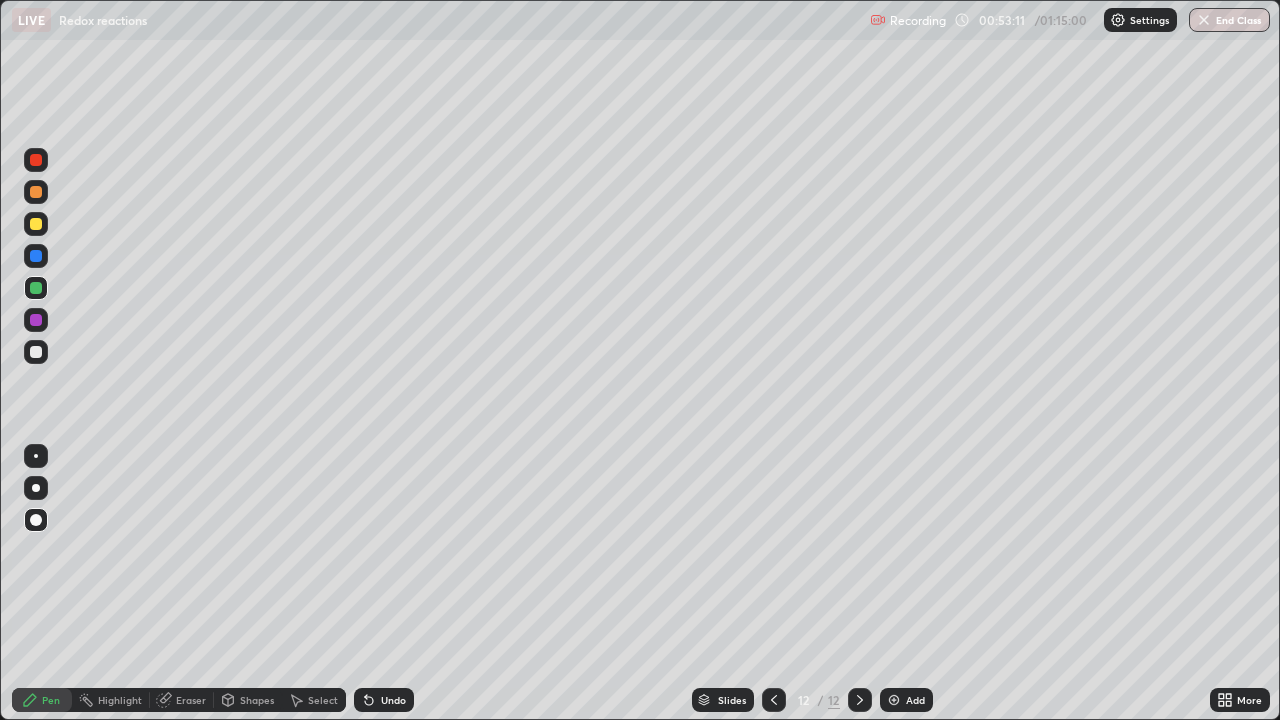 click on "Add" at bounding box center [906, 700] 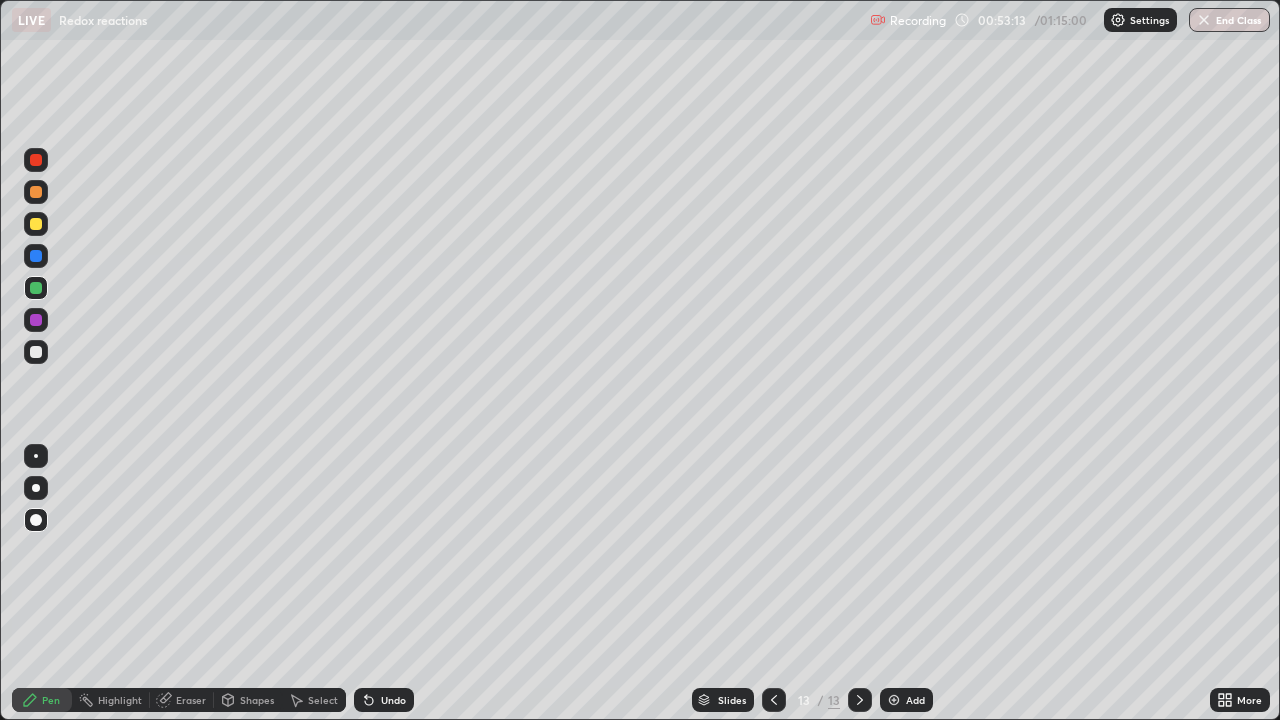 click at bounding box center (36, 224) 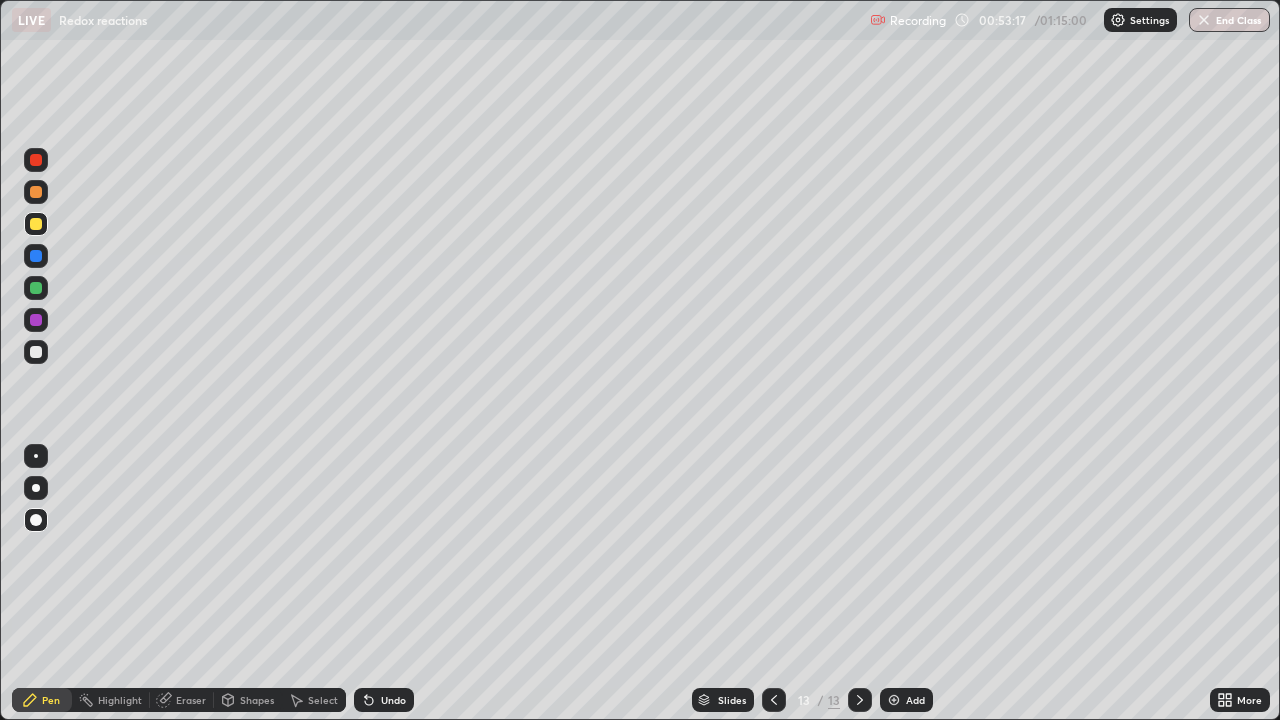 click 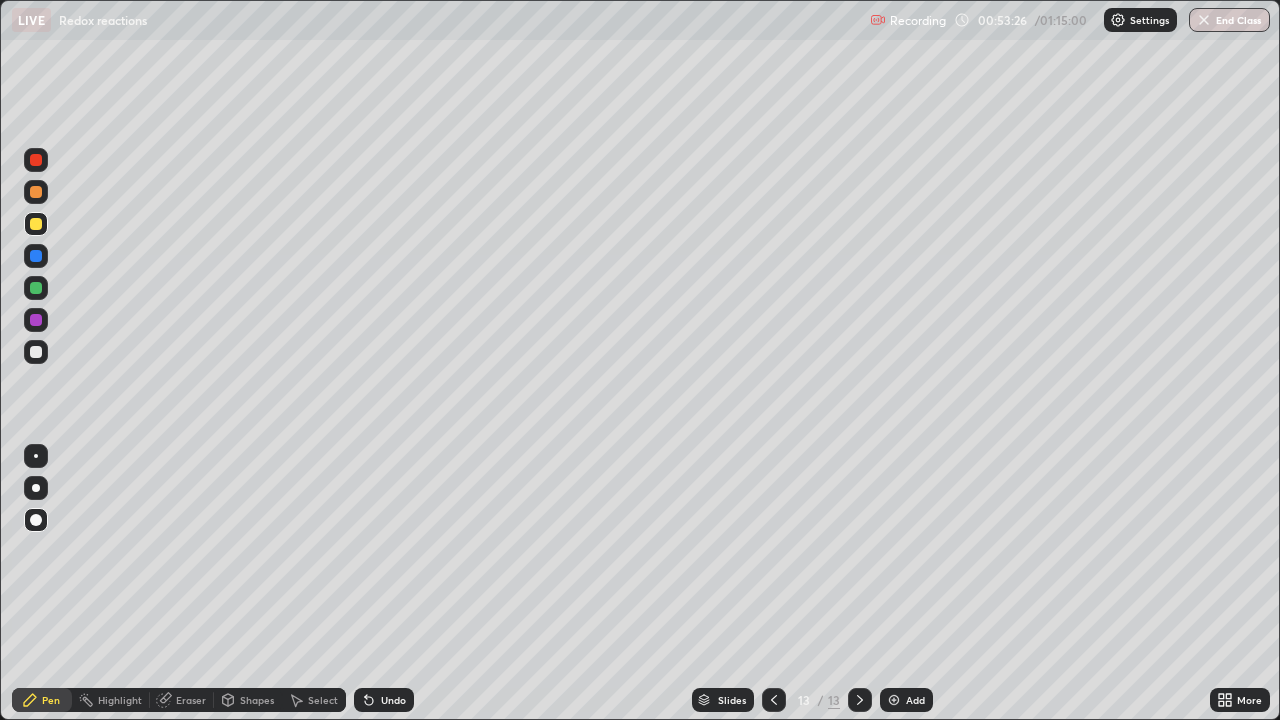 click at bounding box center [36, 352] 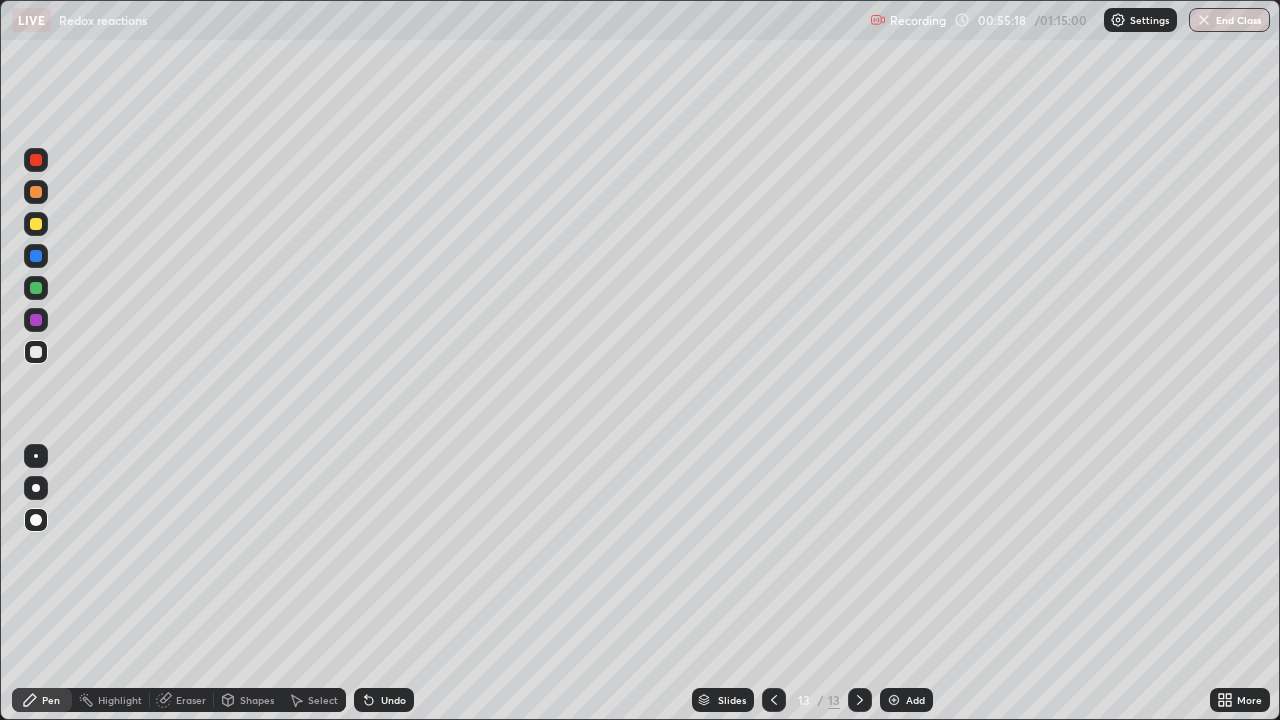click at bounding box center [36, 224] 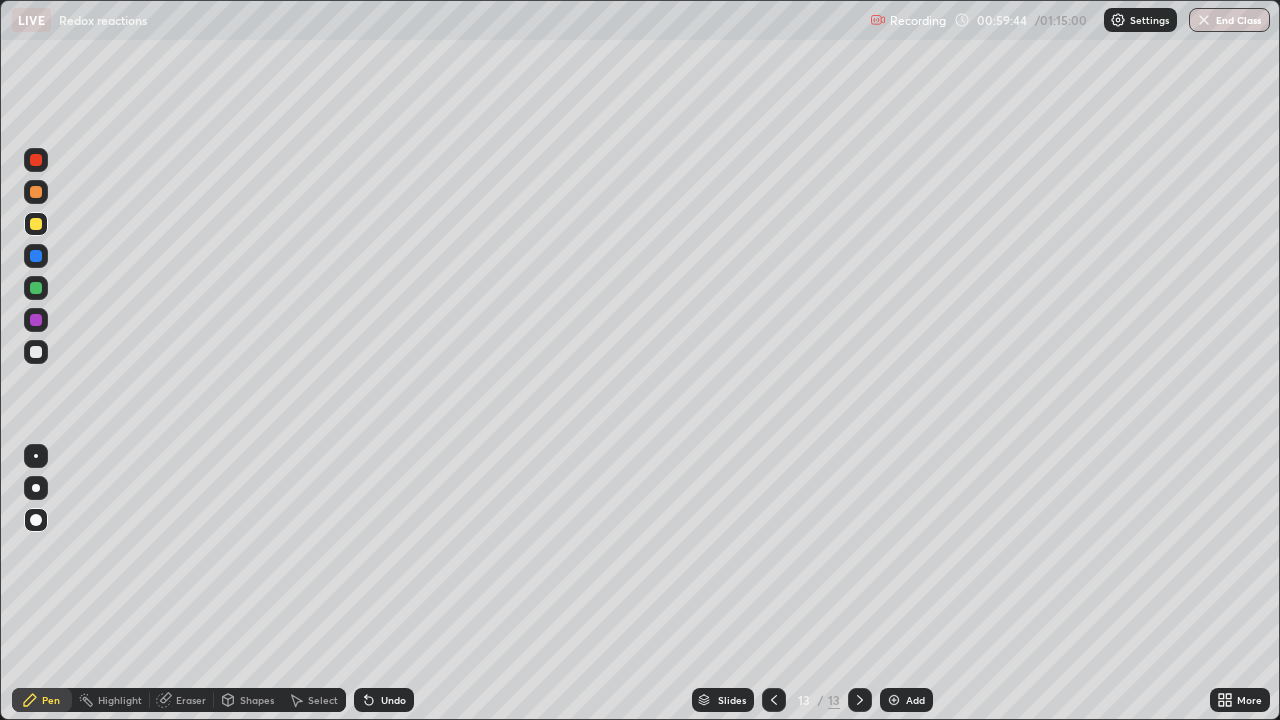 click at bounding box center [894, 700] 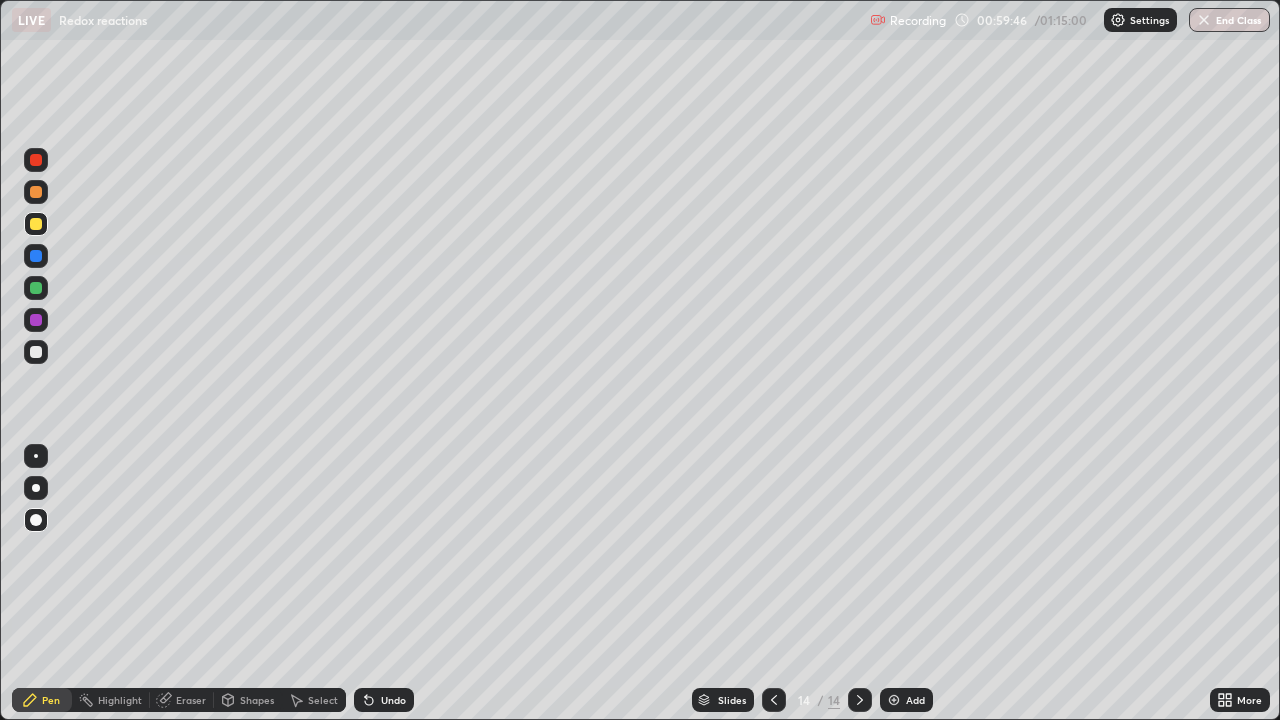 click at bounding box center (36, 352) 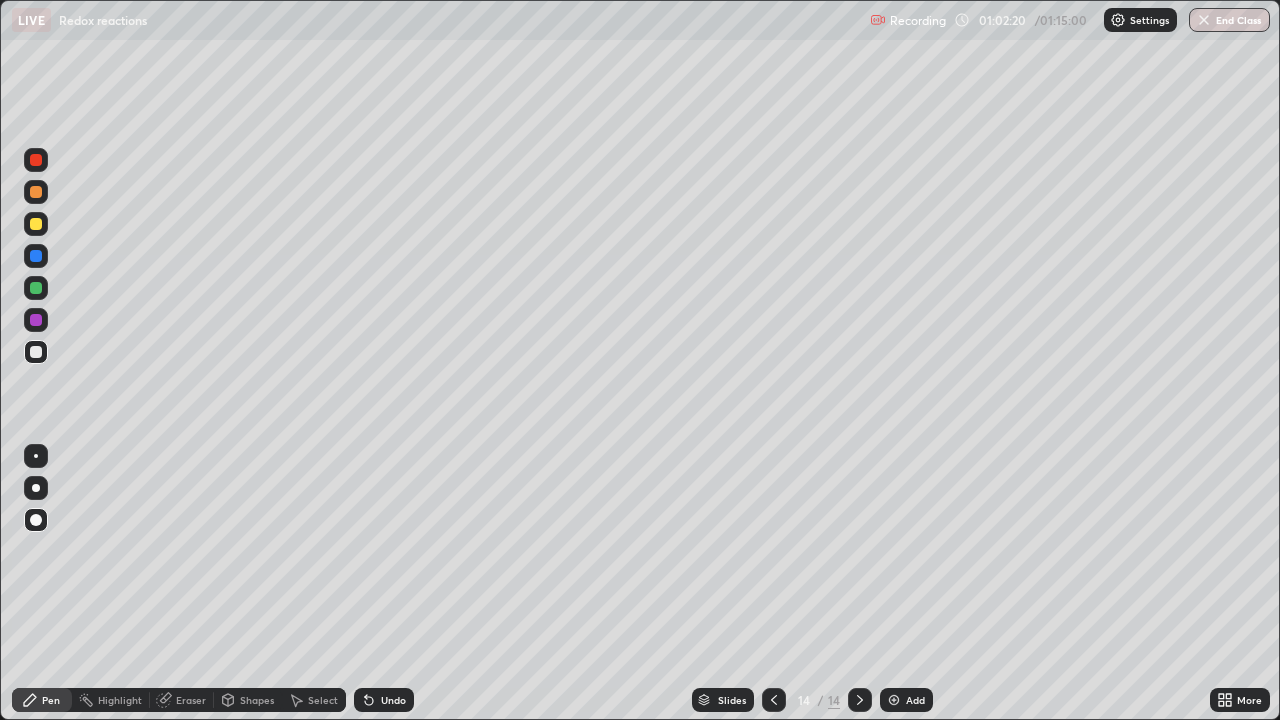 click at bounding box center (36, 224) 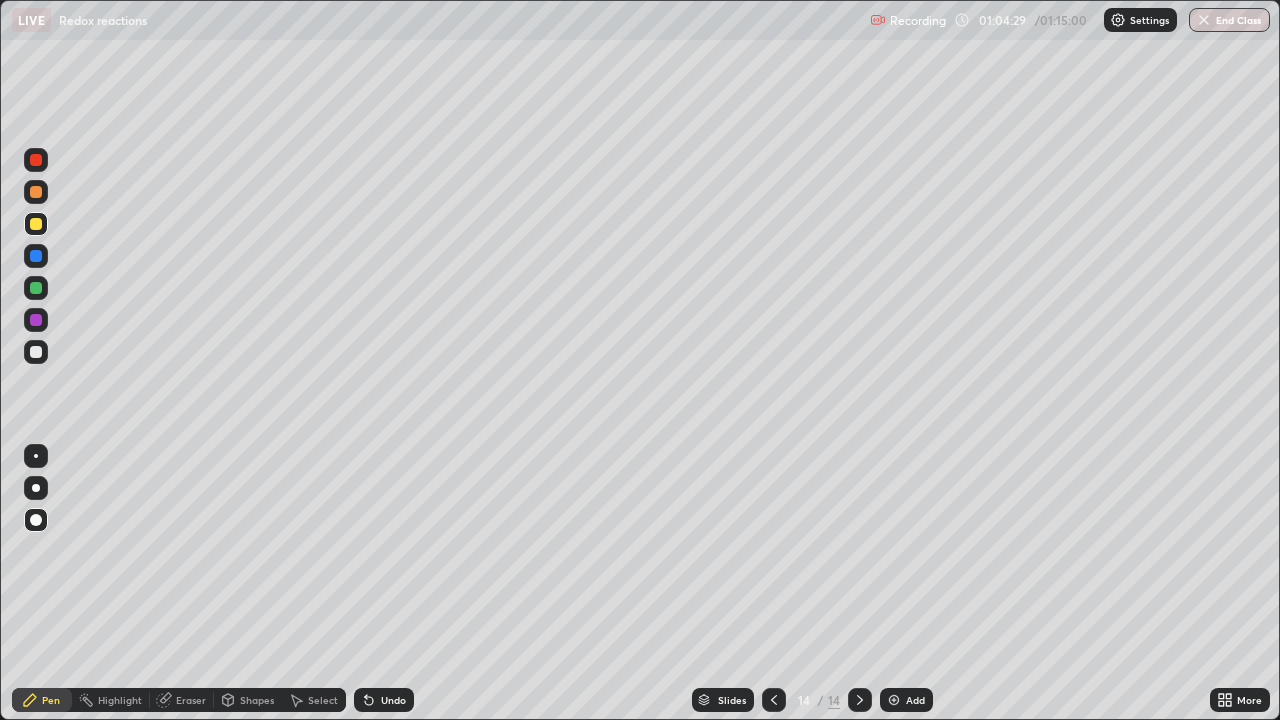 click on "Add" at bounding box center (906, 700) 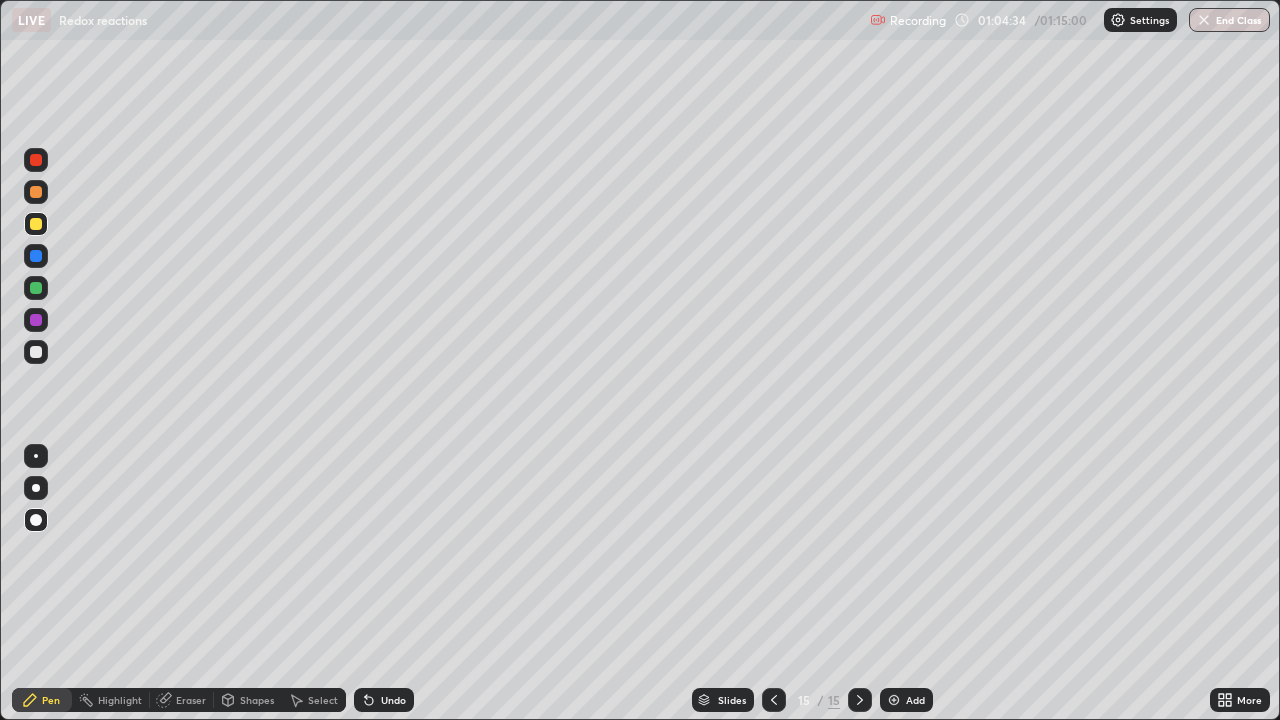 click at bounding box center [36, 352] 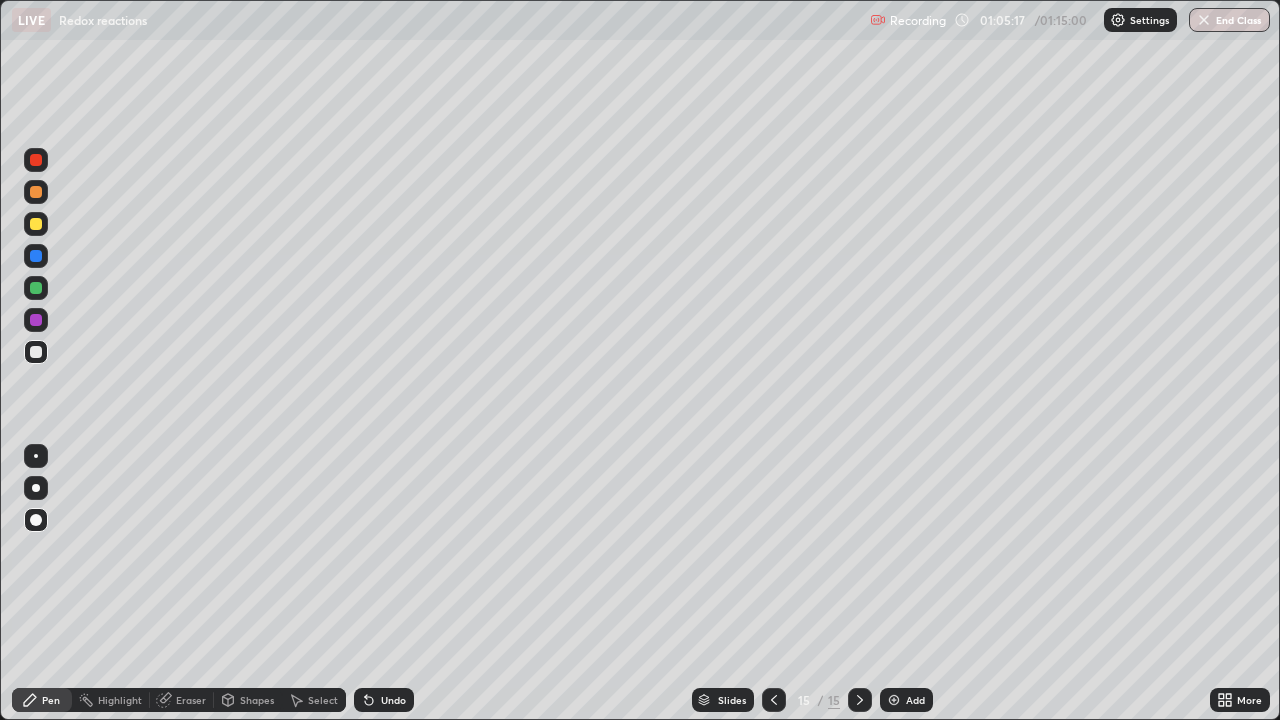 click at bounding box center [36, 320] 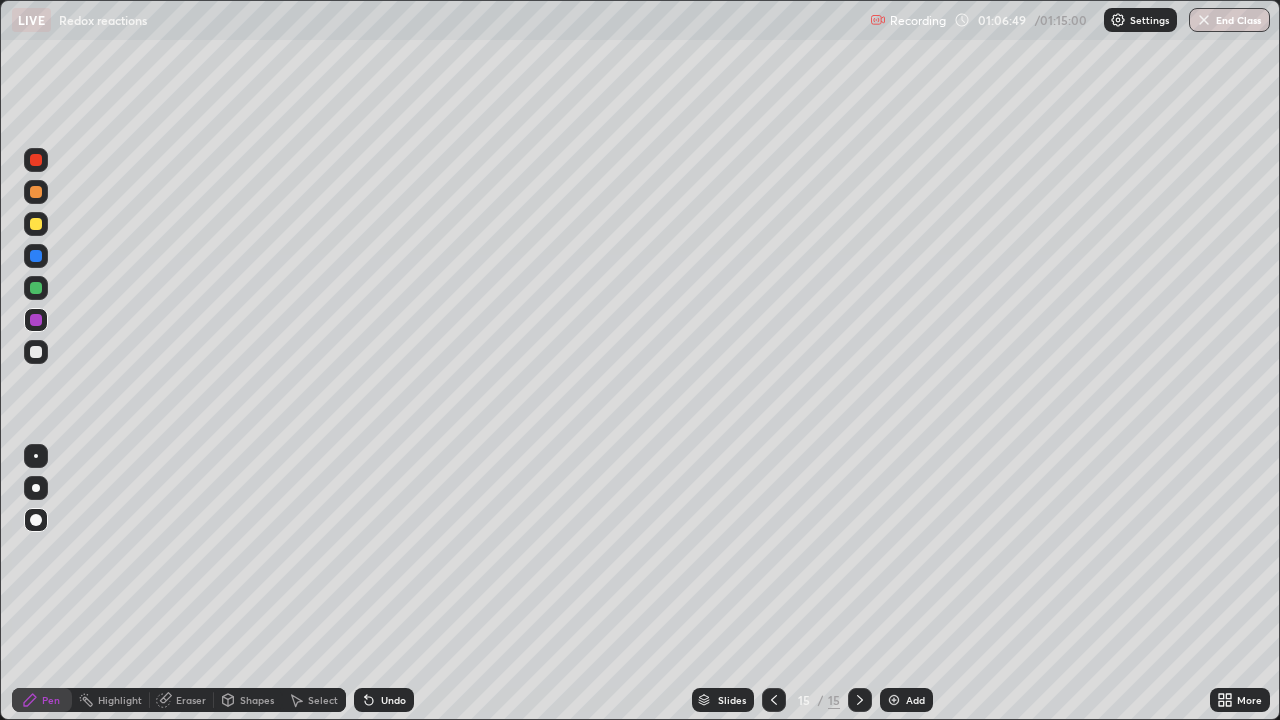 click at bounding box center (36, 224) 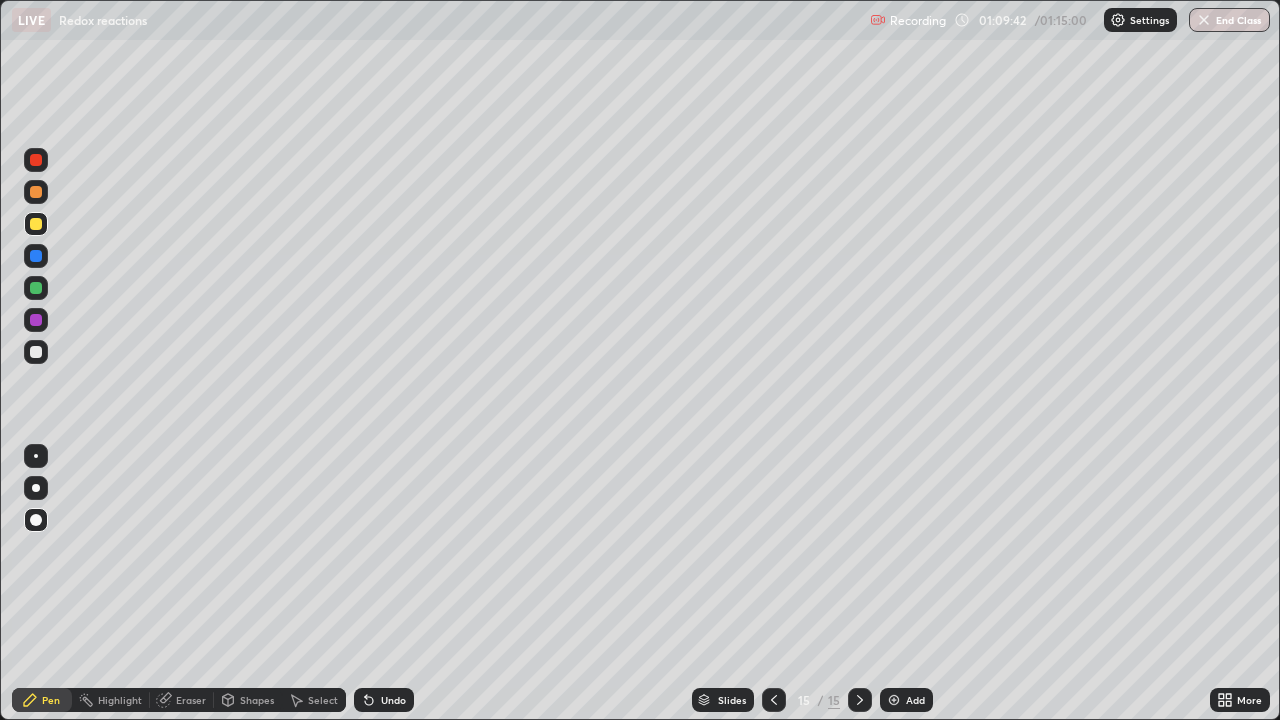 click on "End Class" at bounding box center [1229, 20] 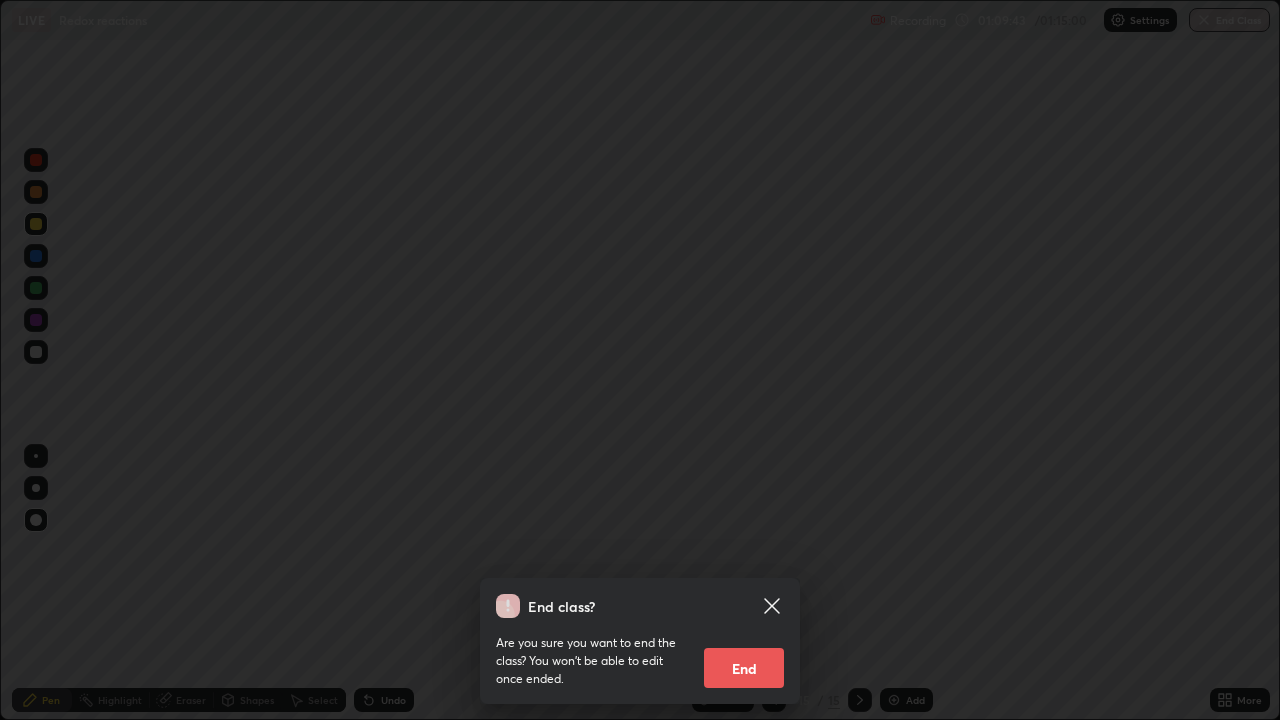 click on "End" at bounding box center [744, 668] 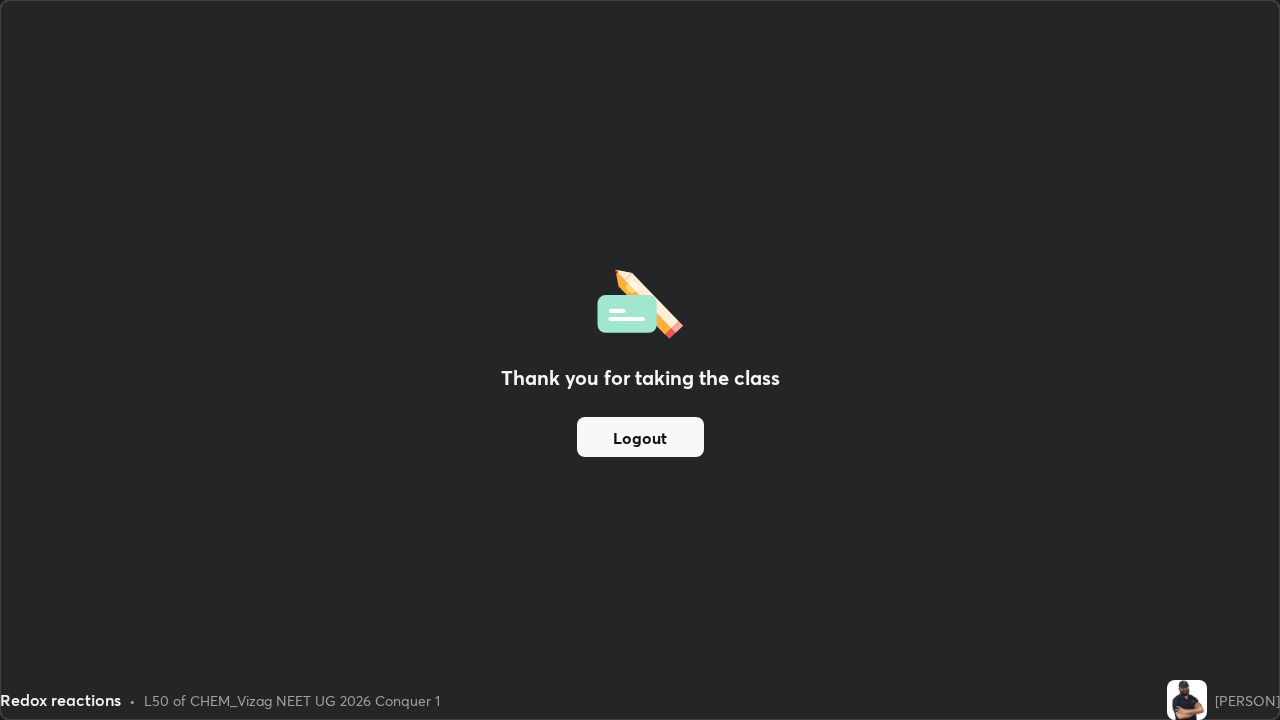 click on "Logout" at bounding box center [640, 437] 